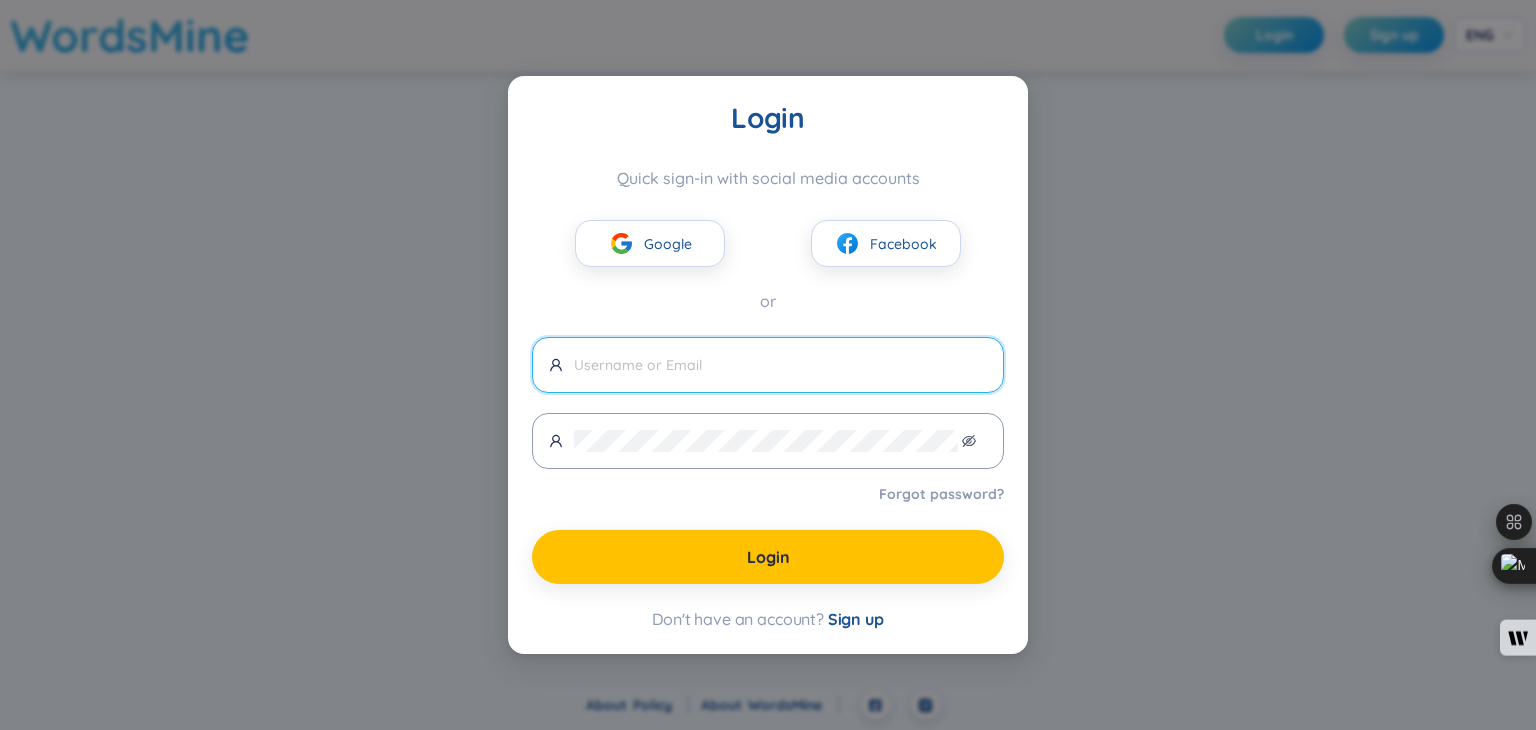 scroll, scrollTop: 0, scrollLeft: 0, axis: both 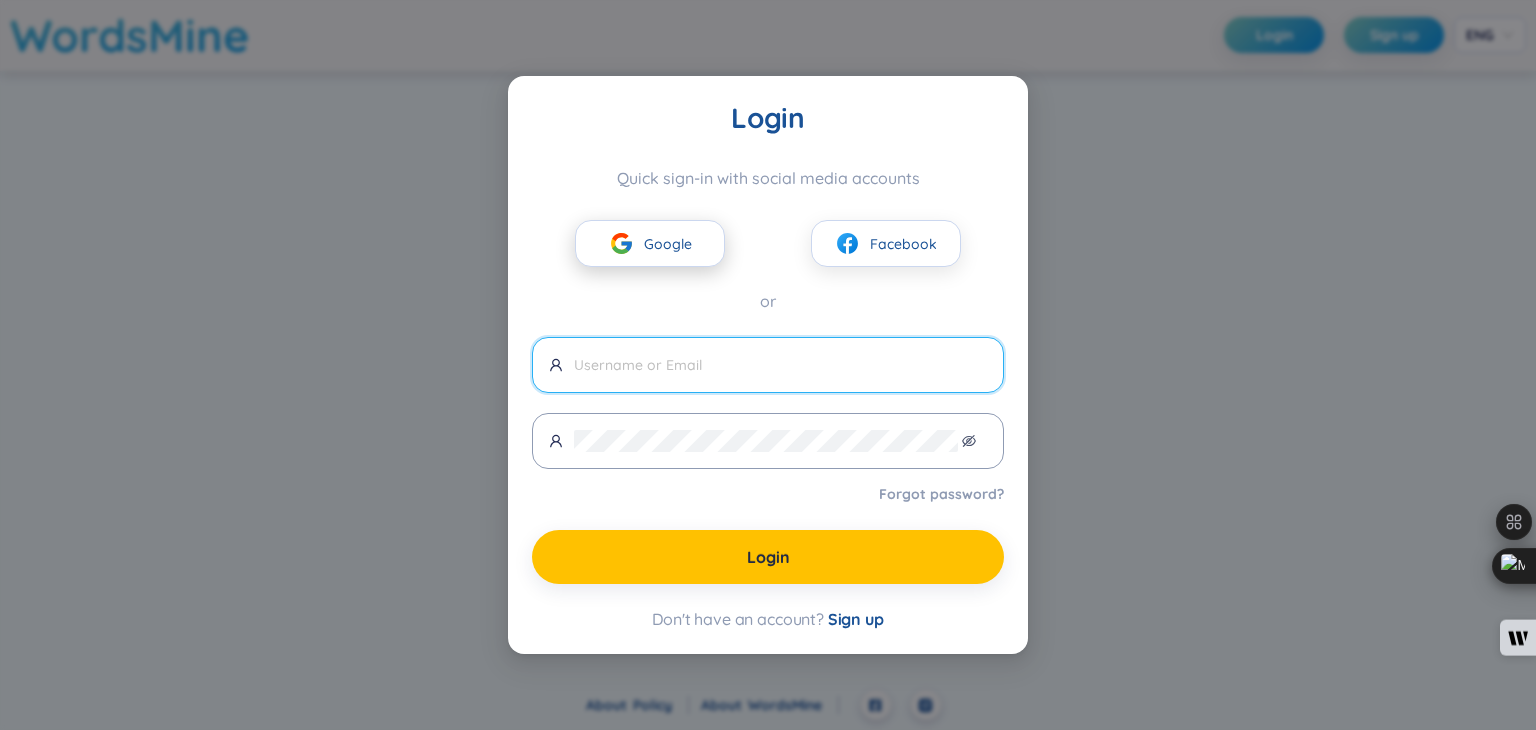 click on "Google" at bounding box center (650, 243) 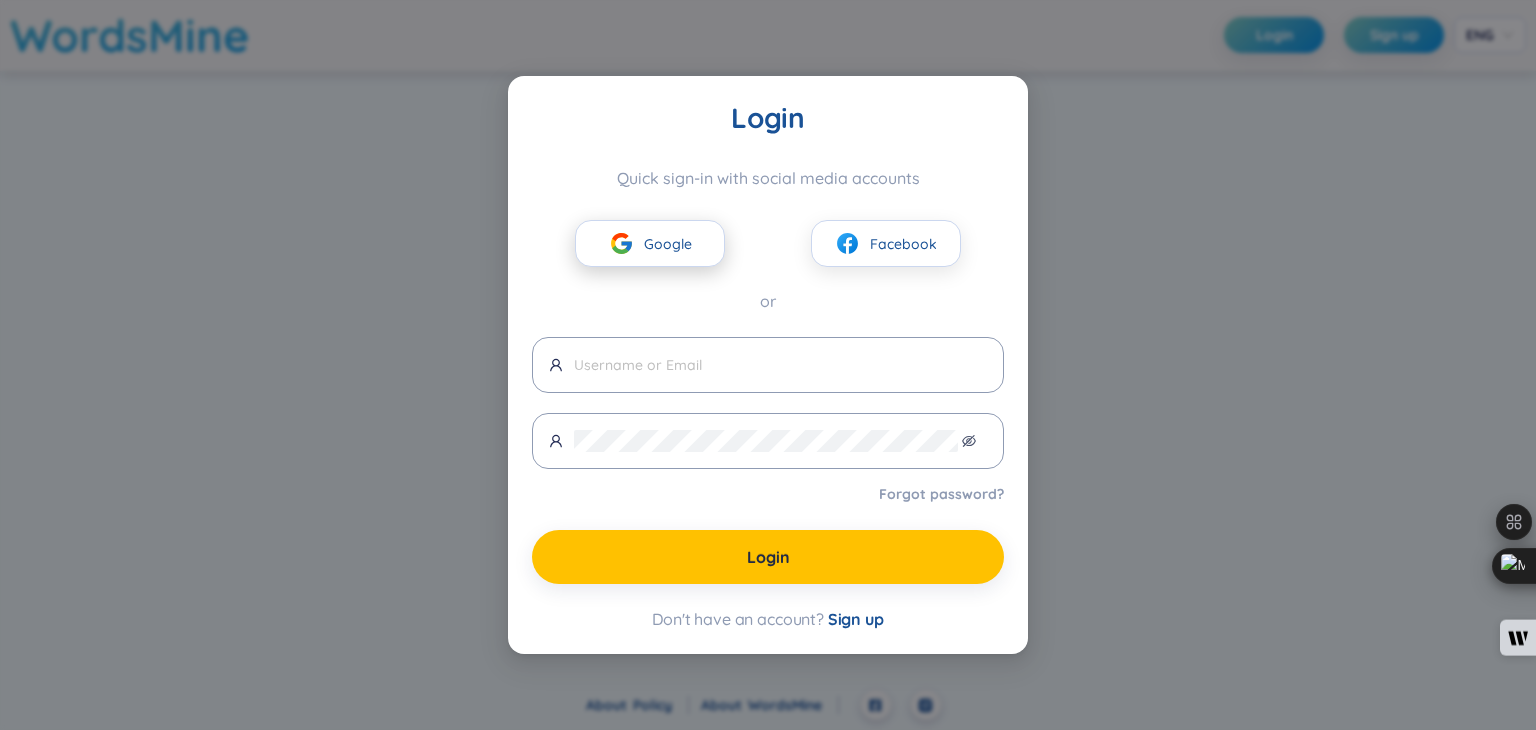 click on "Google" at bounding box center (668, 244) 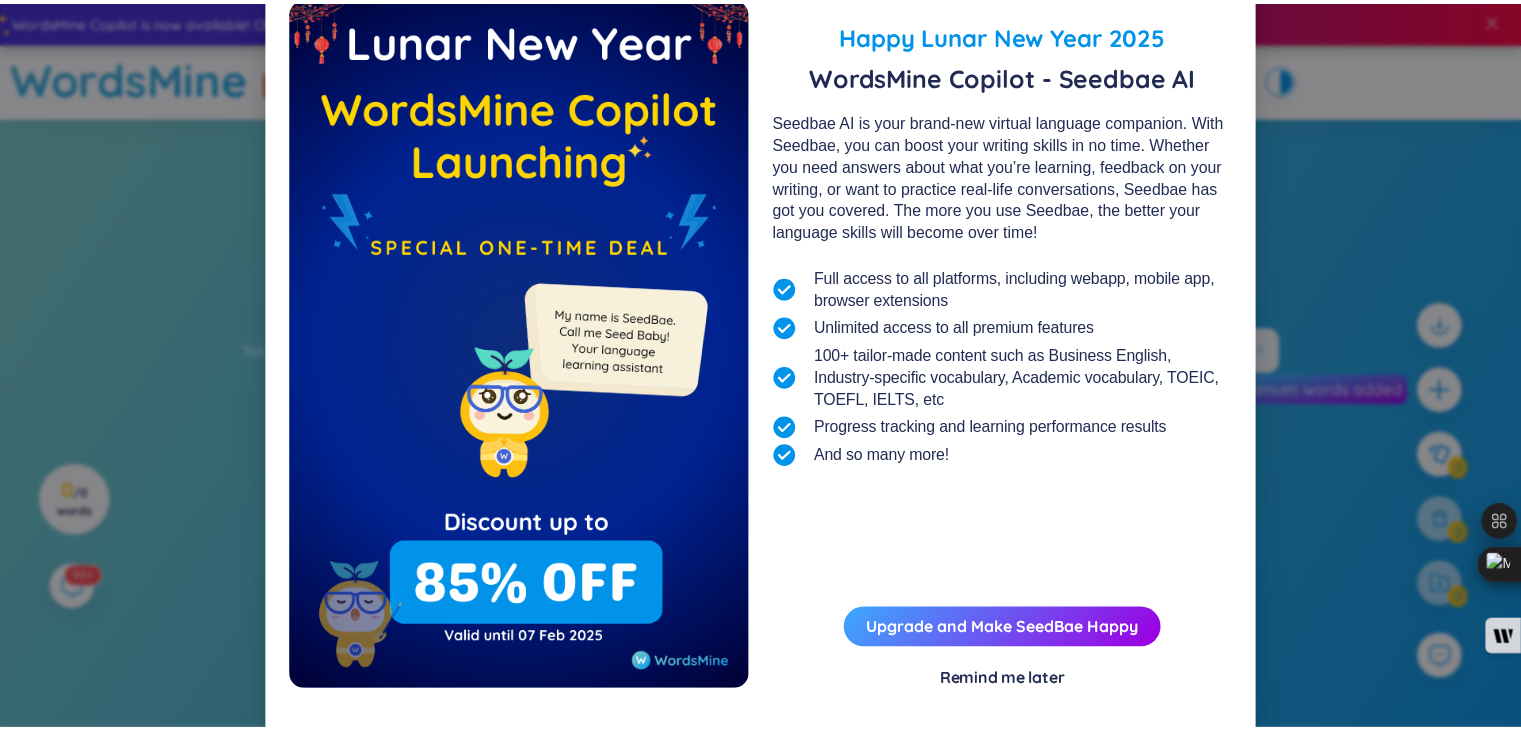 scroll, scrollTop: 72, scrollLeft: 0, axis: vertical 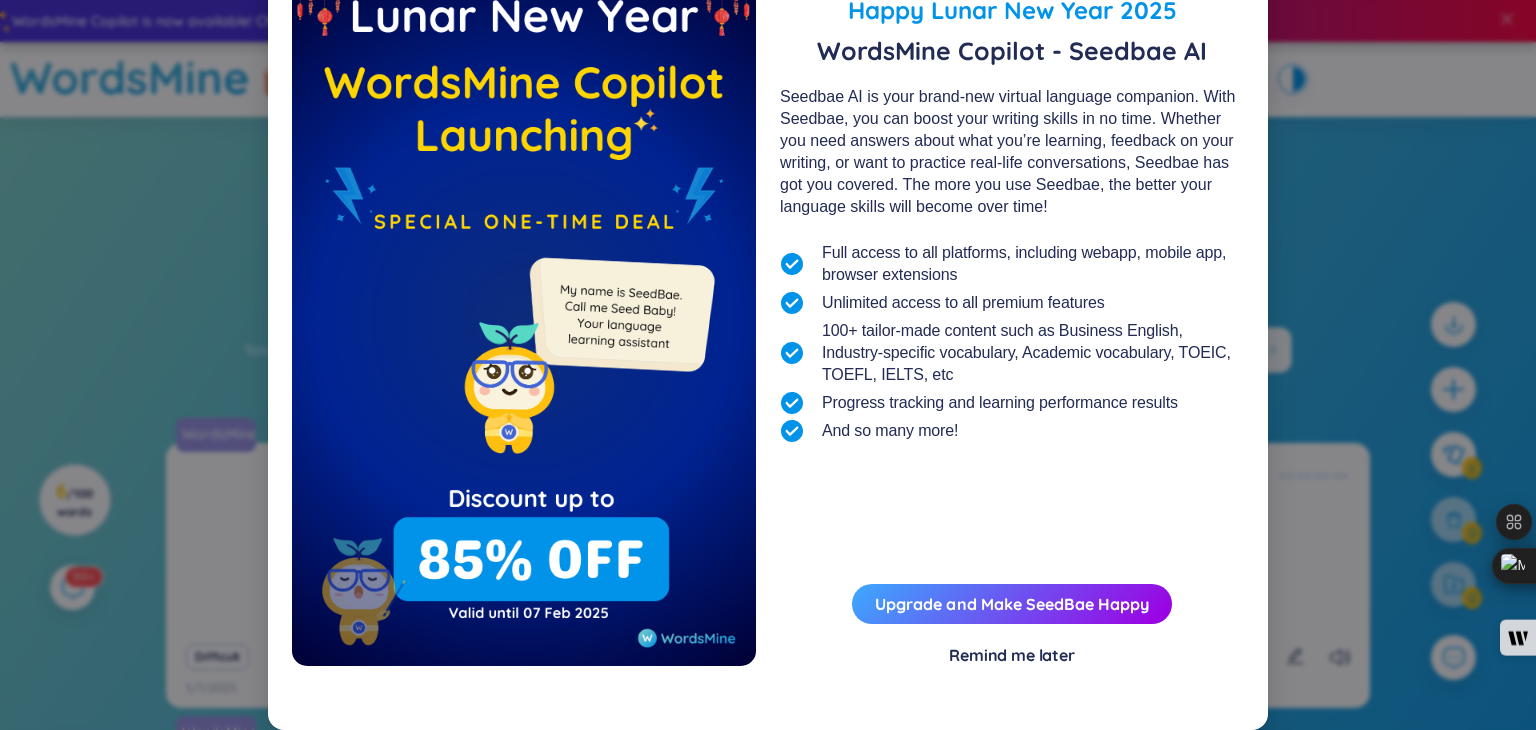 click on "Remind me later" at bounding box center (1012, 655) 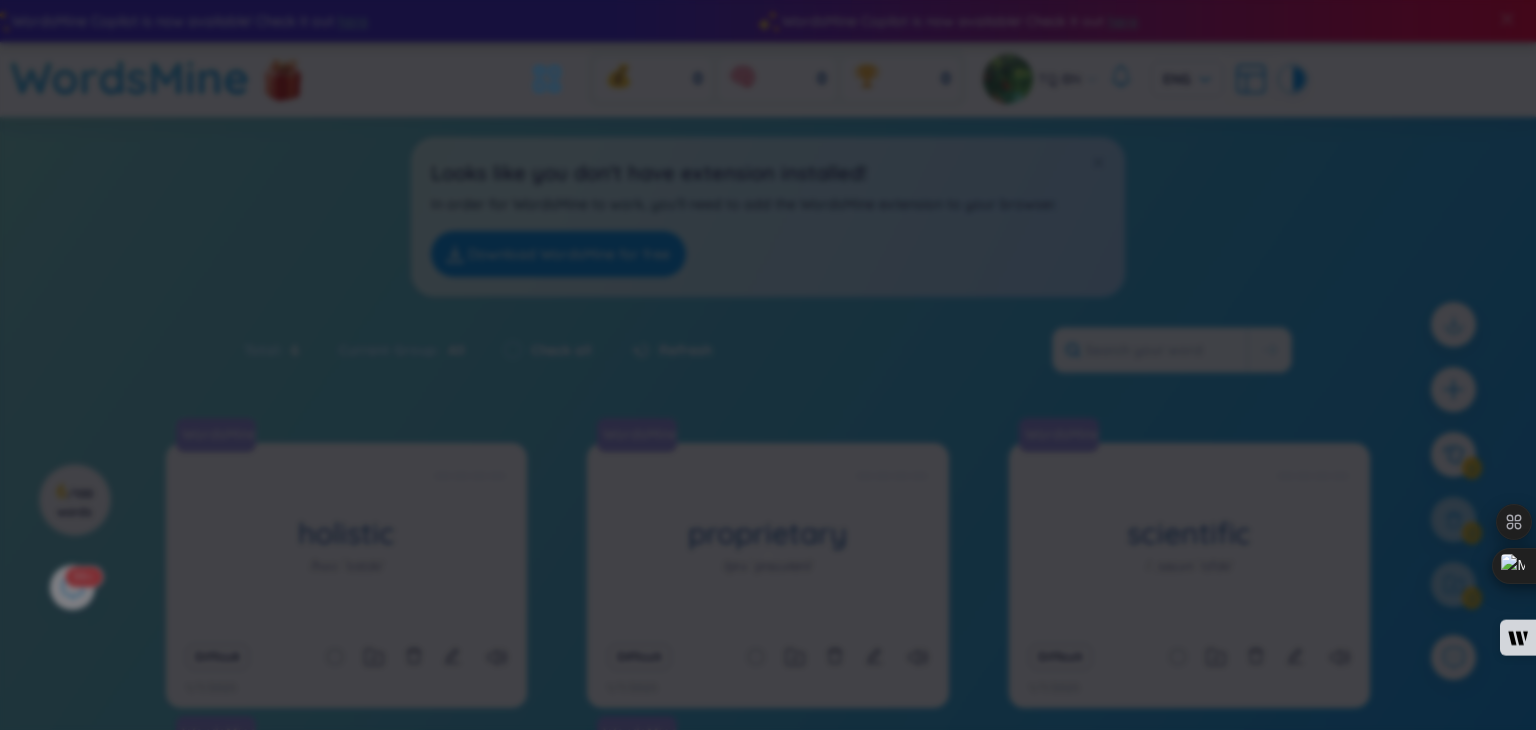 click at bounding box center [763, 403] 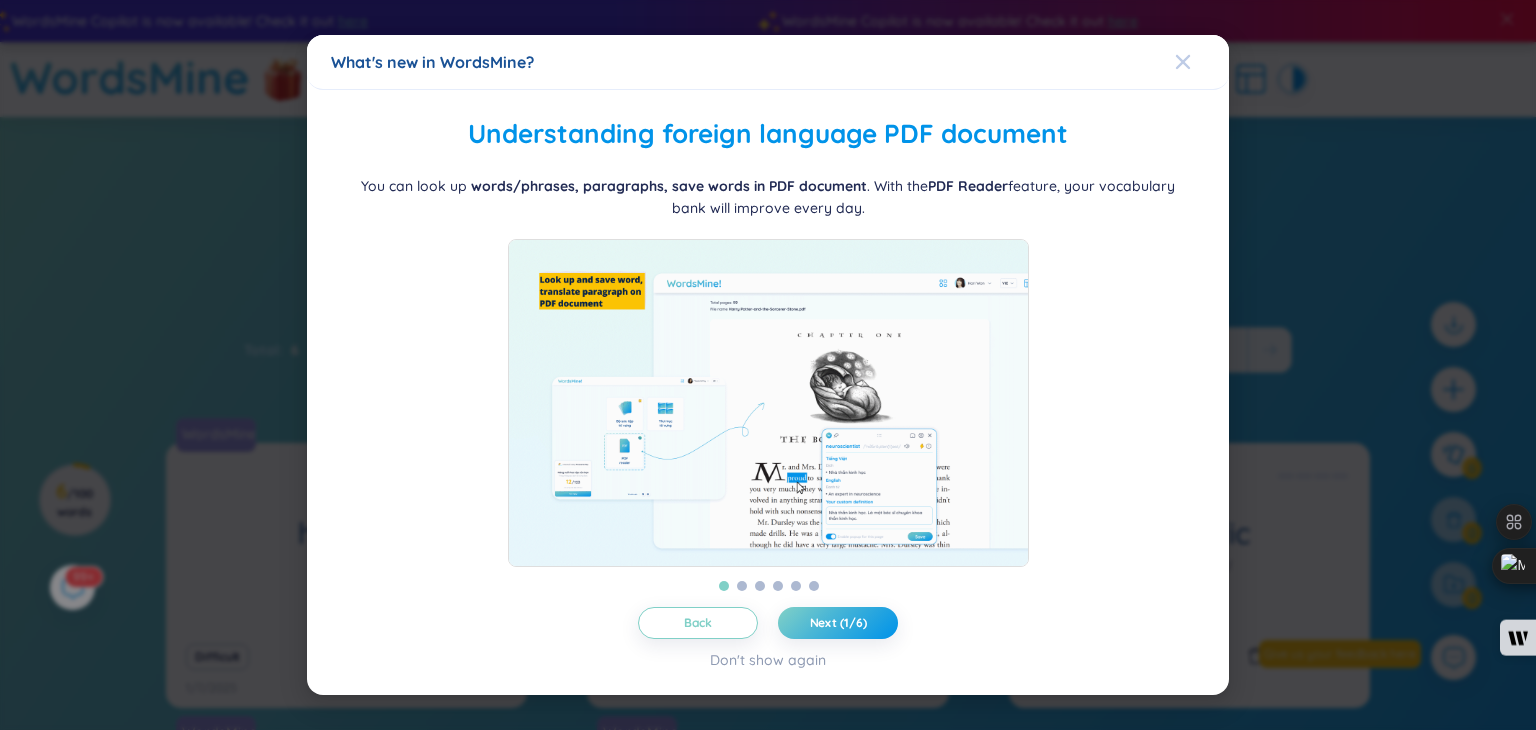 click at bounding box center (1202, 62) 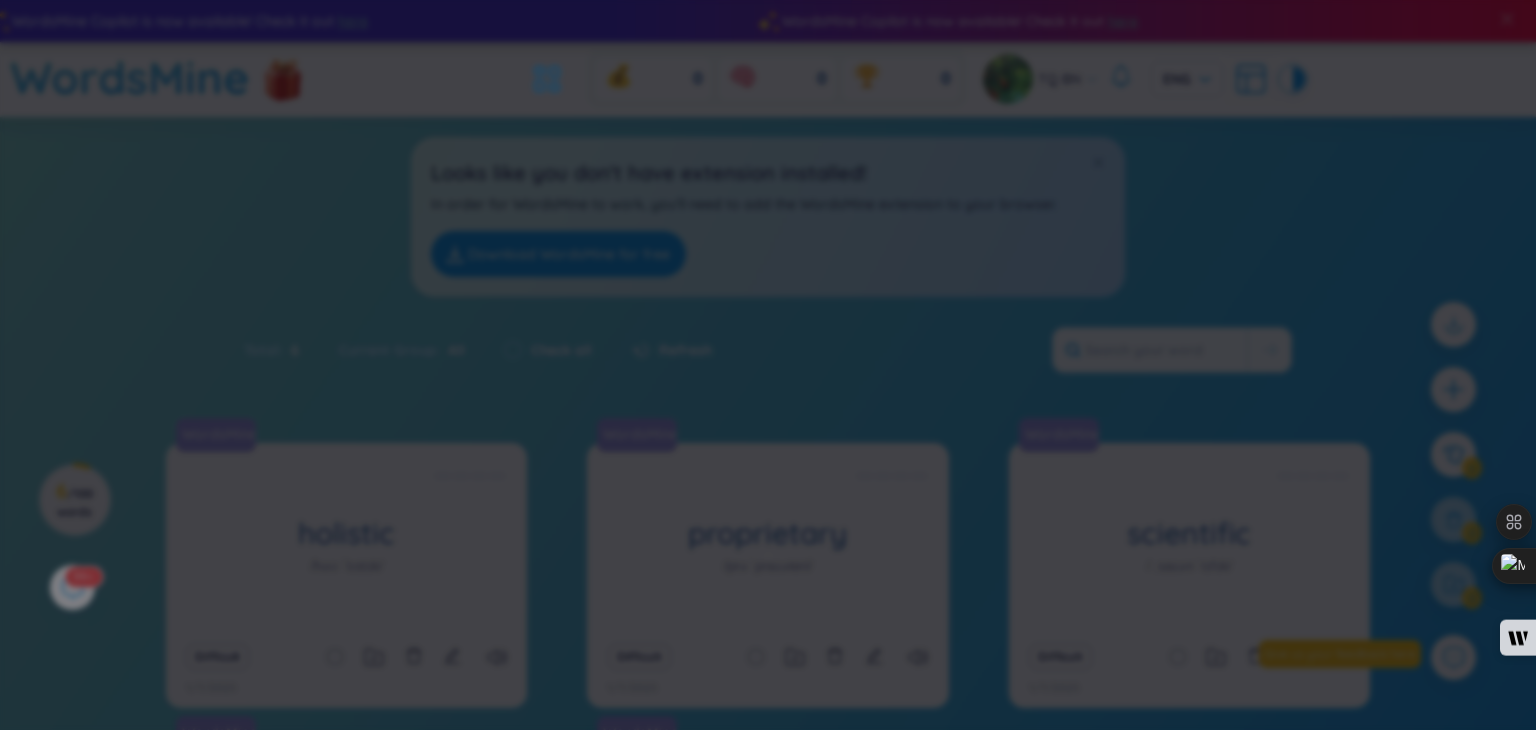 click at bounding box center [1183, 27] 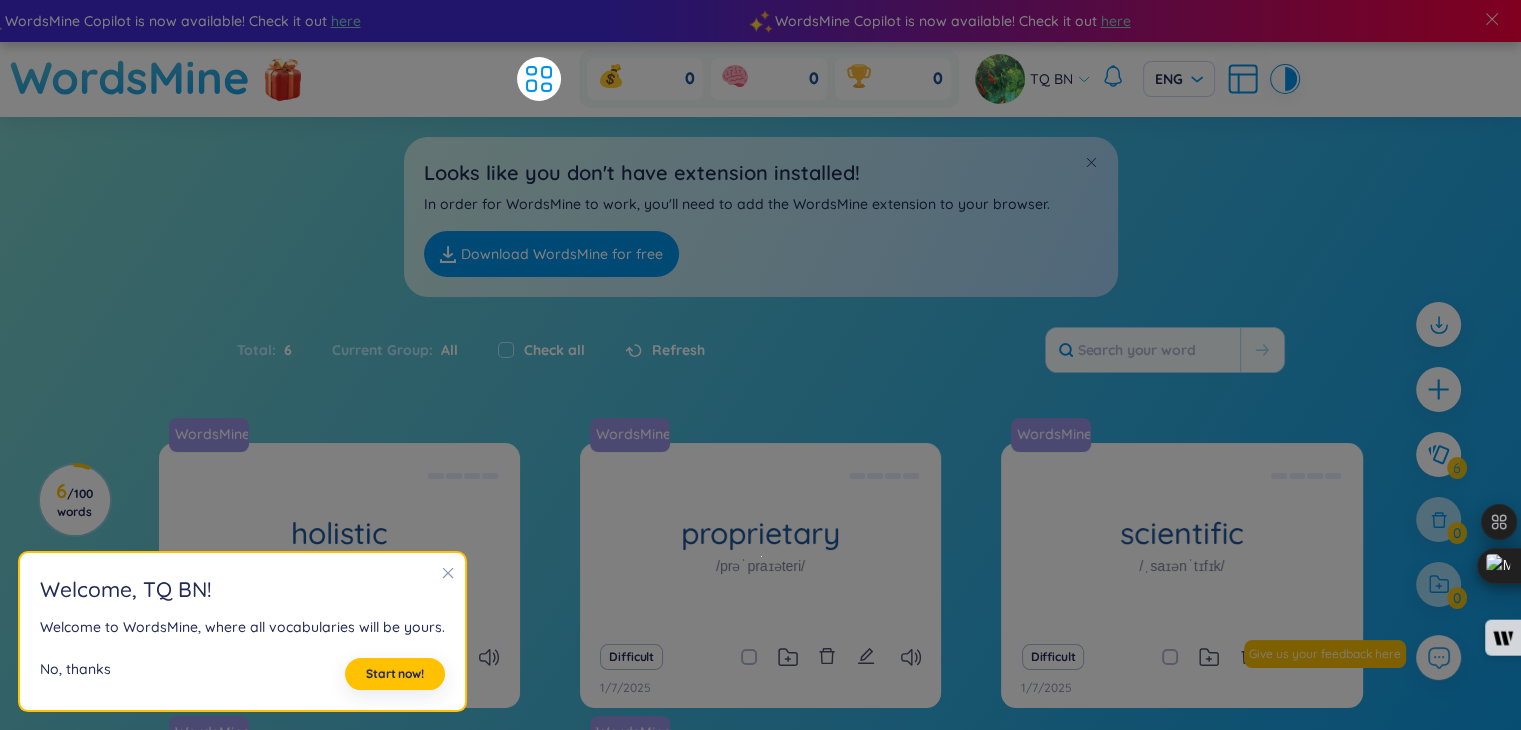 click on "No, thanks" at bounding box center (75, 674) 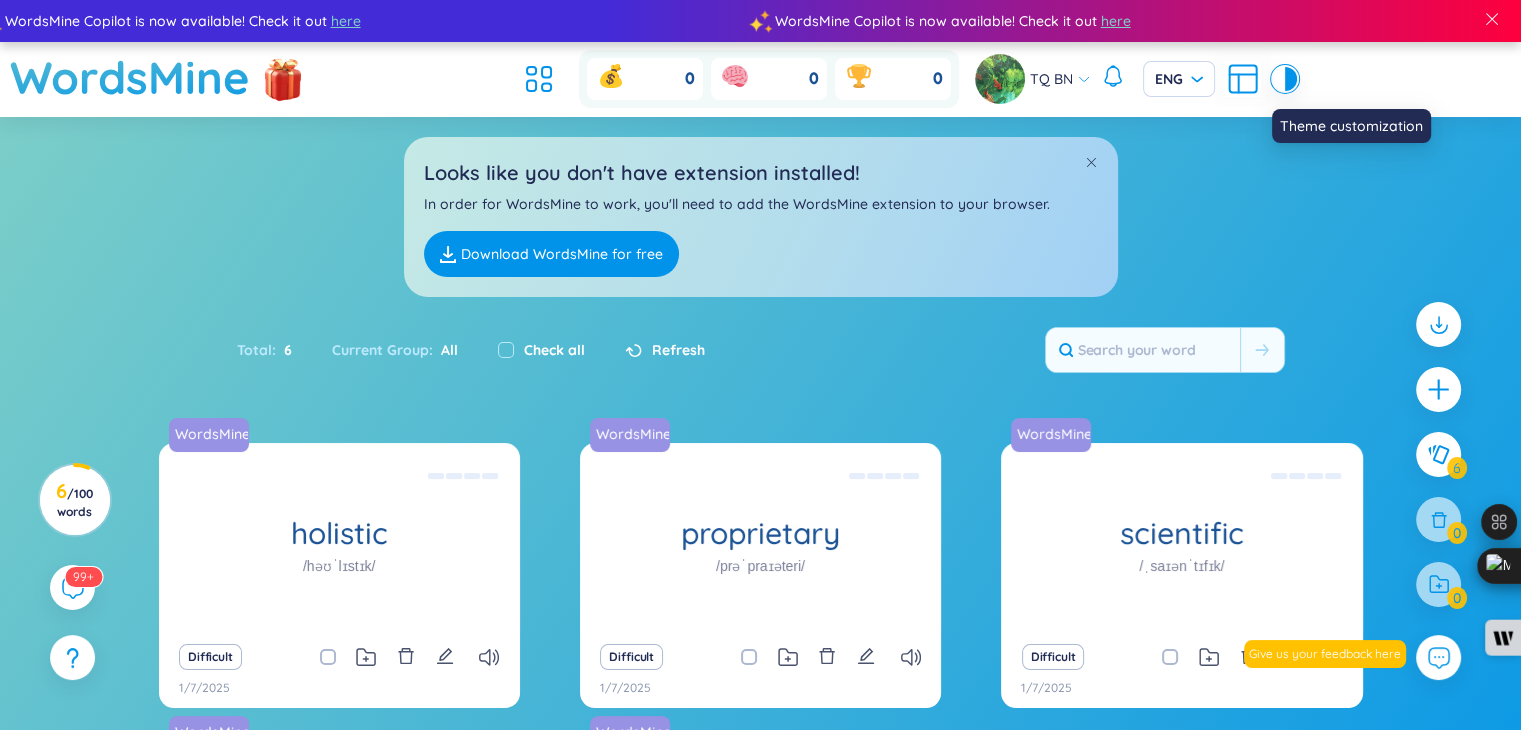 click at bounding box center (1291, 79) 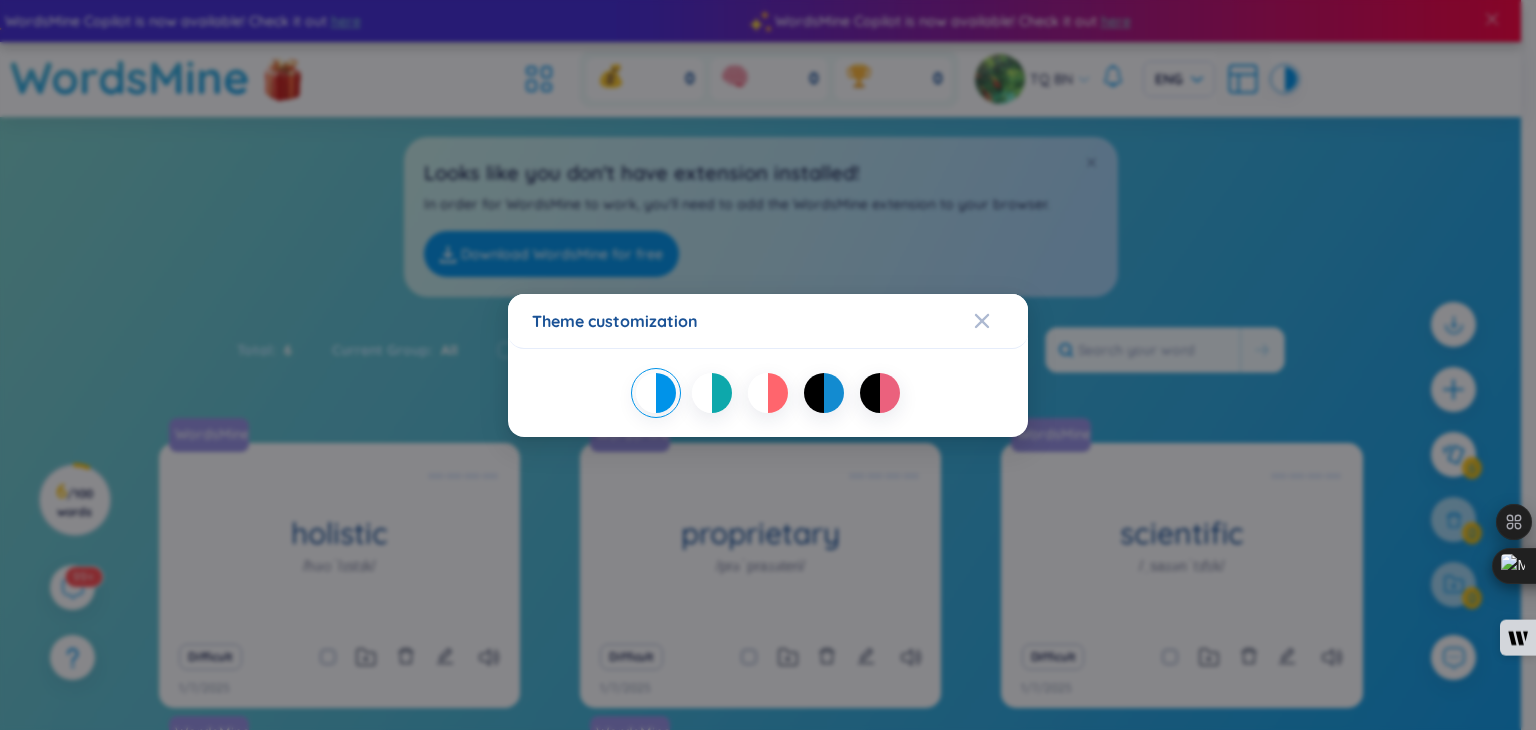 click on "Theme customization" at bounding box center [768, 365] 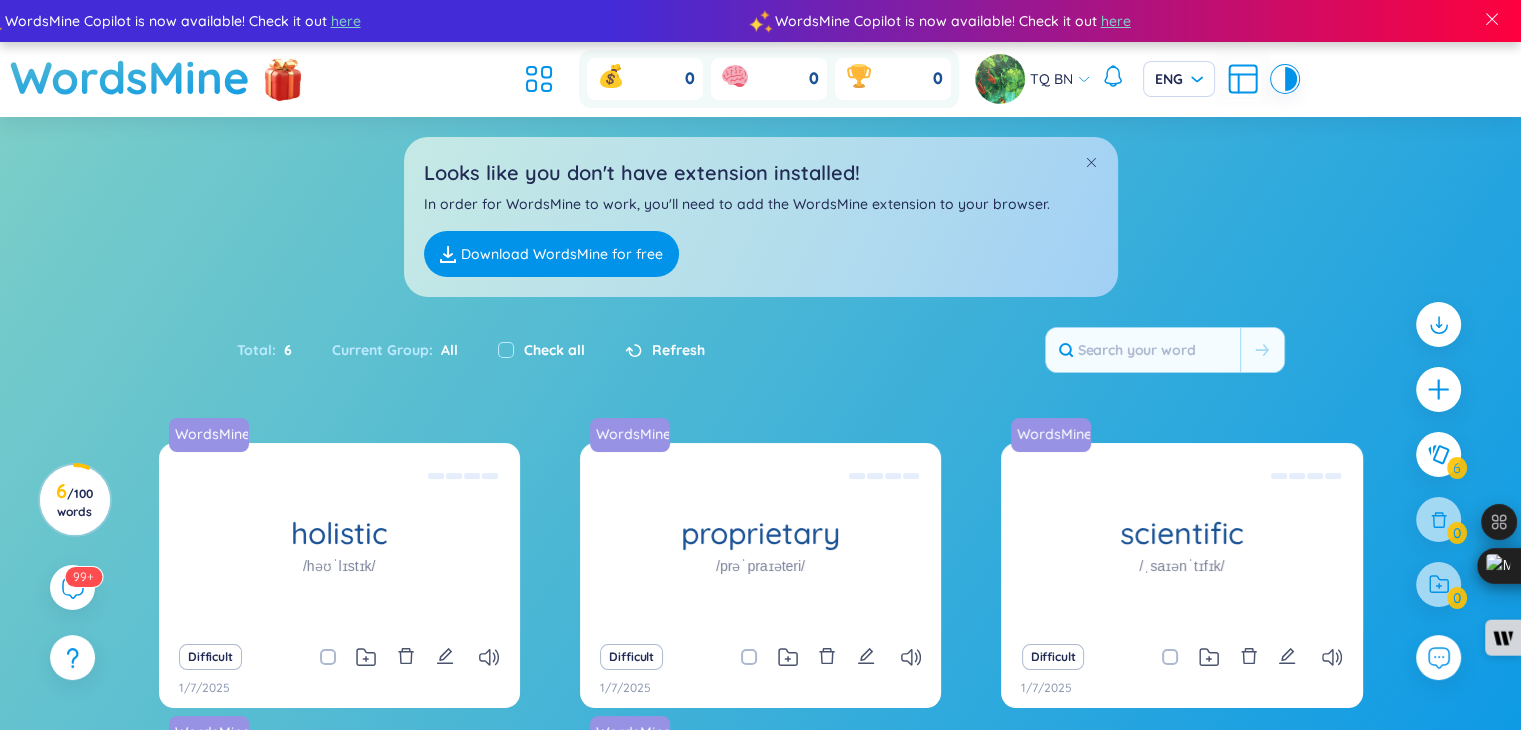 click on "TQ BN" at bounding box center (1051, 79) 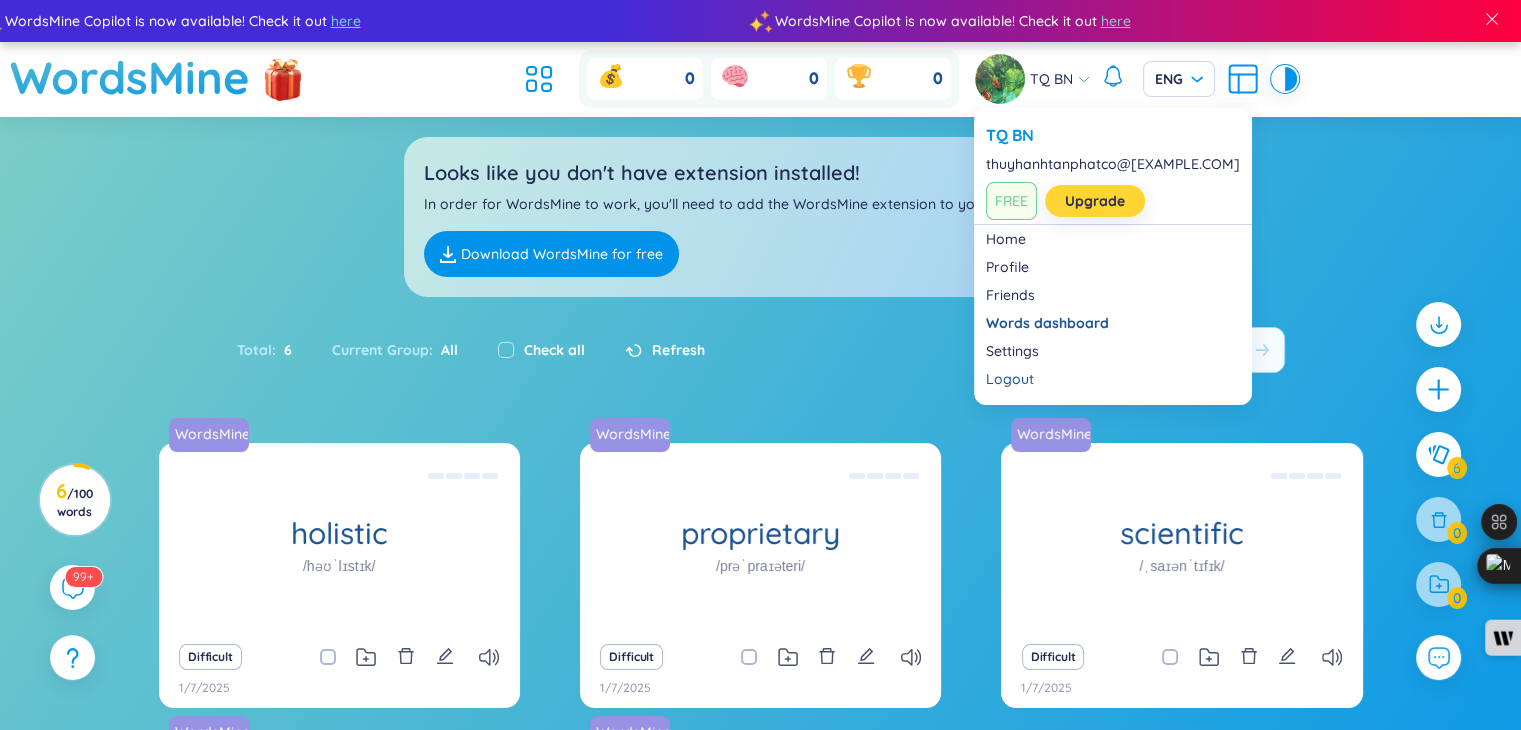 click on "Upgrade" at bounding box center (1095, 201) 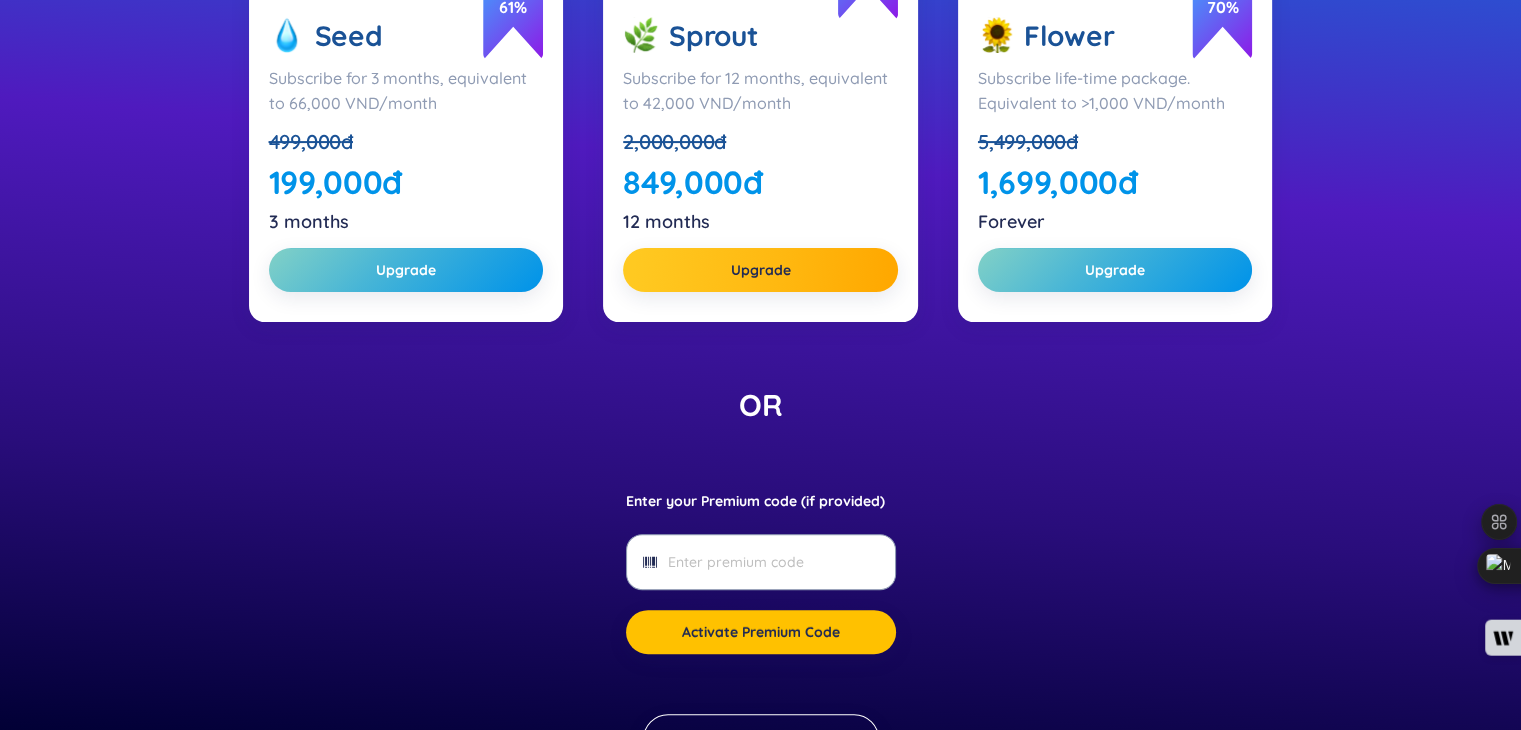 scroll, scrollTop: 600, scrollLeft: 0, axis: vertical 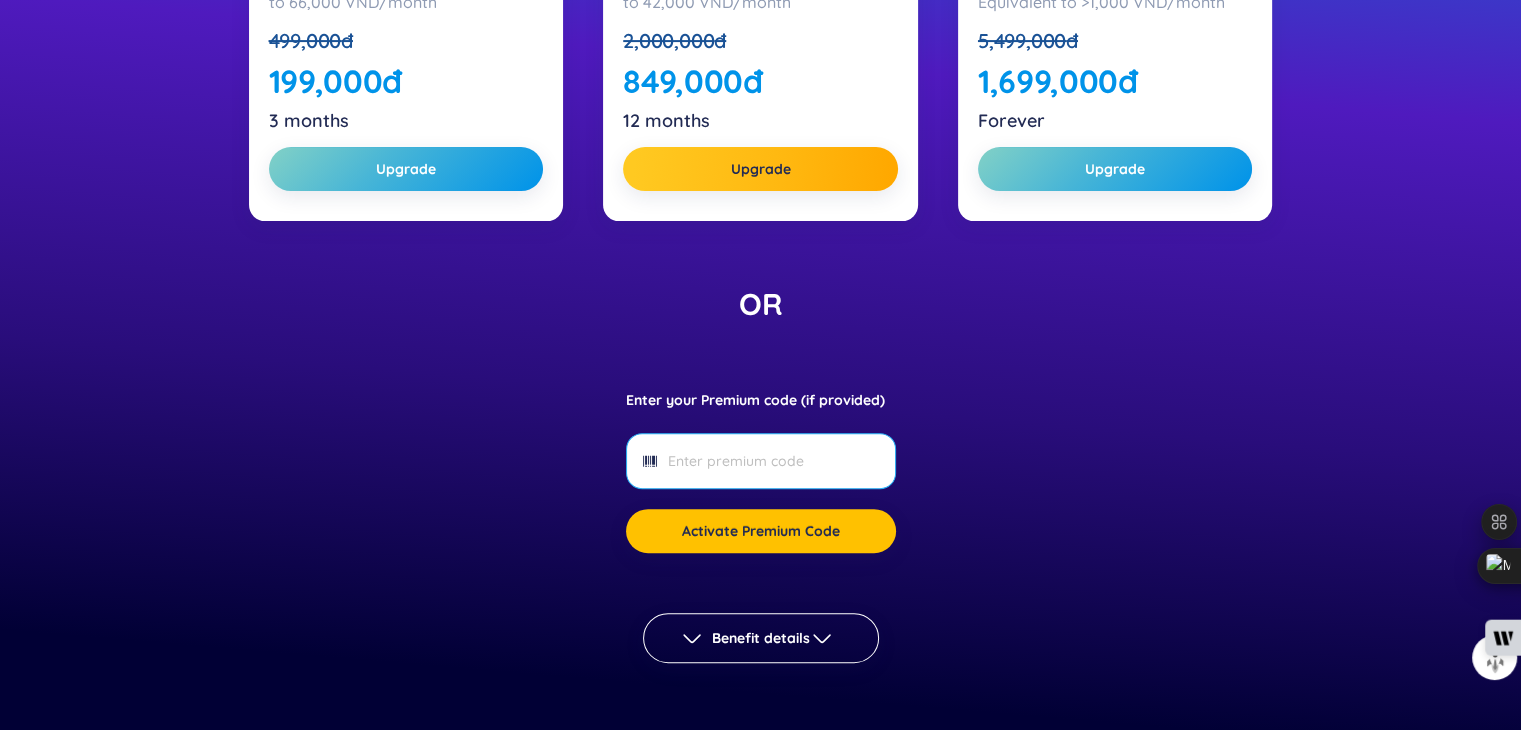 click at bounding box center [761, 461] 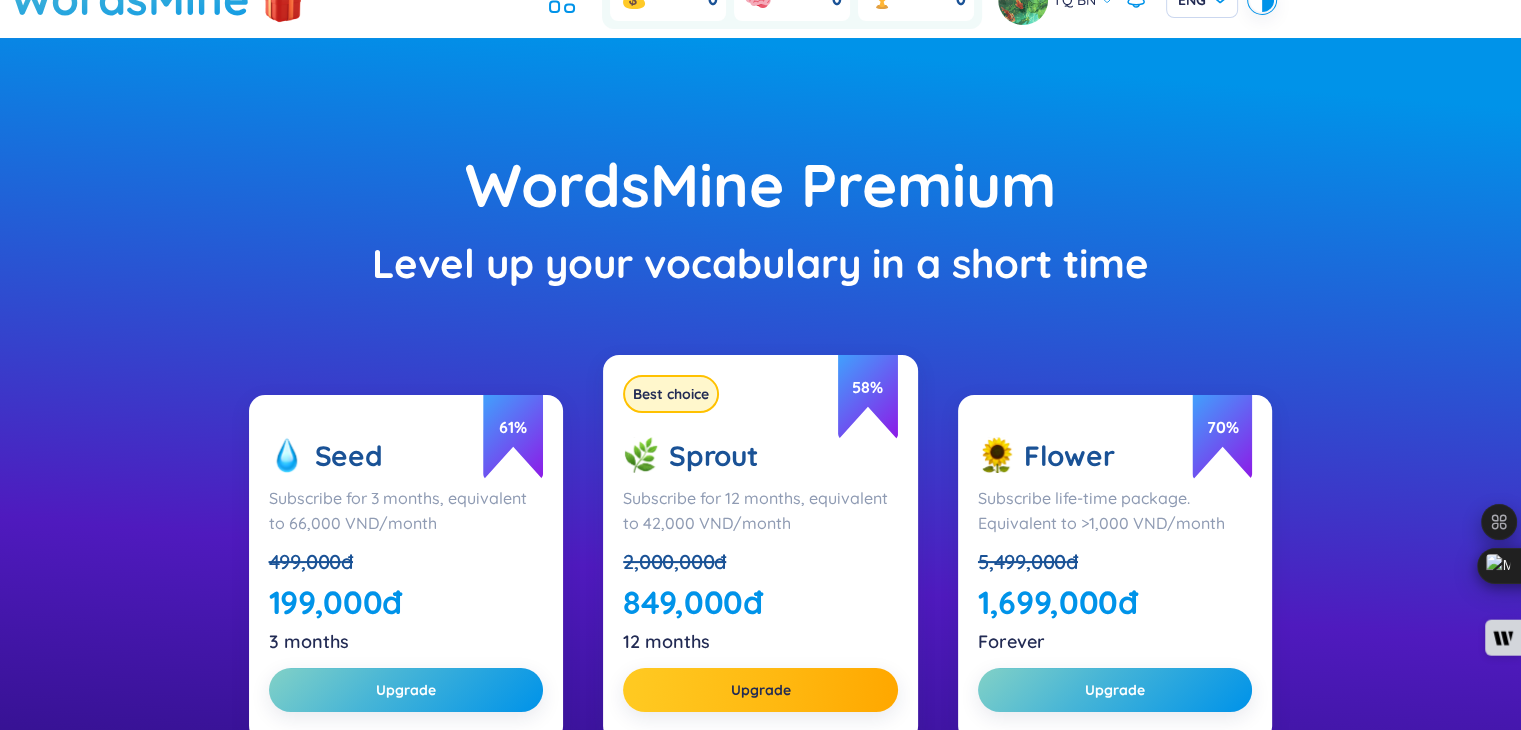 scroll, scrollTop: 0, scrollLeft: 0, axis: both 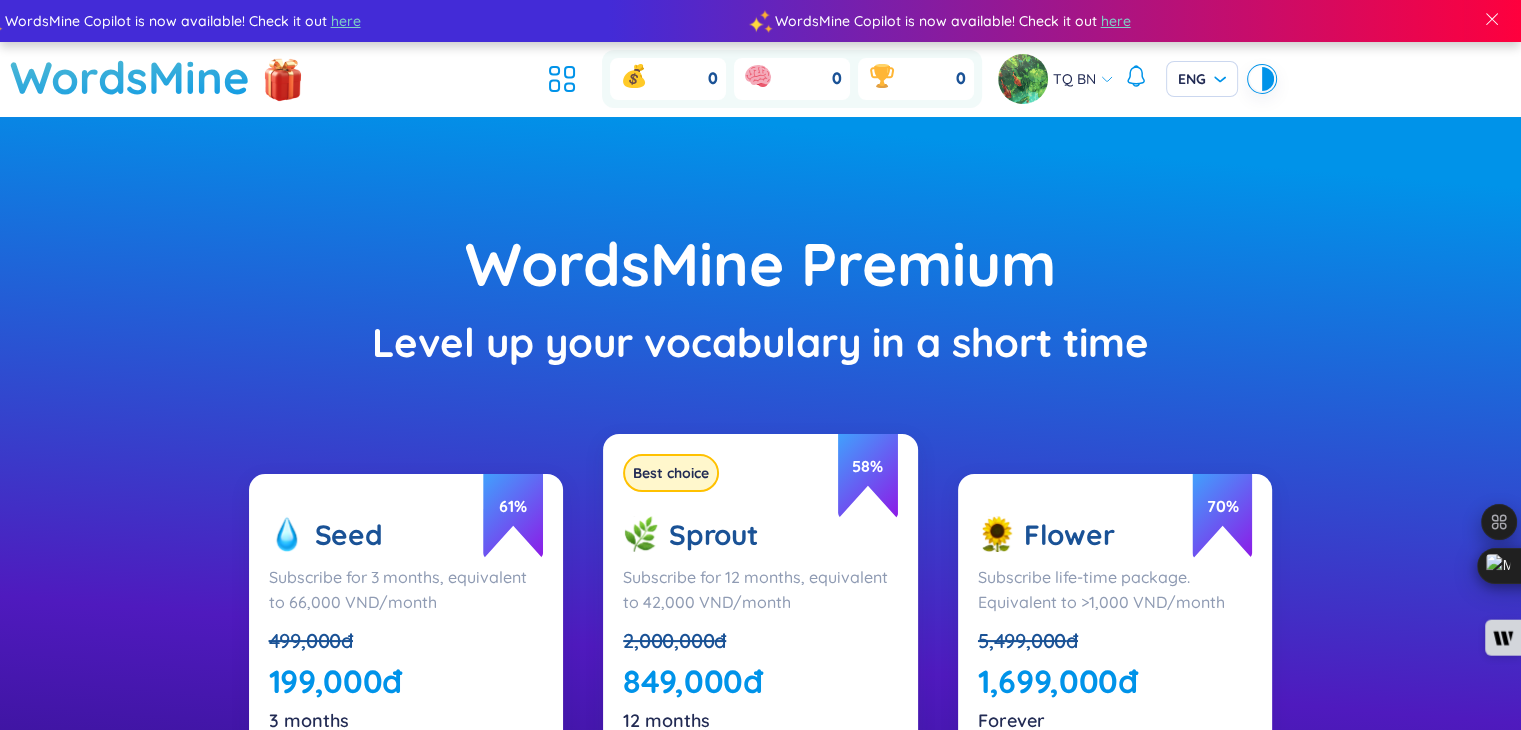 click on "TQ BN" at bounding box center [1056, 79] 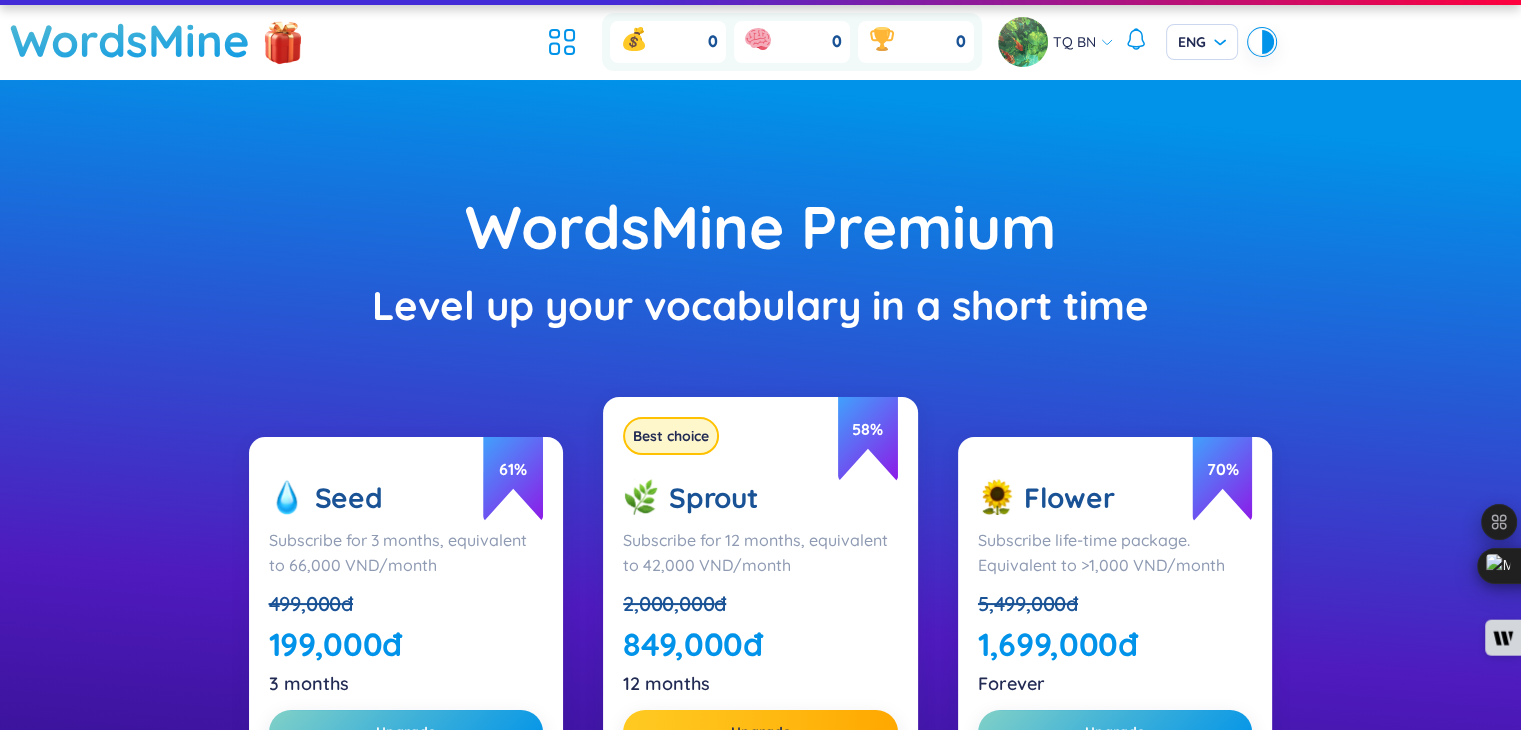 scroll, scrollTop: 0, scrollLeft: 0, axis: both 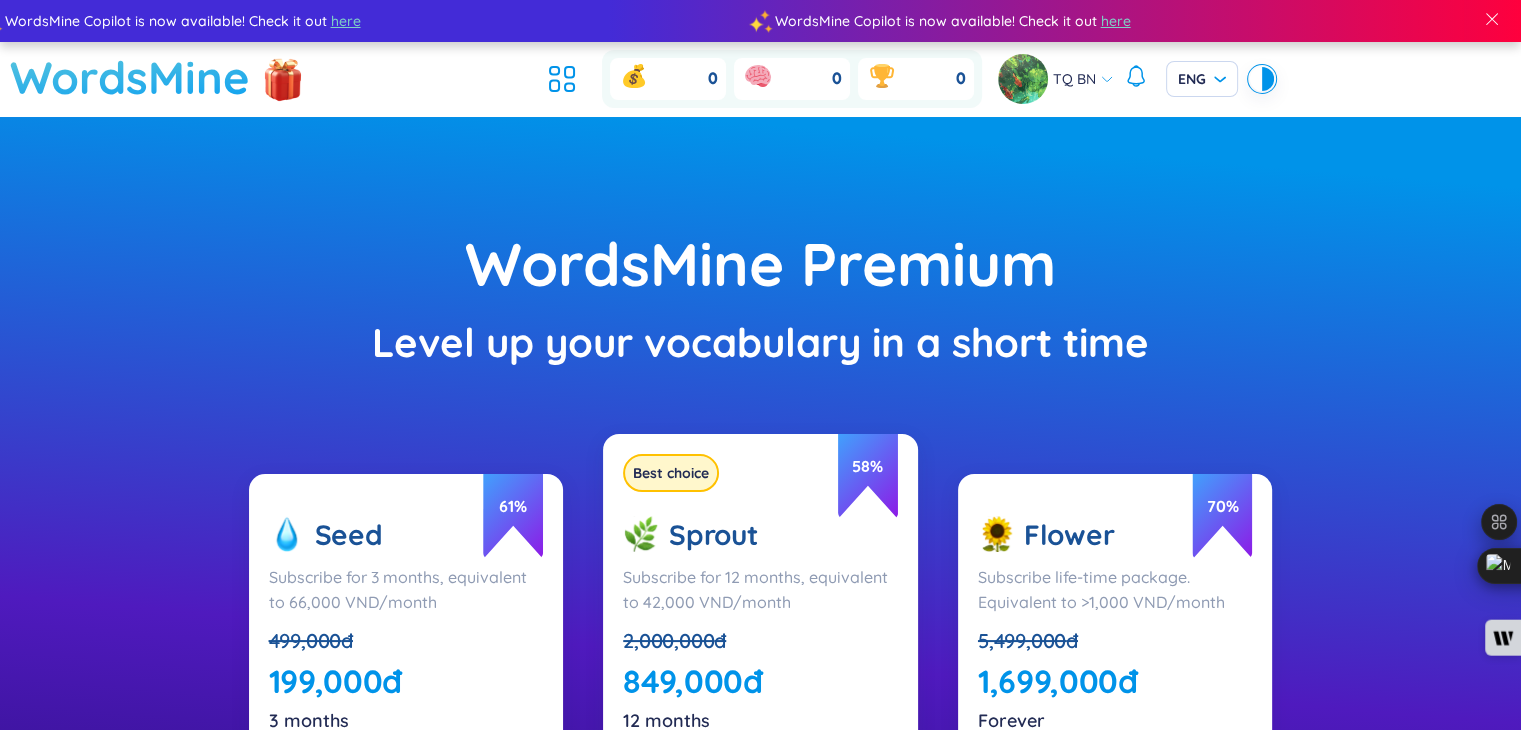 click on "WordsMine" at bounding box center [130, 77] 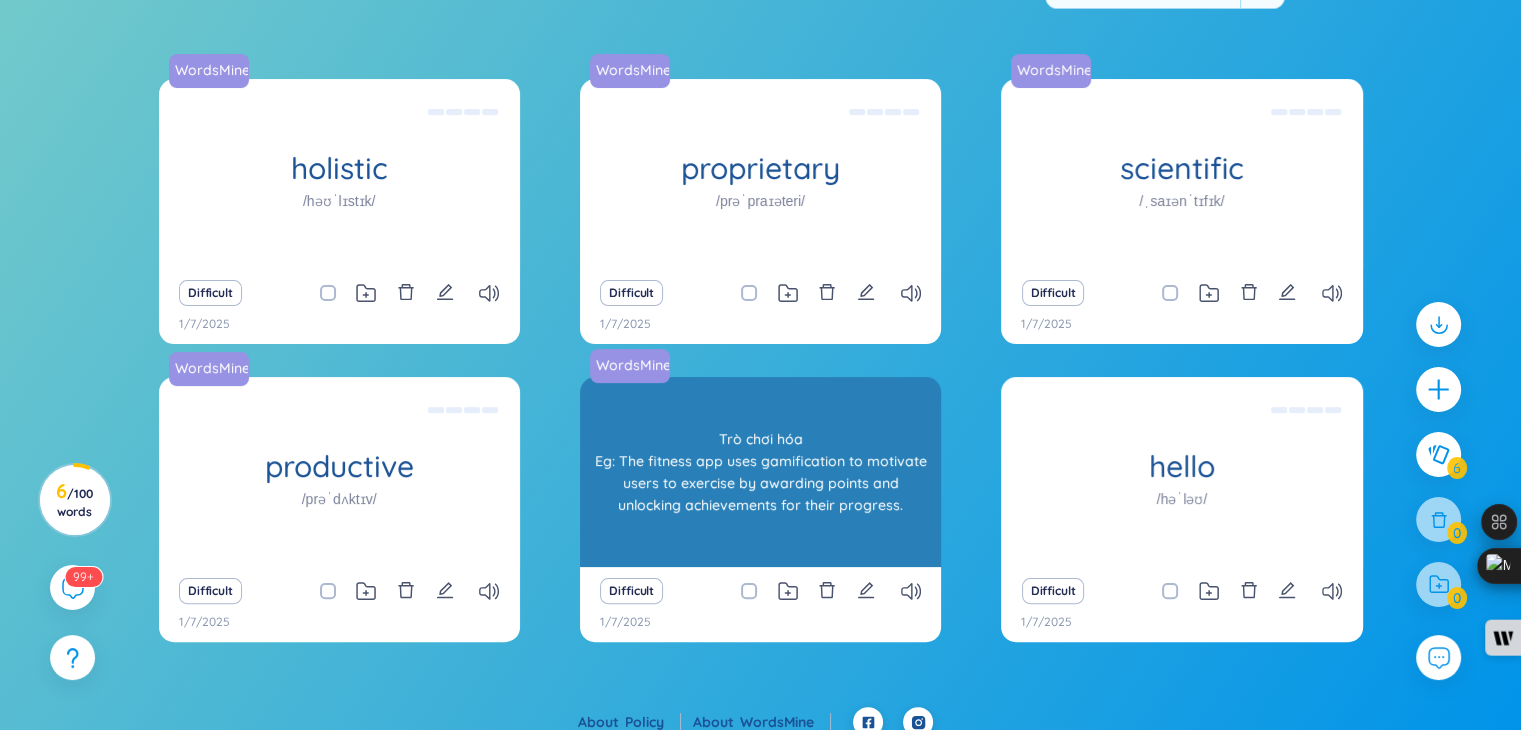 scroll, scrollTop: 380, scrollLeft: 0, axis: vertical 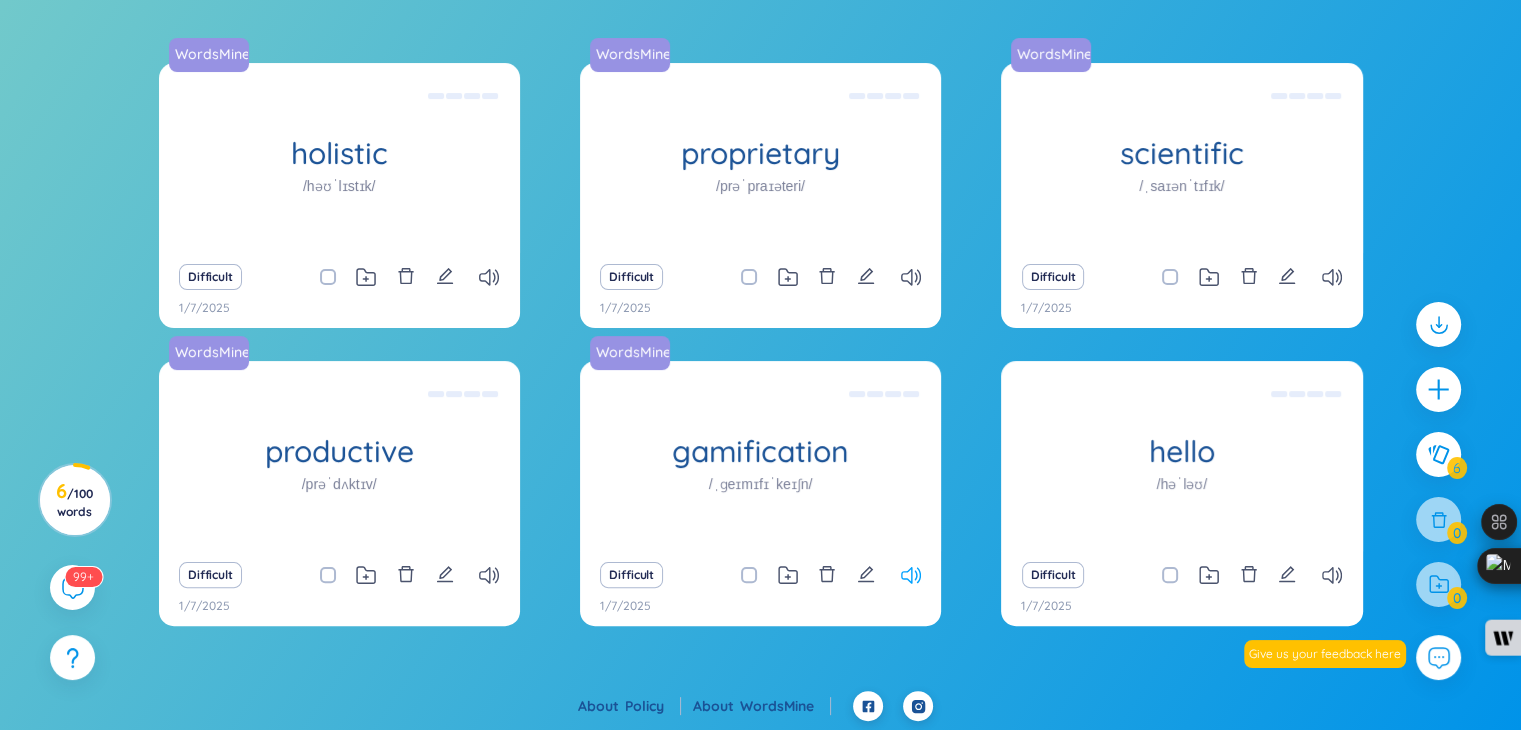click at bounding box center [489, 277] 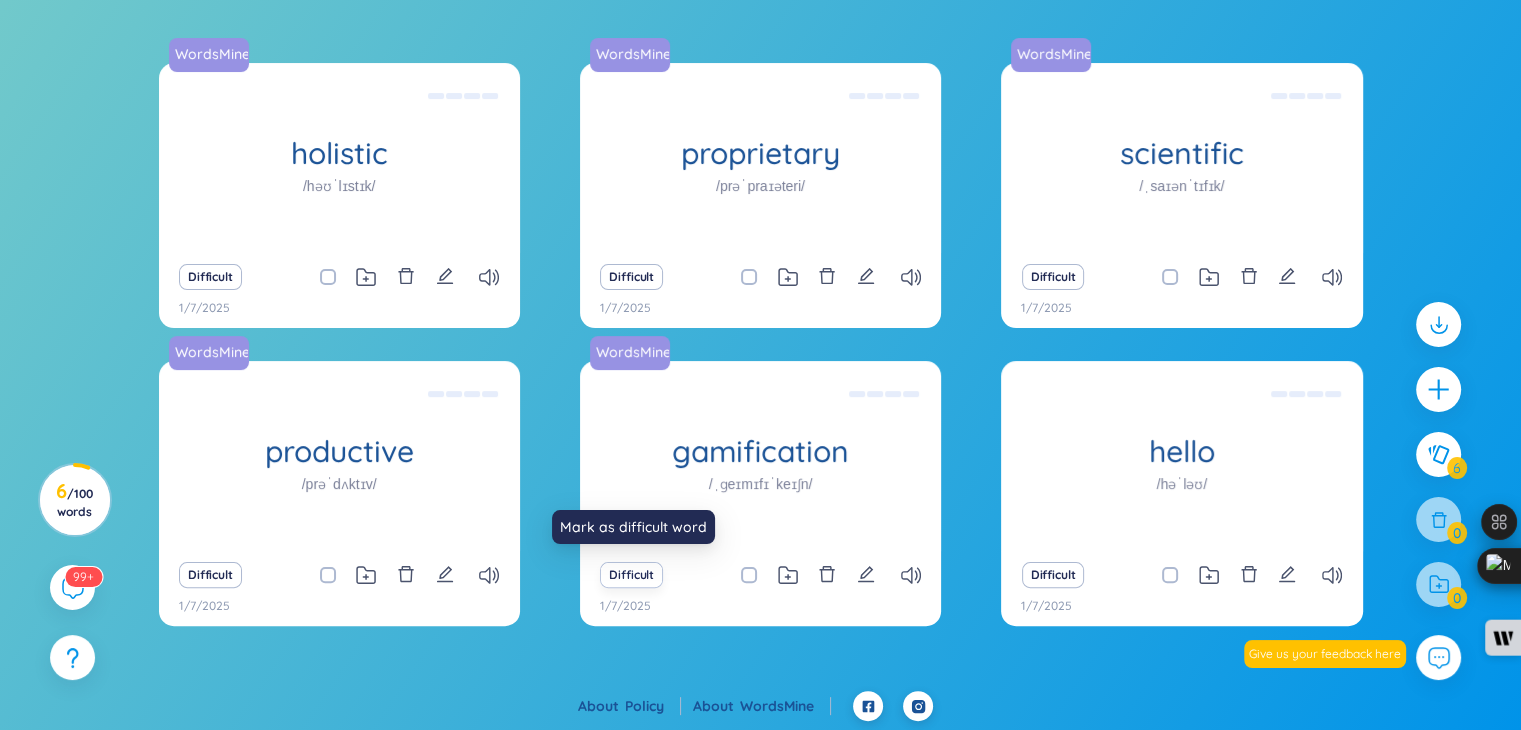 click on "Difficult" at bounding box center (631, 575) 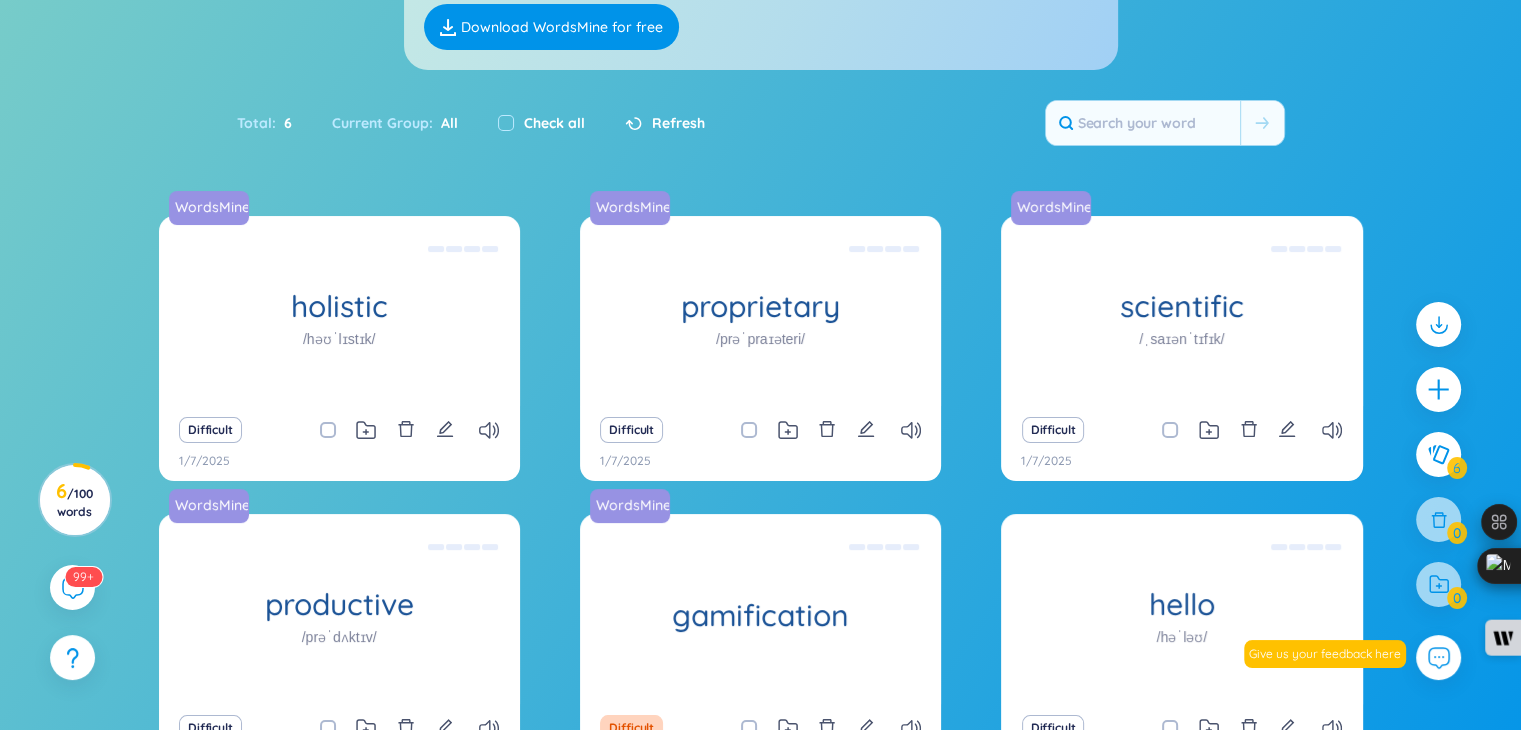 scroll, scrollTop: 380, scrollLeft: 0, axis: vertical 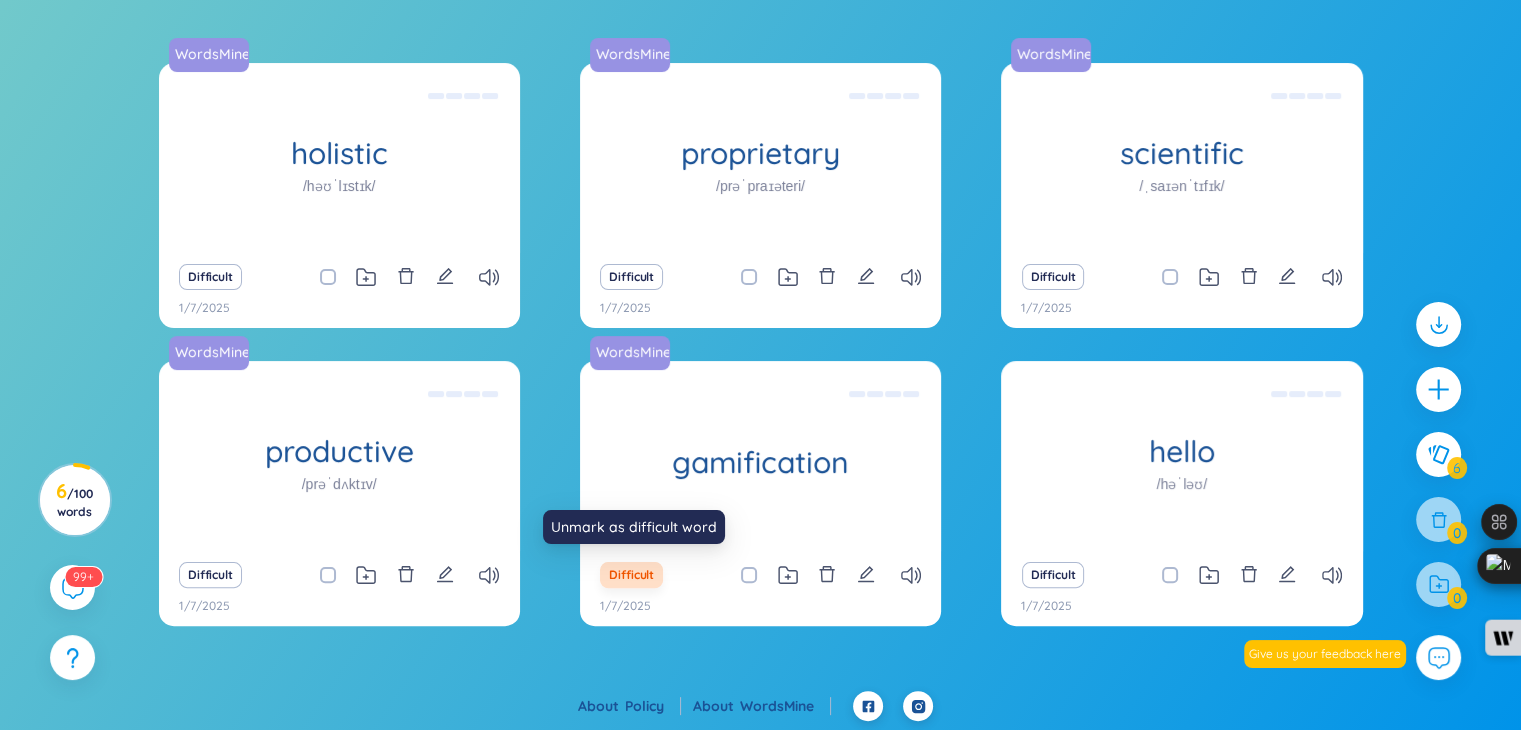 click on "Difficult" at bounding box center (631, 575) 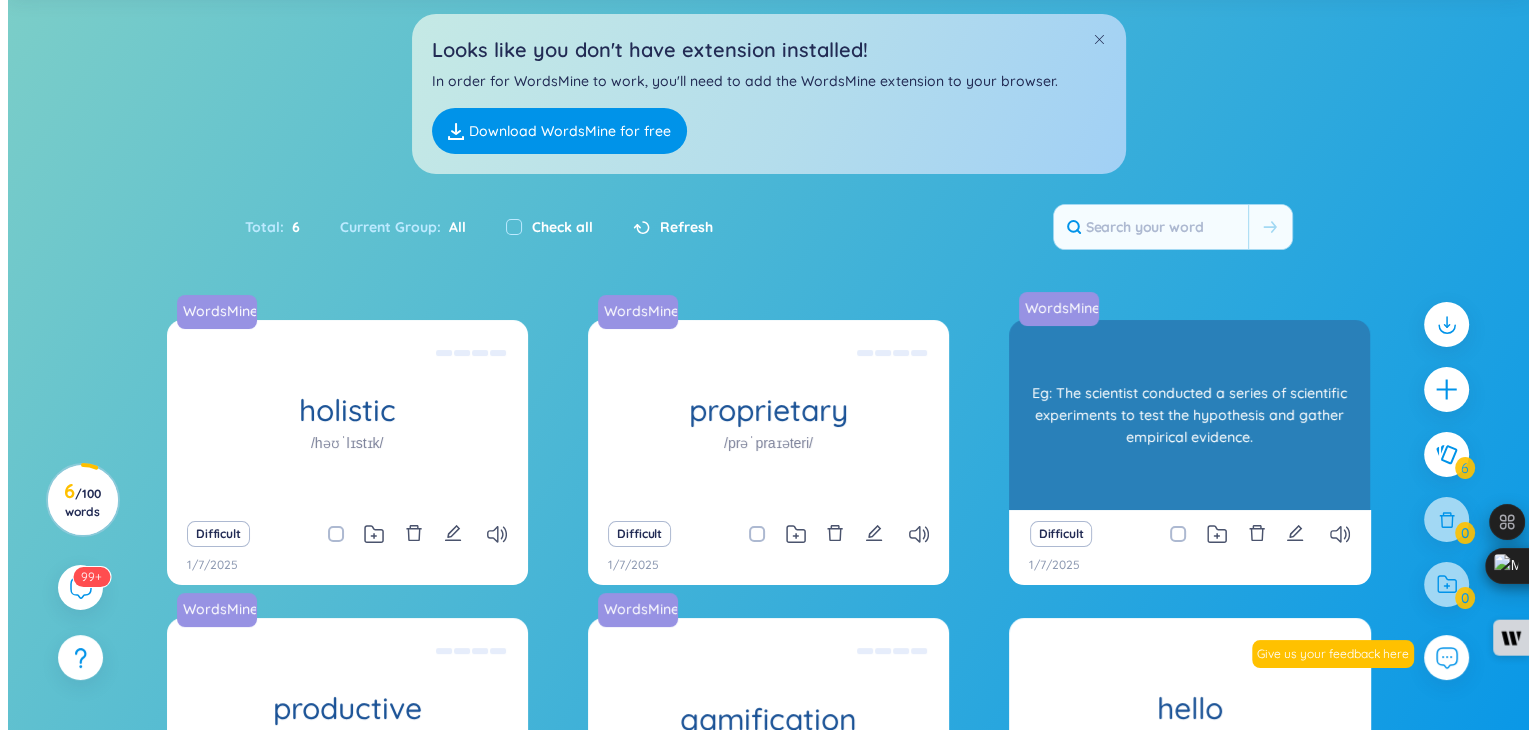 scroll, scrollTop: 0, scrollLeft: 0, axis: both 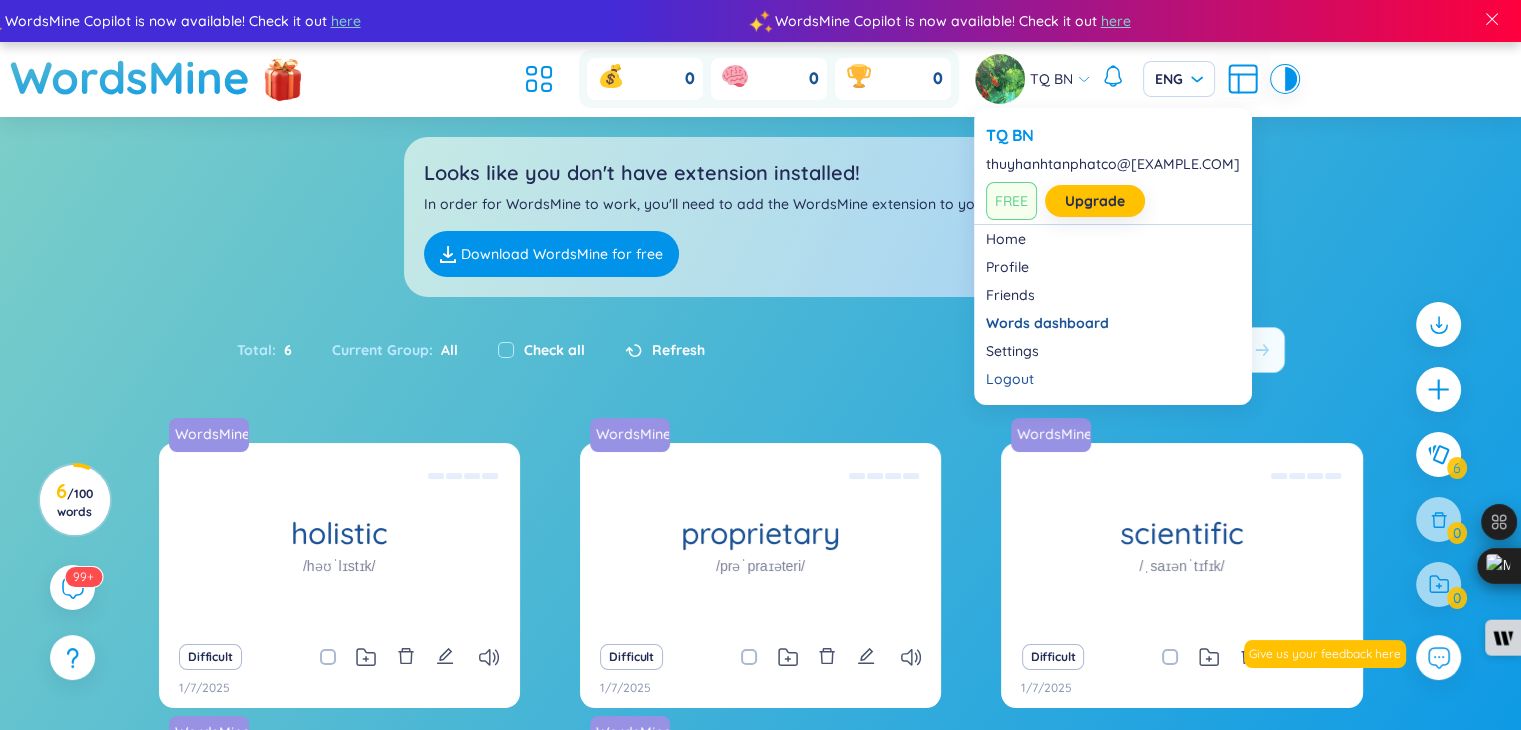 click on "TQ BN" at bounding box center [1051, 79] 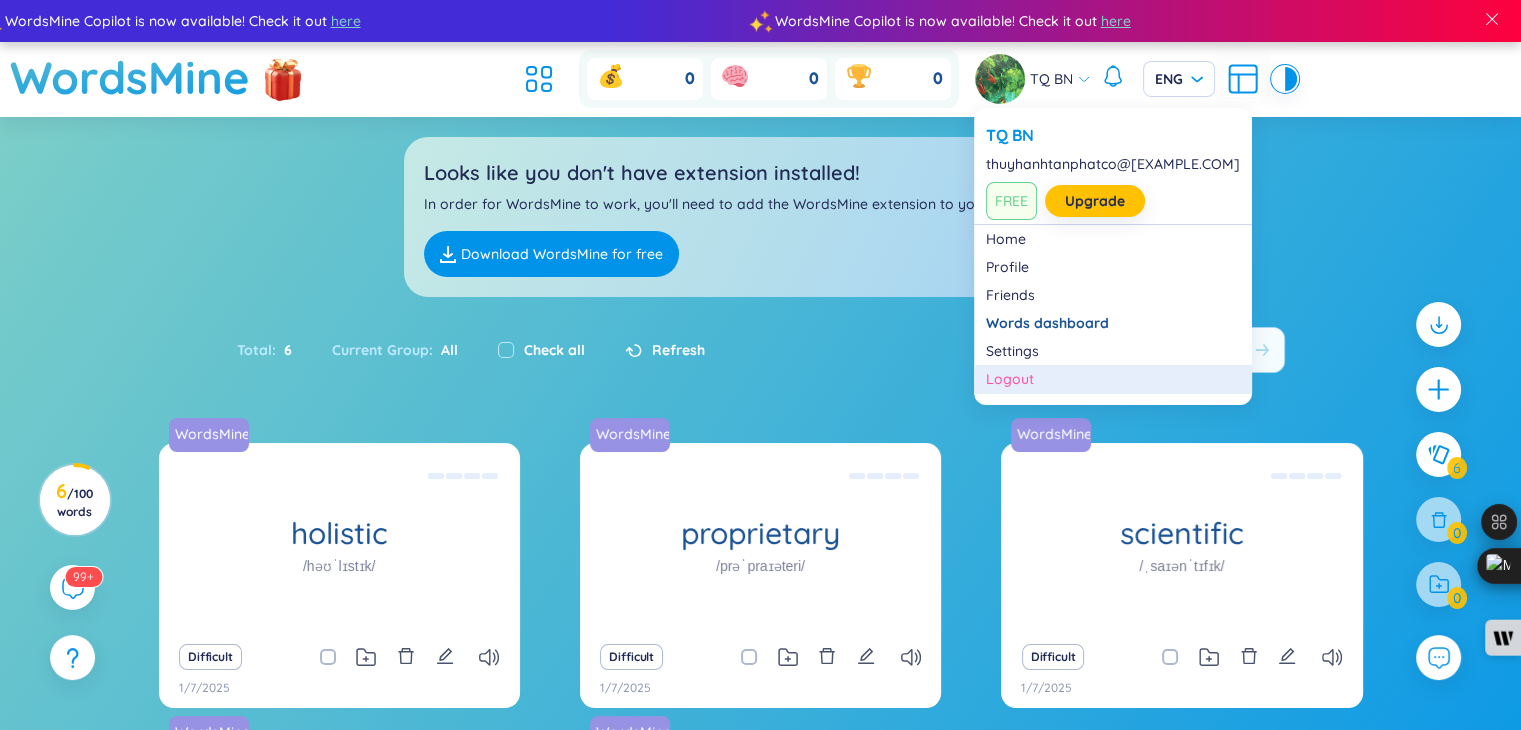 click on "Logout" at bounding box center (1113, 379) 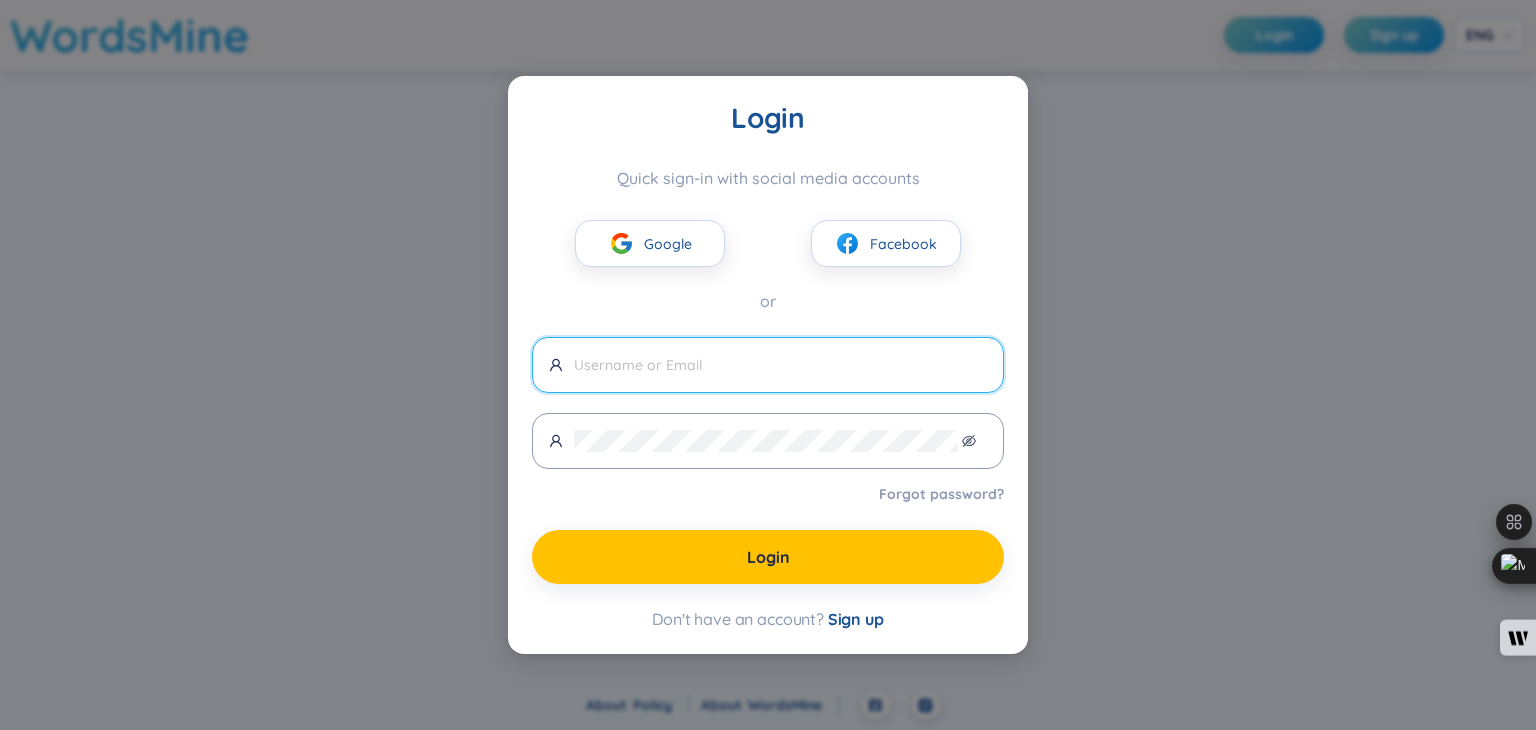 click on "Login Quick sign-in with social media accounts Google Facebook or Forgot password? Login Don't have an account?   Sign up" at bounding box center [768, 364] 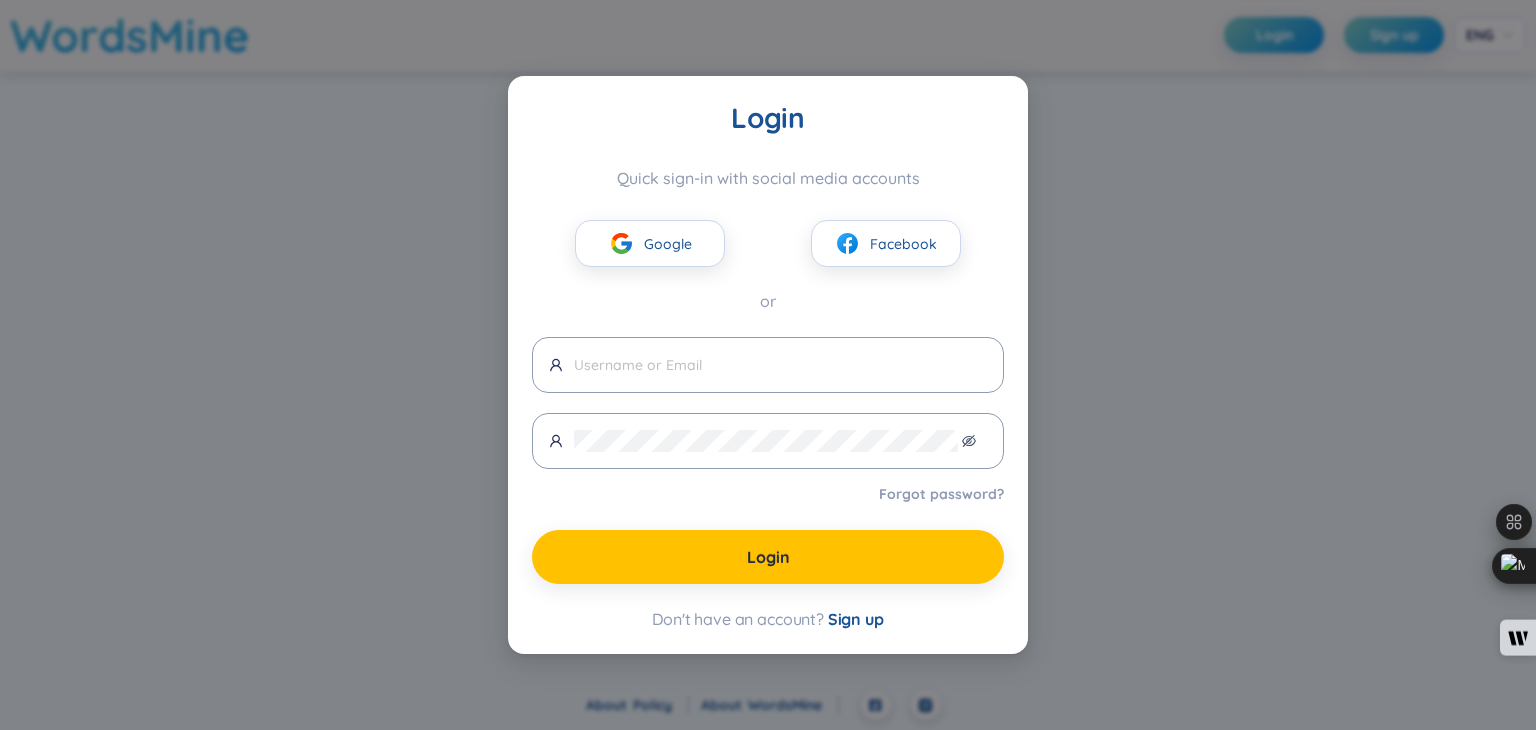 click on "Sign up" at bounding box center [856, 619] 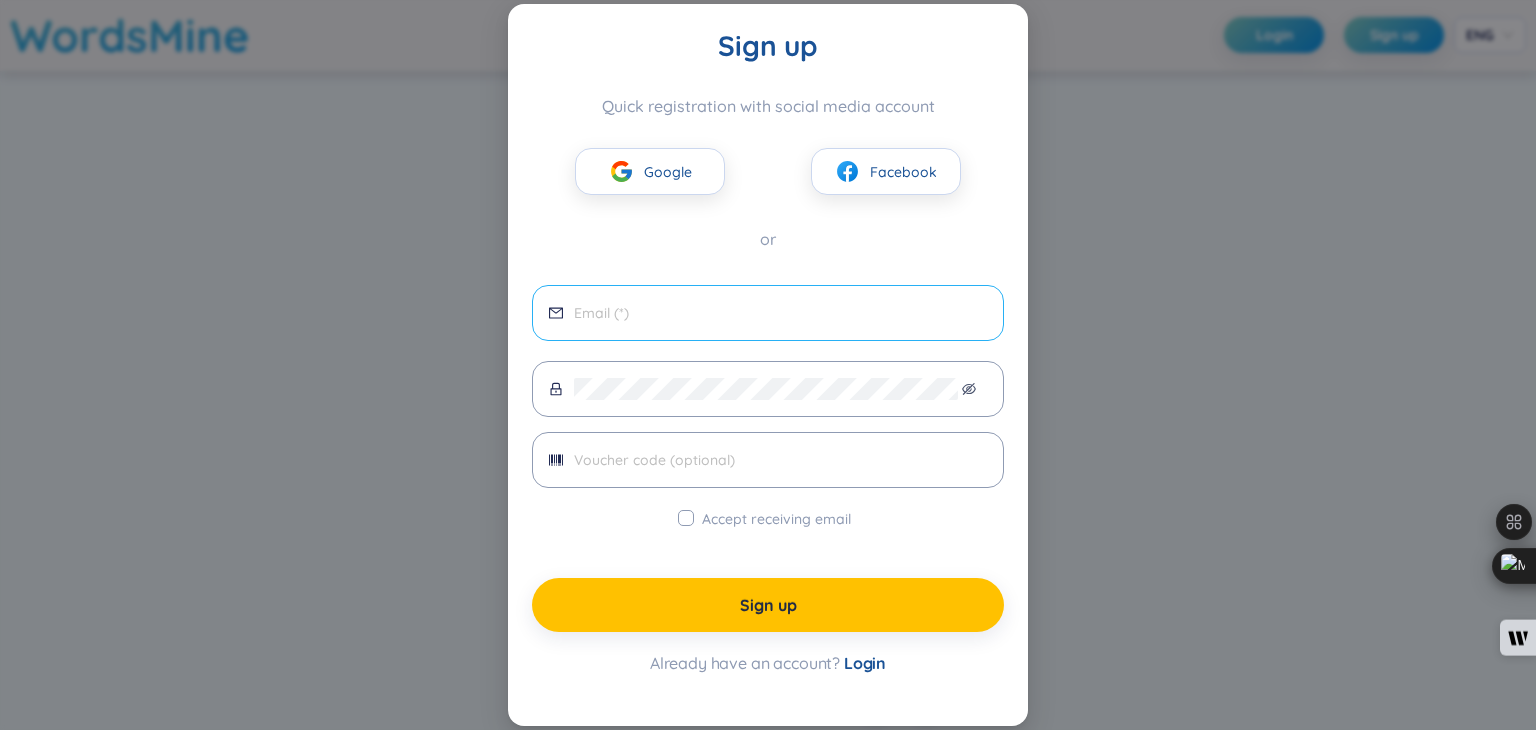 click at bounding box center [768, 313] 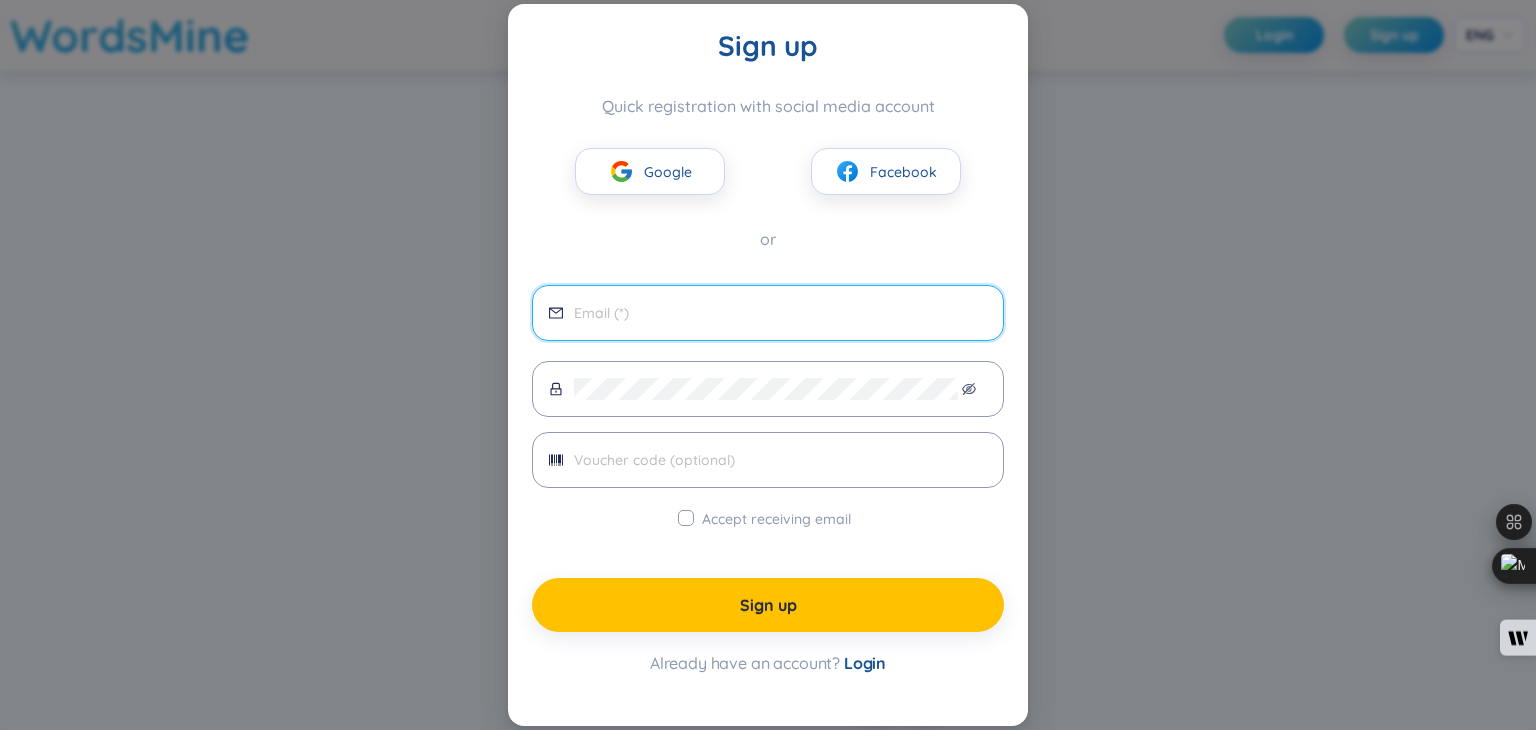 click at bounding box center (780, 313) 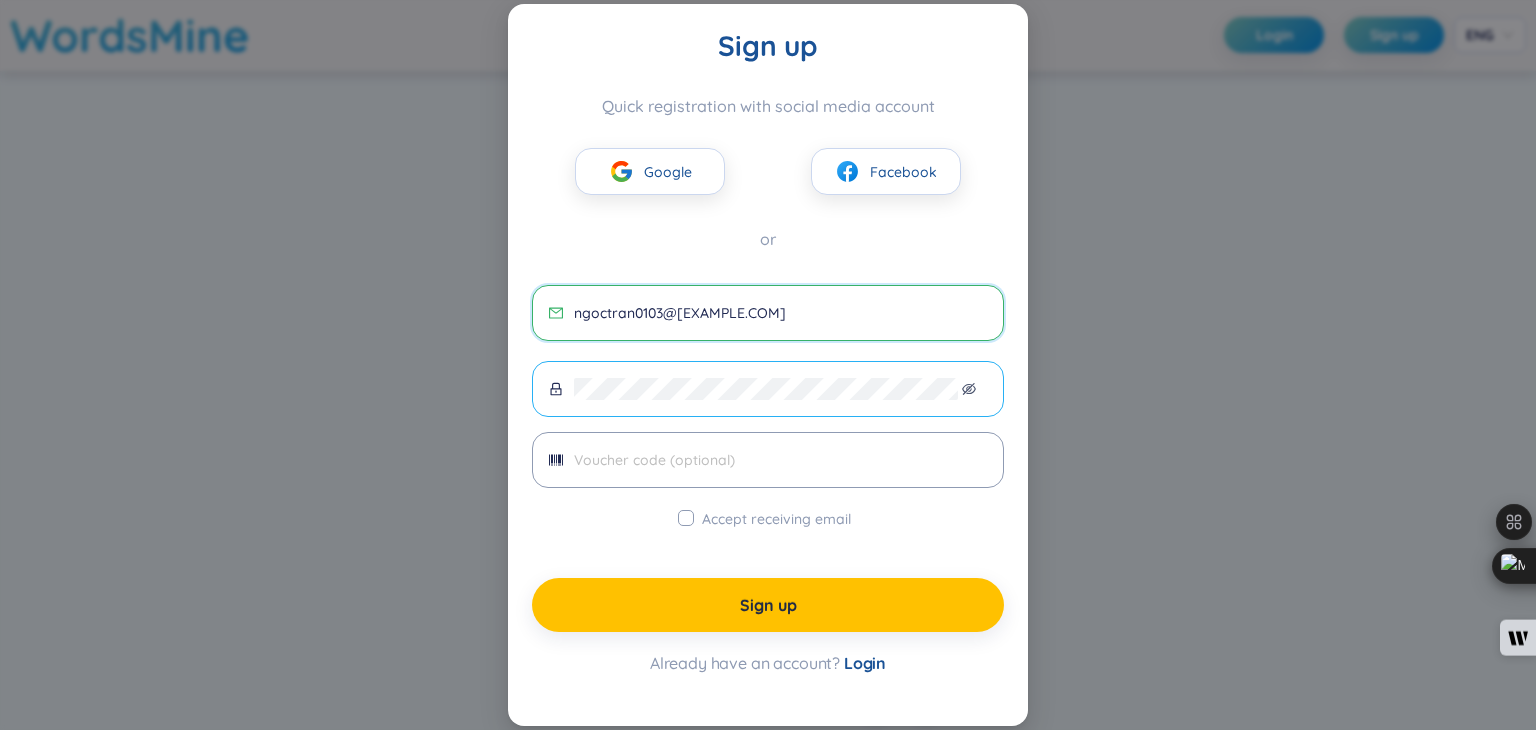 type on "ngoctran0103@[EXAMPLE.COM]" 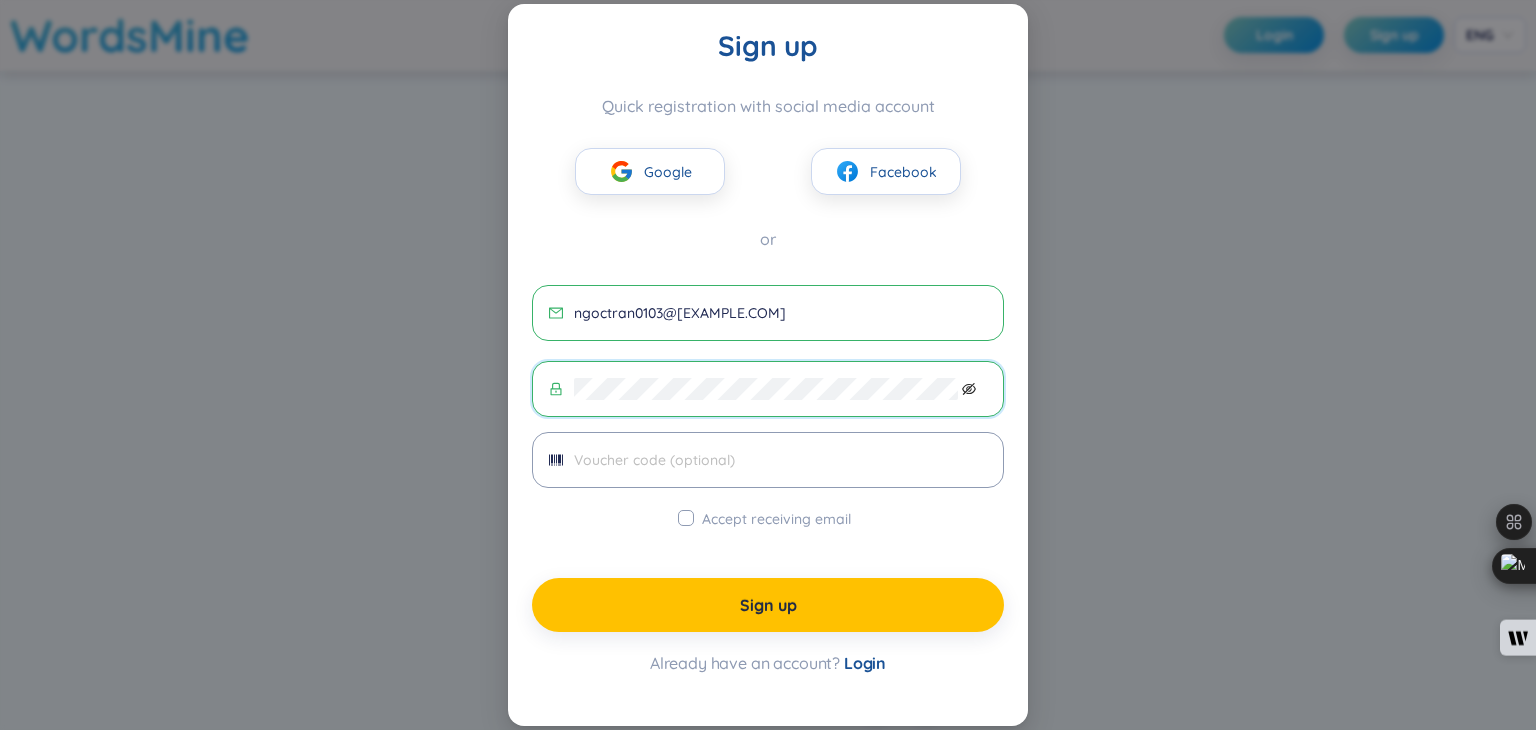 click at bounding box center (969, 389) 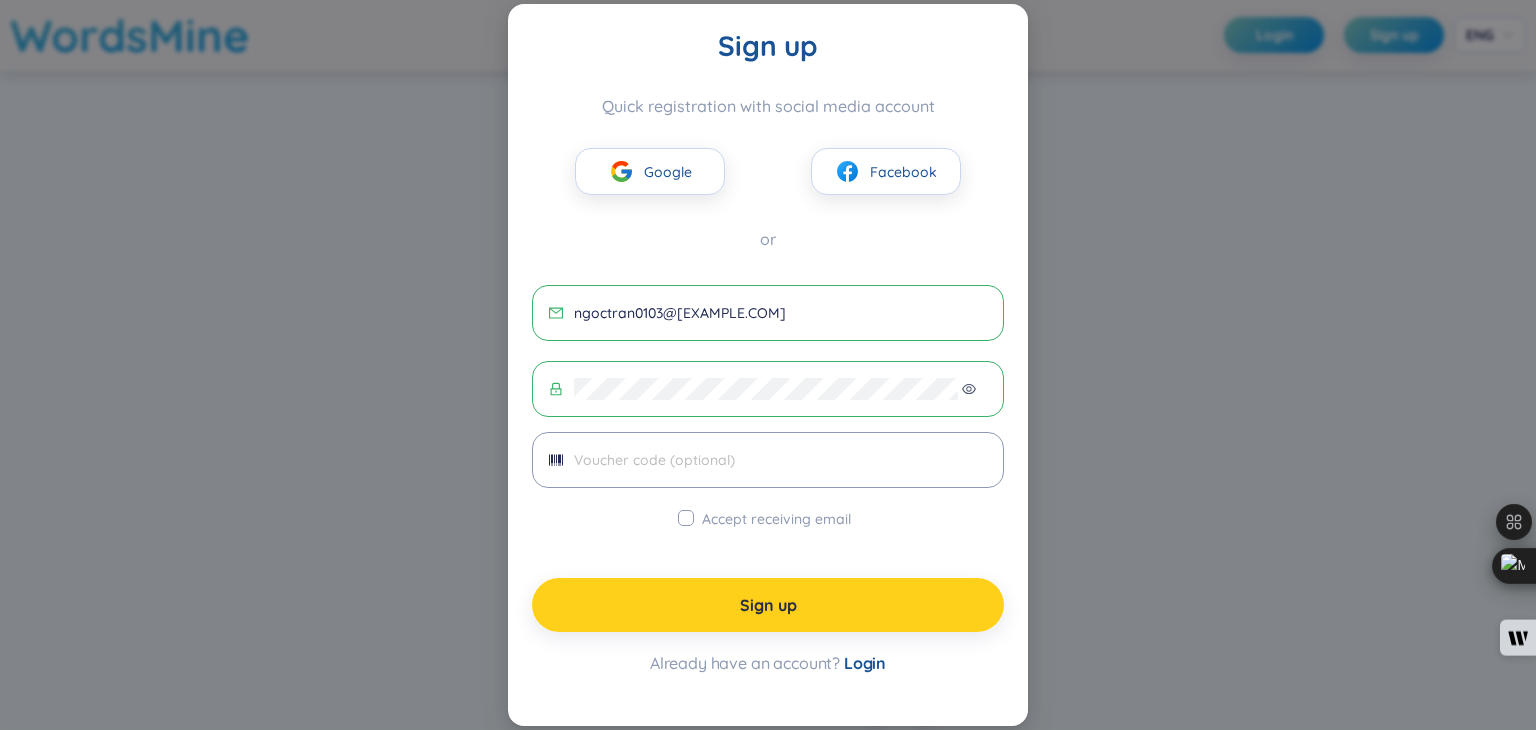 click on "Sign up" at bounding box center (768, 605) 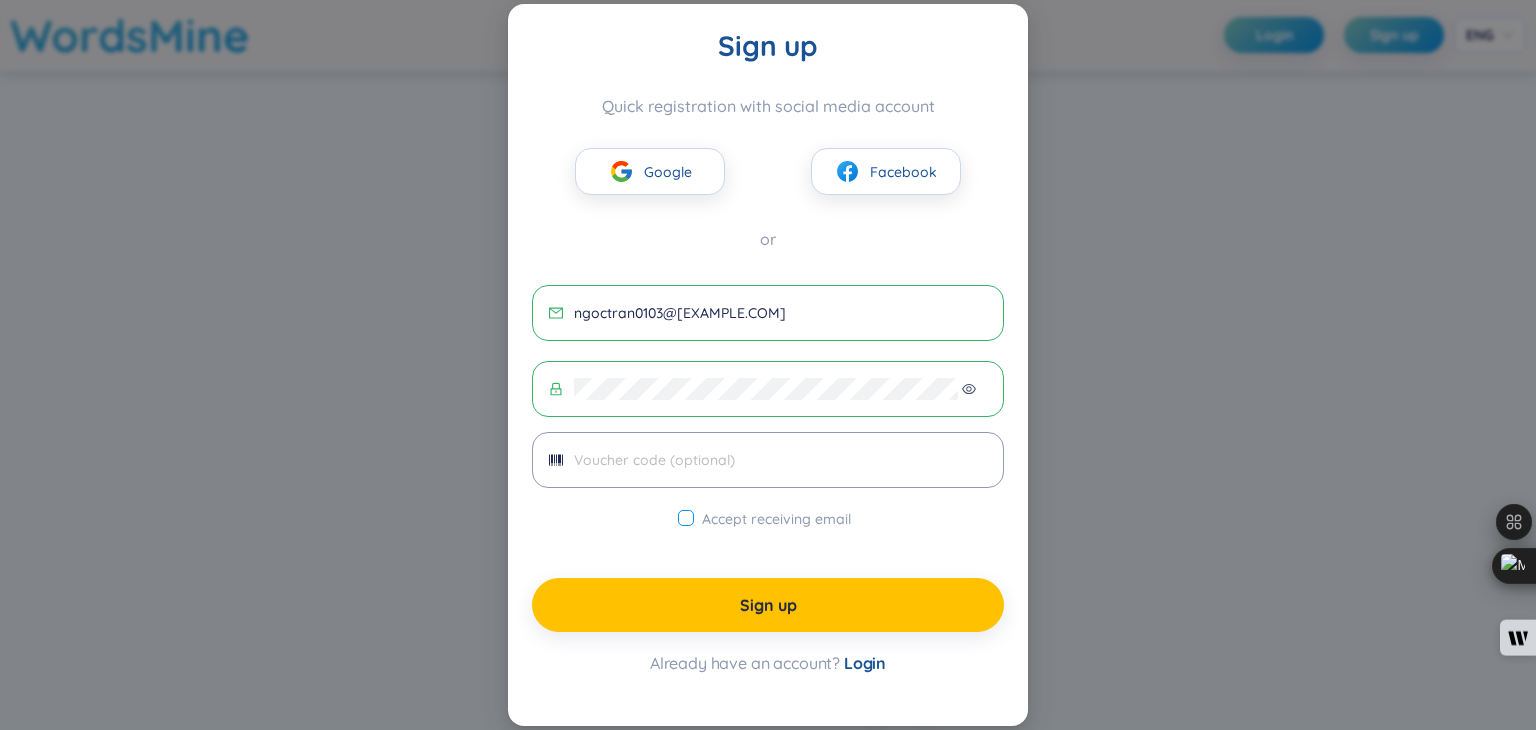 click on "Accept receiving email" at bounding box center (776, 519) 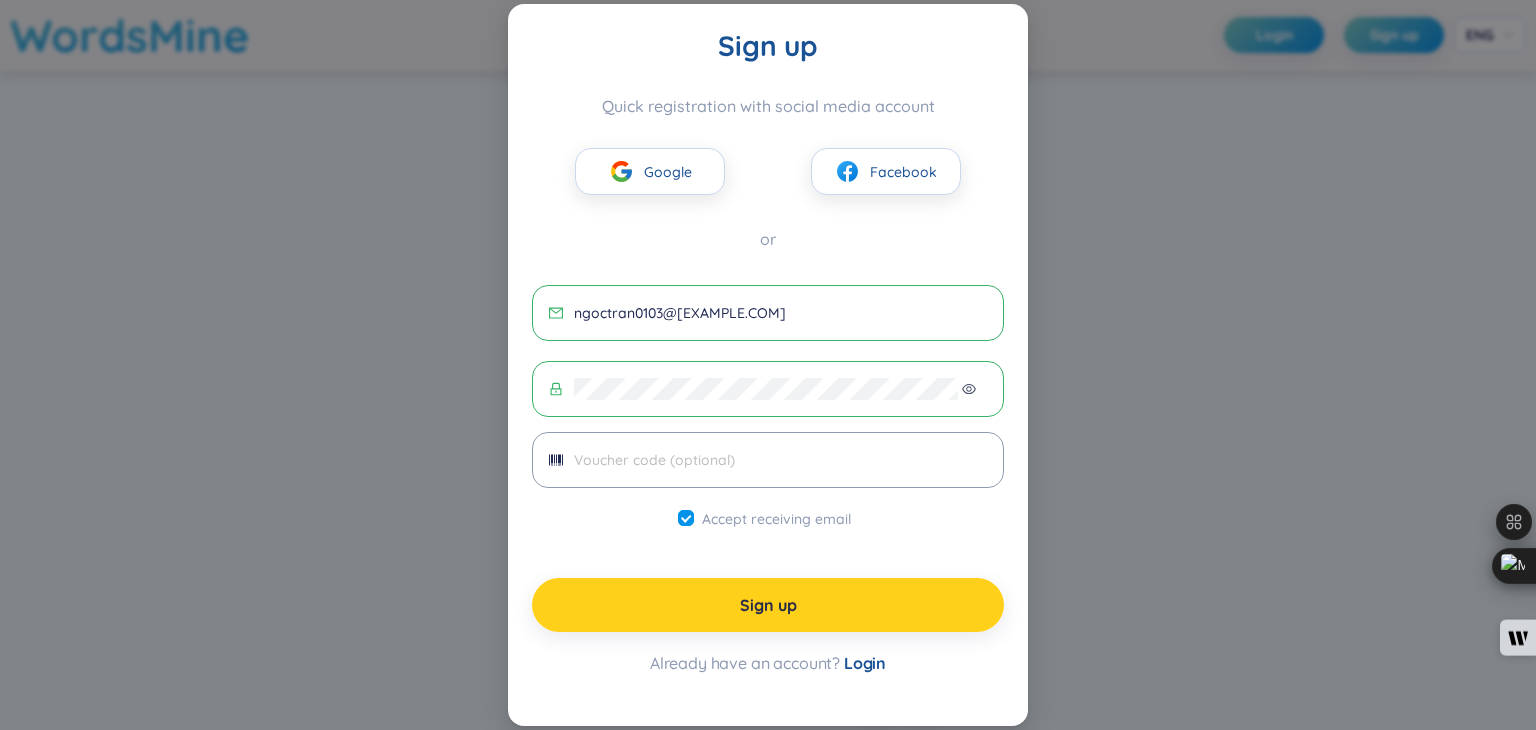 click on "Sign up" at bounding box center [768, 605] 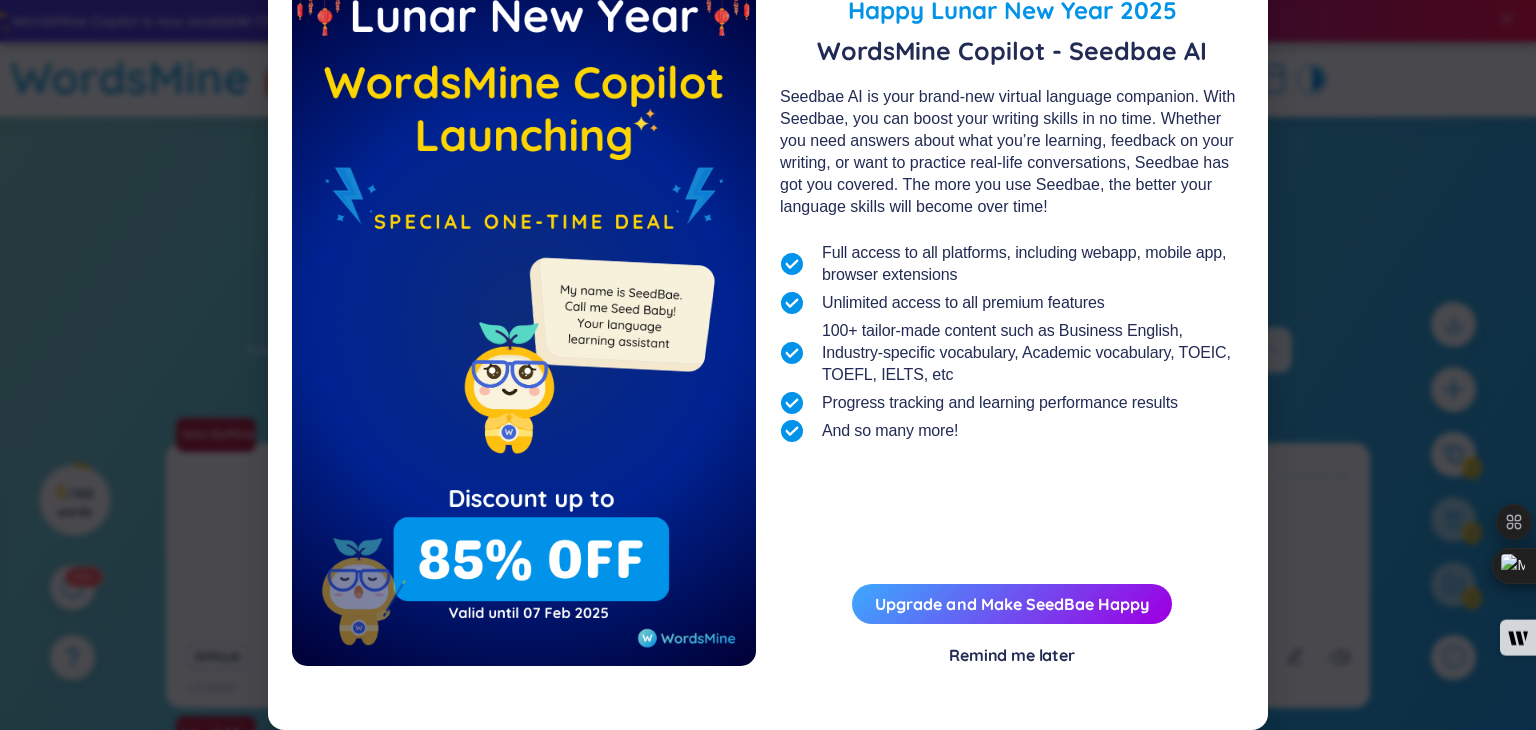 scroll, scrollTop: 0, scrollLeft: 0, axis: both 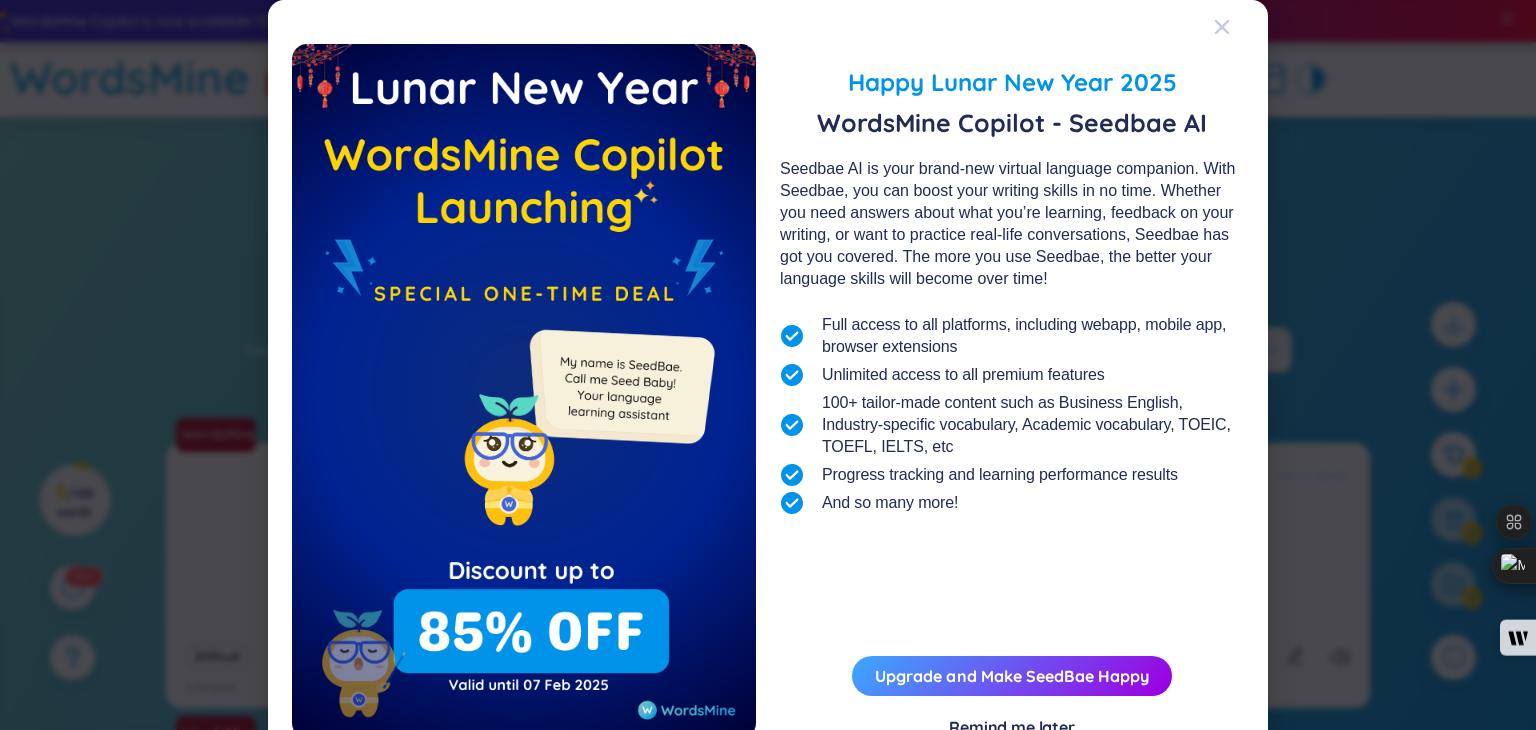 click at bounding box center [1222, 27] 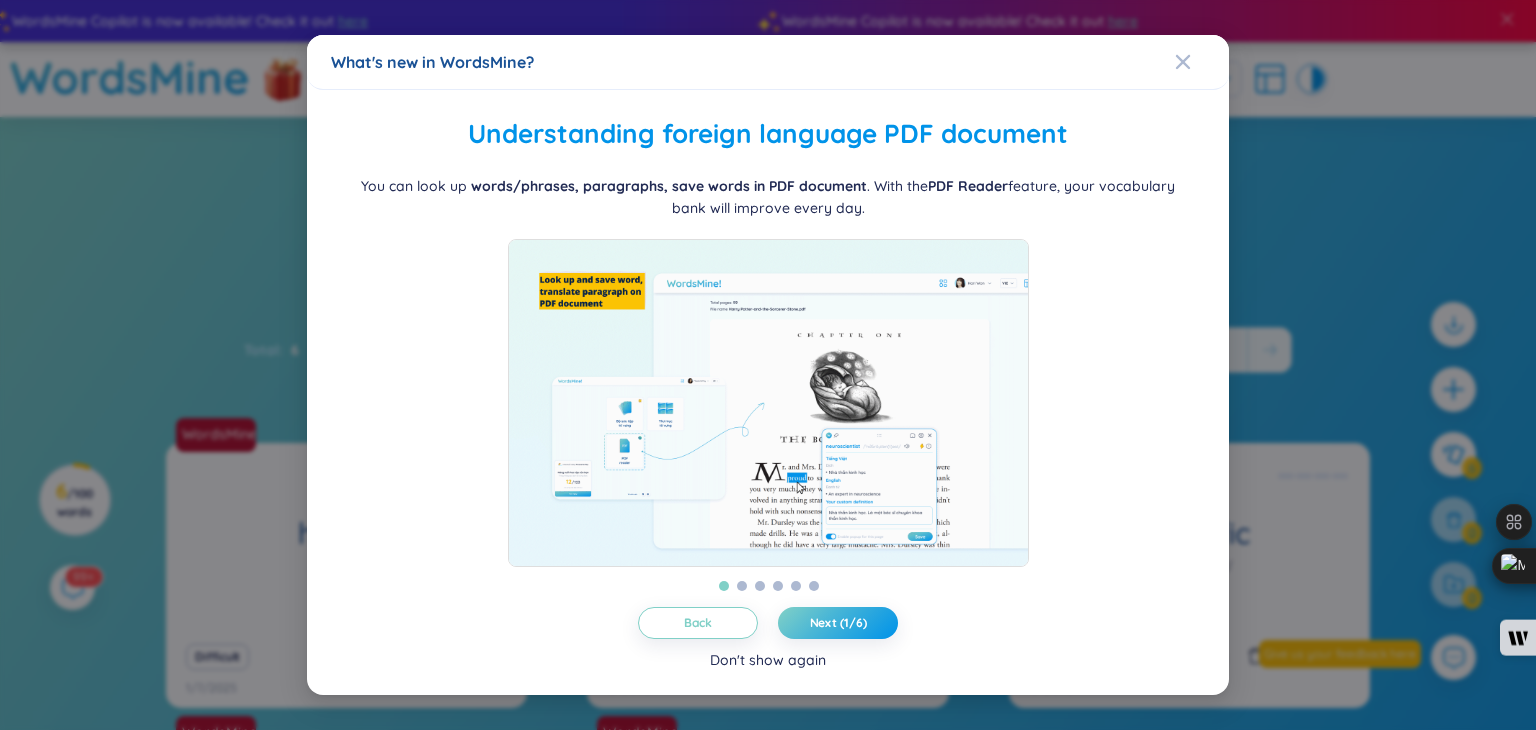 click on "Don't show again" at bounding box center [768, 660] 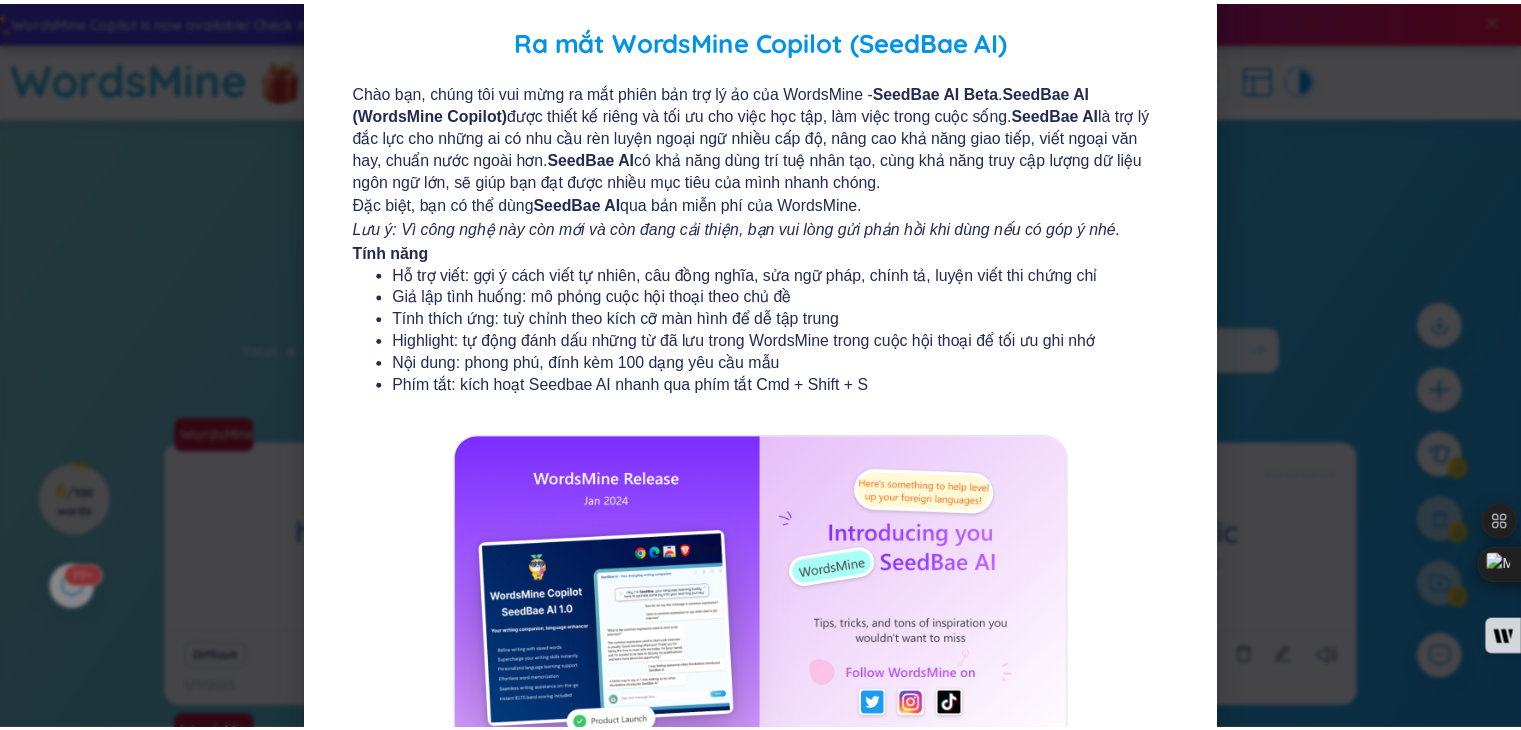 scroll, scrollTop: 0, scrollLeft: 0, axis: both 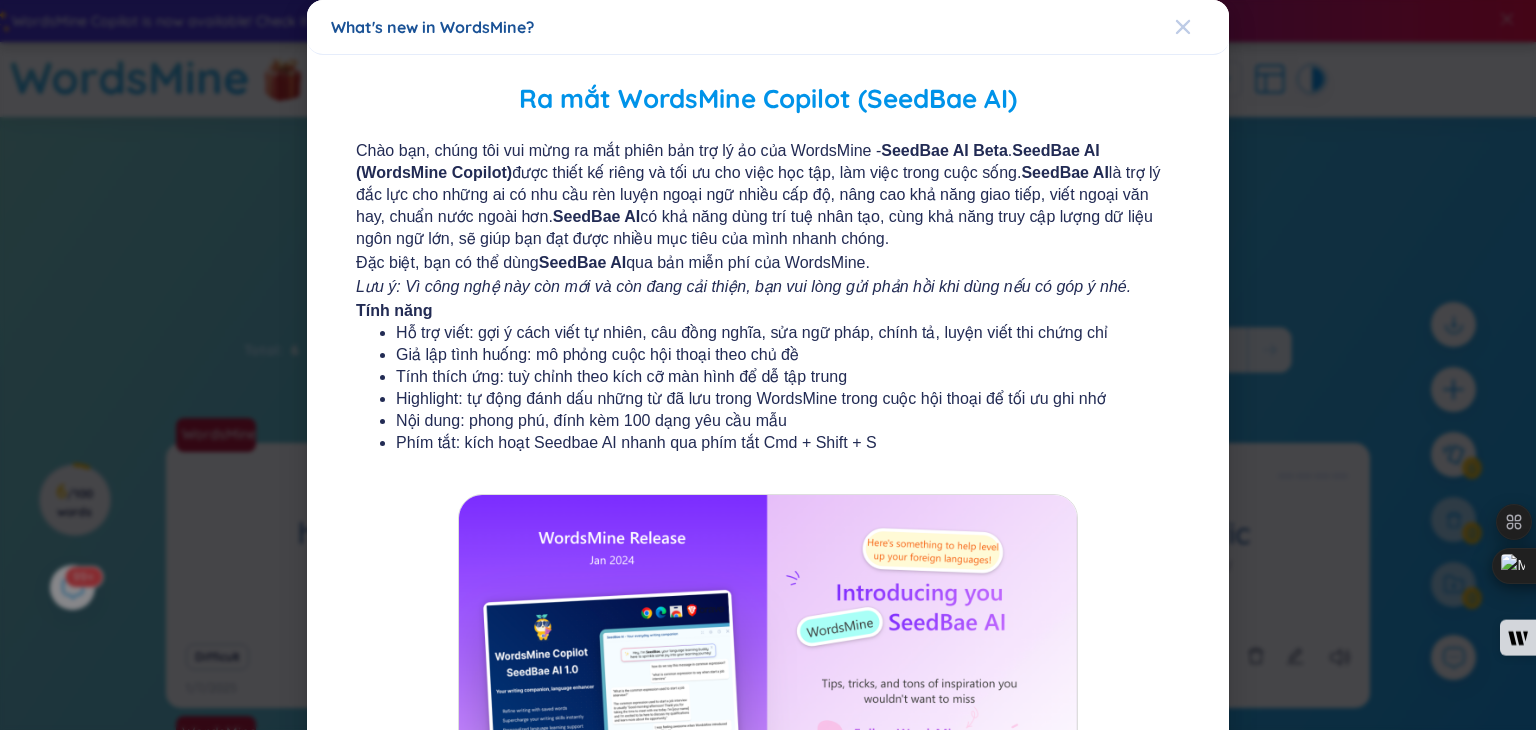 click at bounding box center [1183, 27] 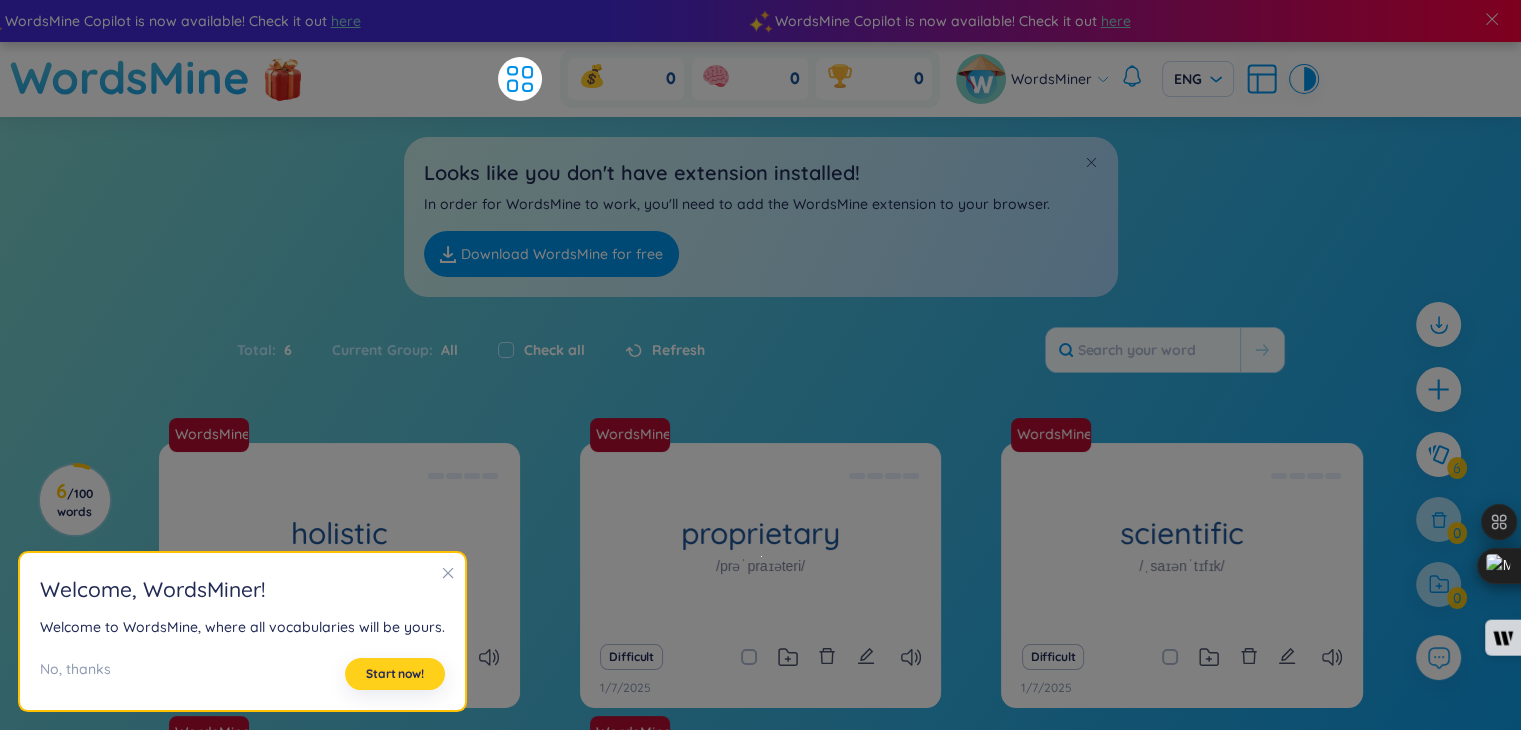 click on "Start now!" at bounding box center (395, 674) 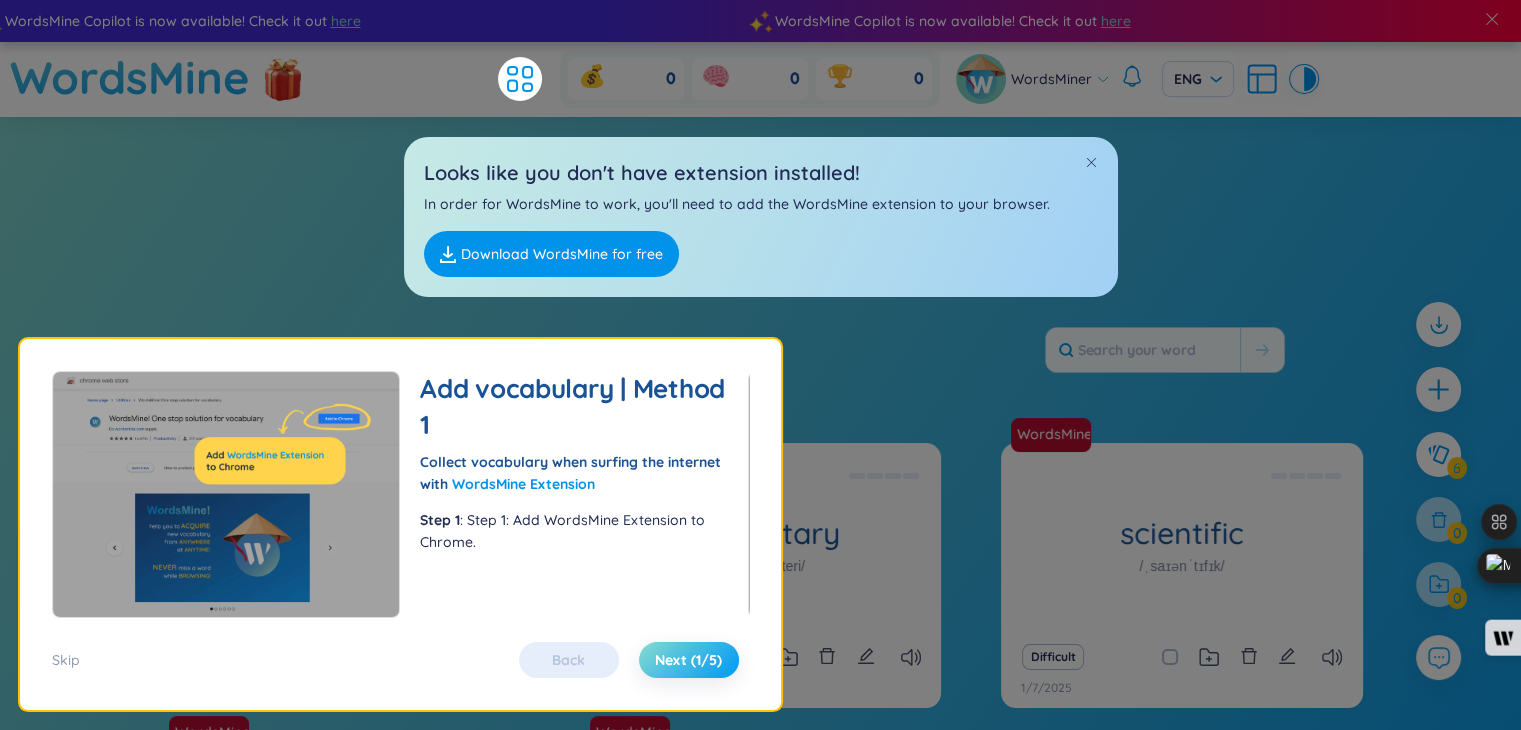 click on "Next (1/5)" at bounding box center [688, 660] 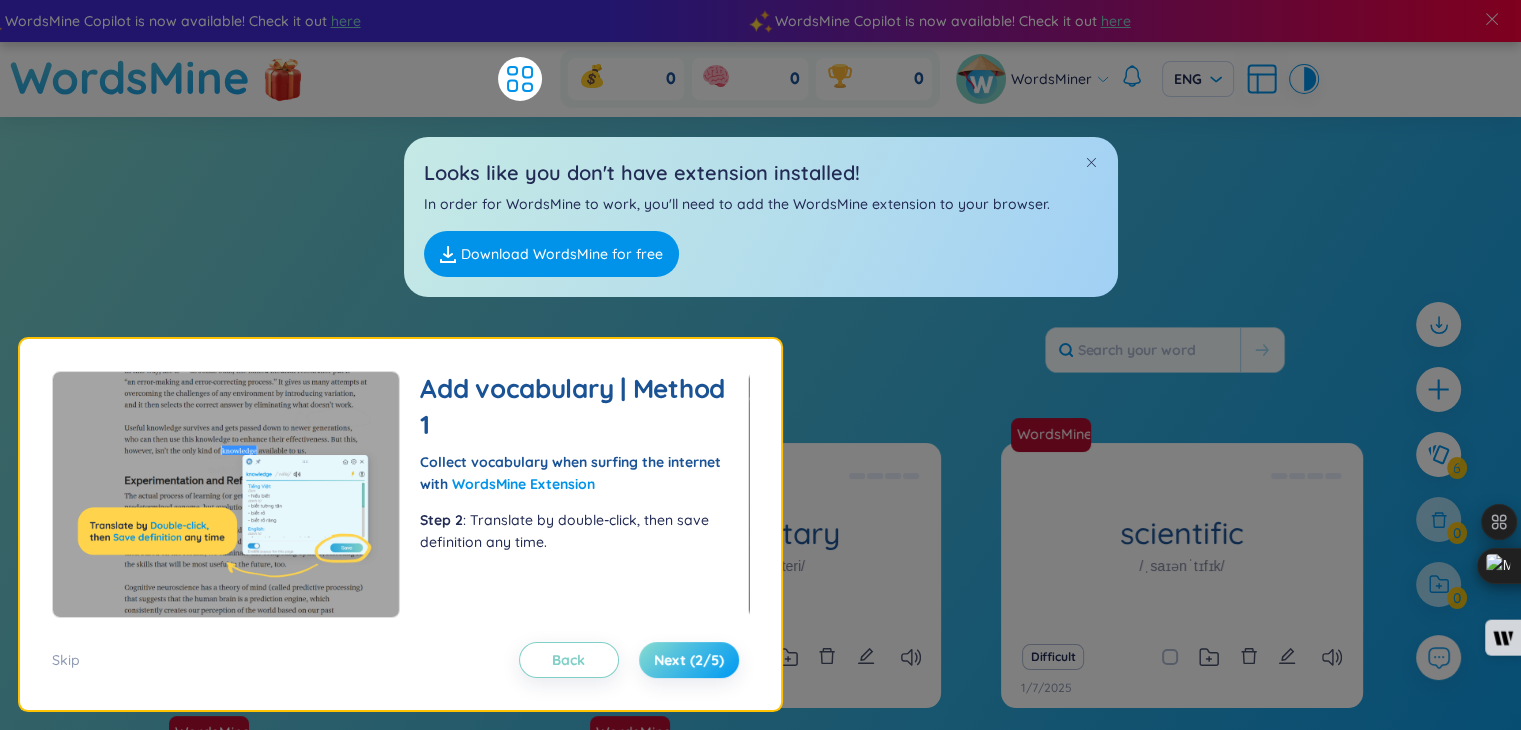 click on "Next (2/5)" at bounding box center (689, 660) 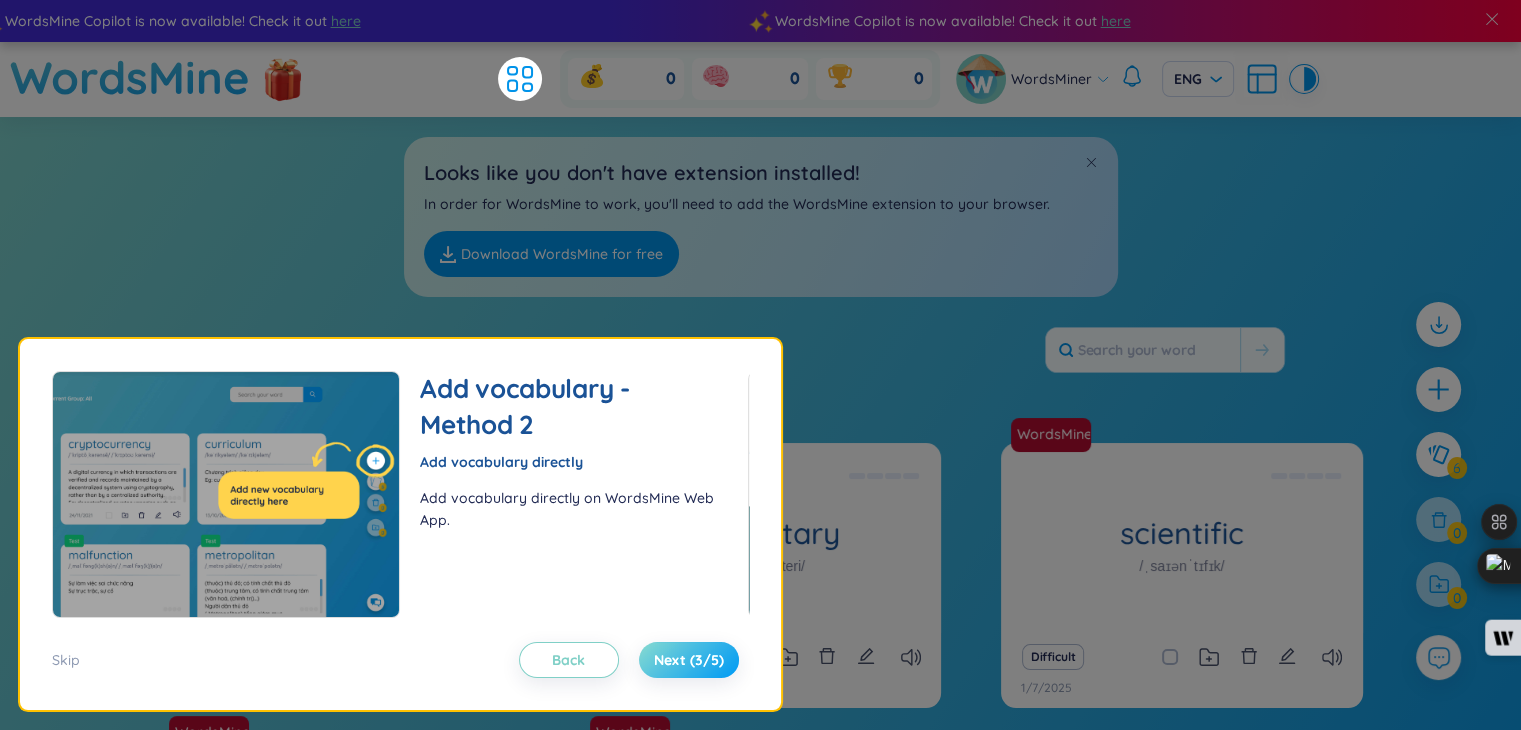 click on "Next (3/5)" at bounding box center [689, 660] 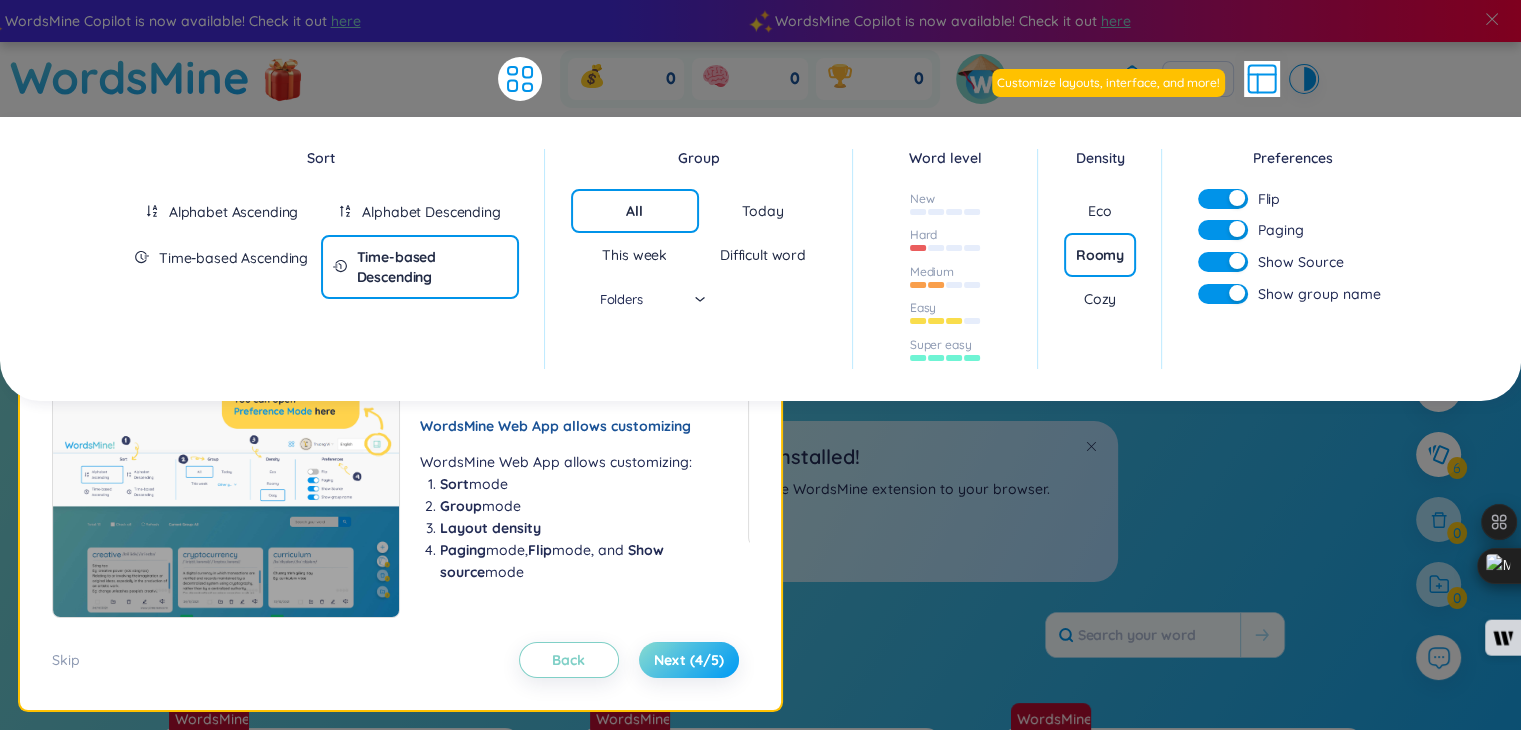 click on "Next (4/5)" at bounding box center [689, 660] 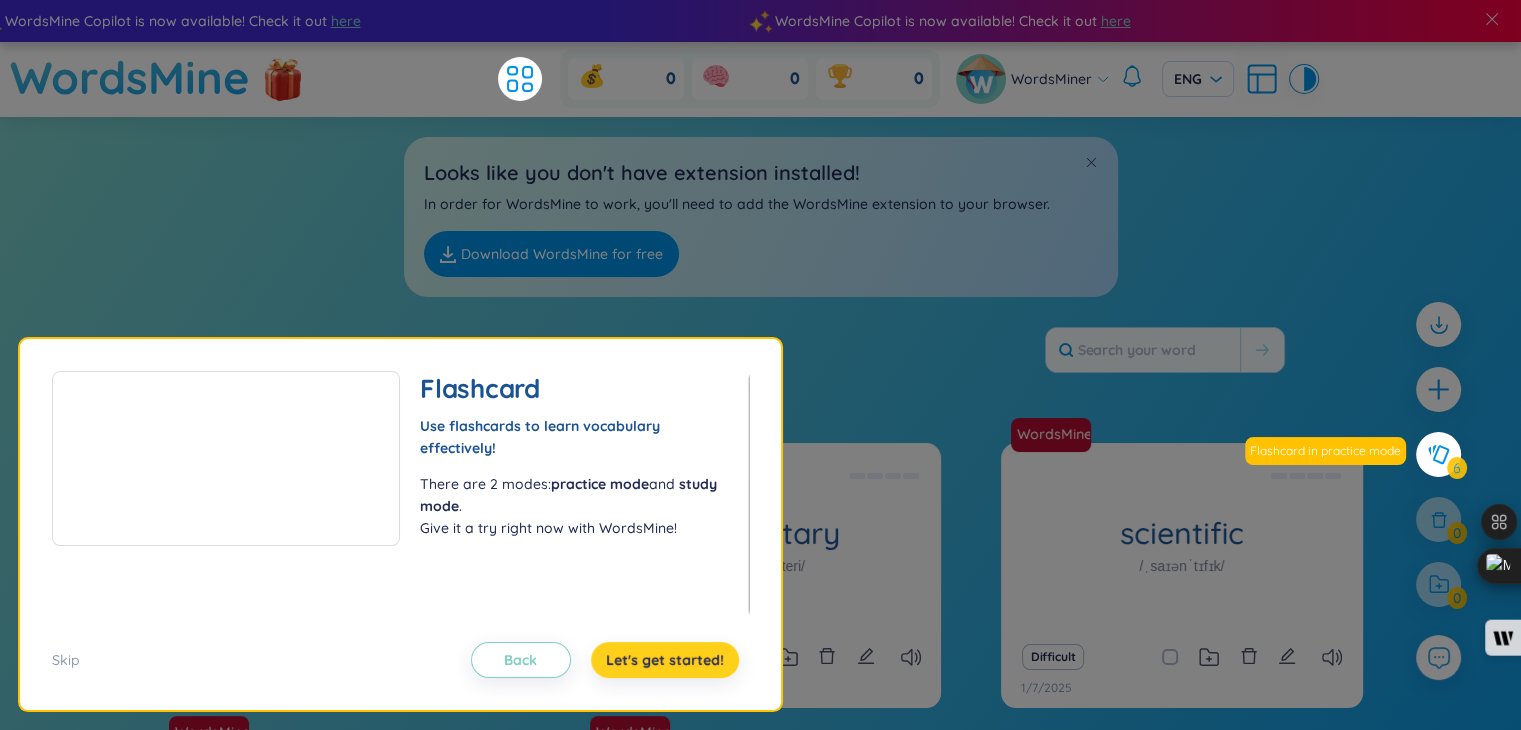 click on "Let's get started!" at bounding box center [665, 660] 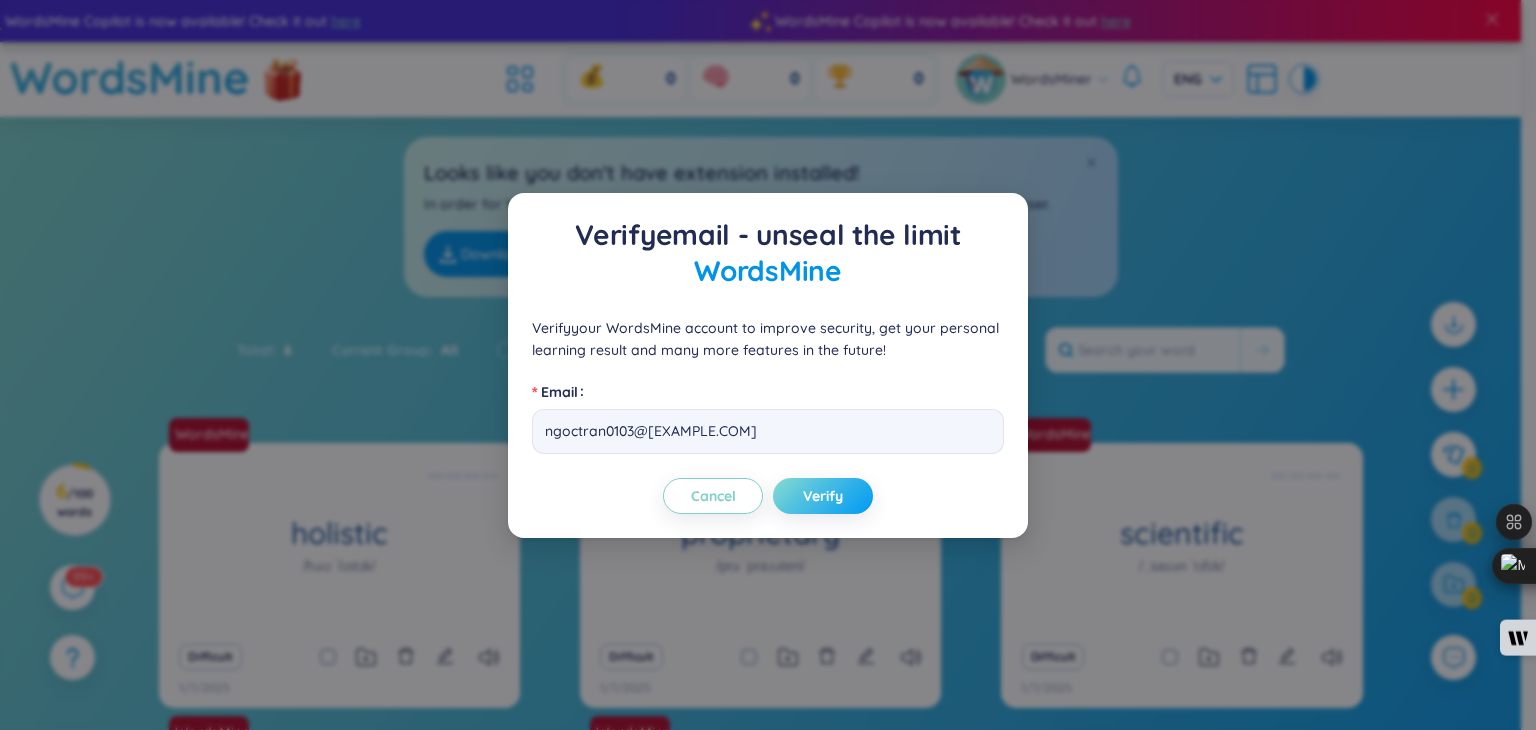click on "Verify" at bounding box center (823, 496) 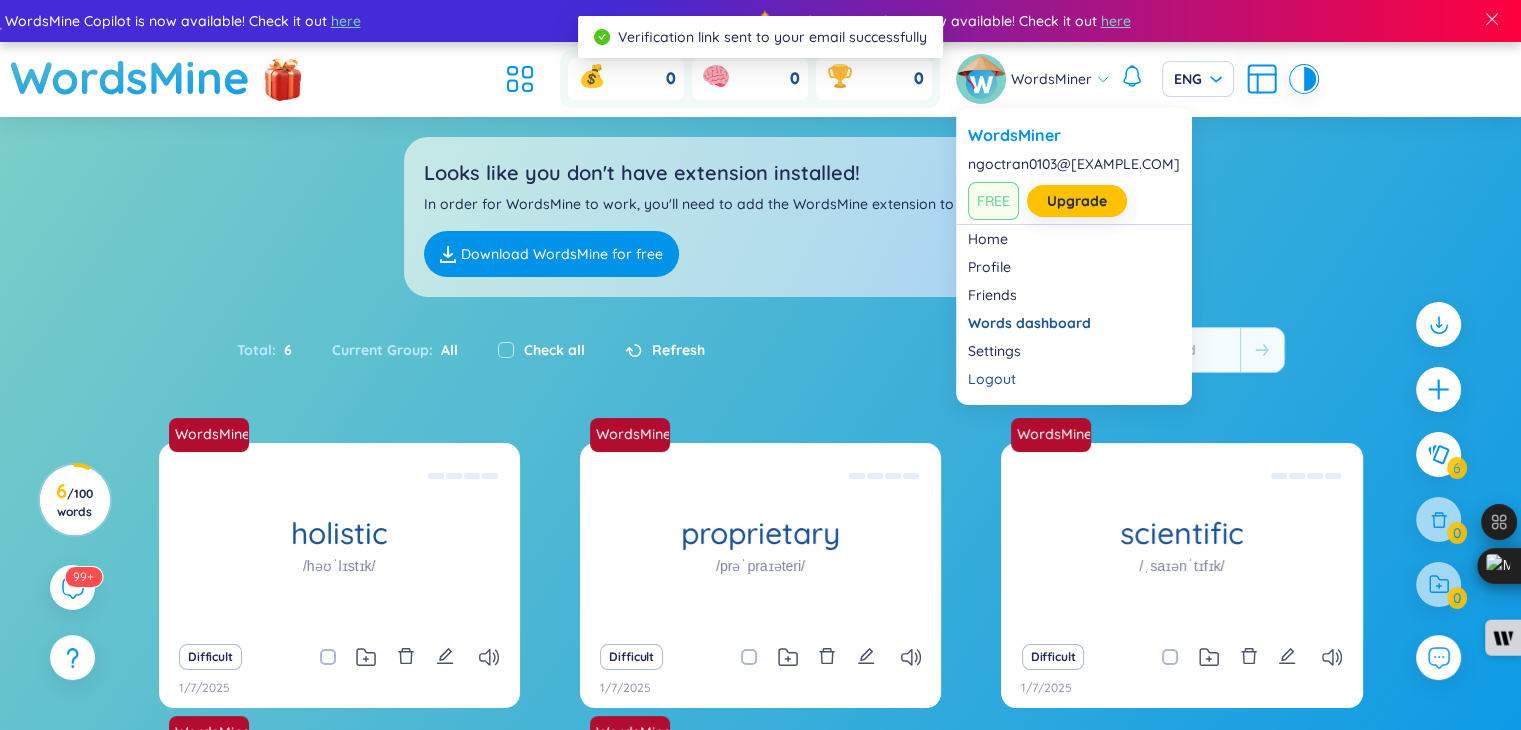 click on "WordsMiner" at bounding box center [1051, 79] 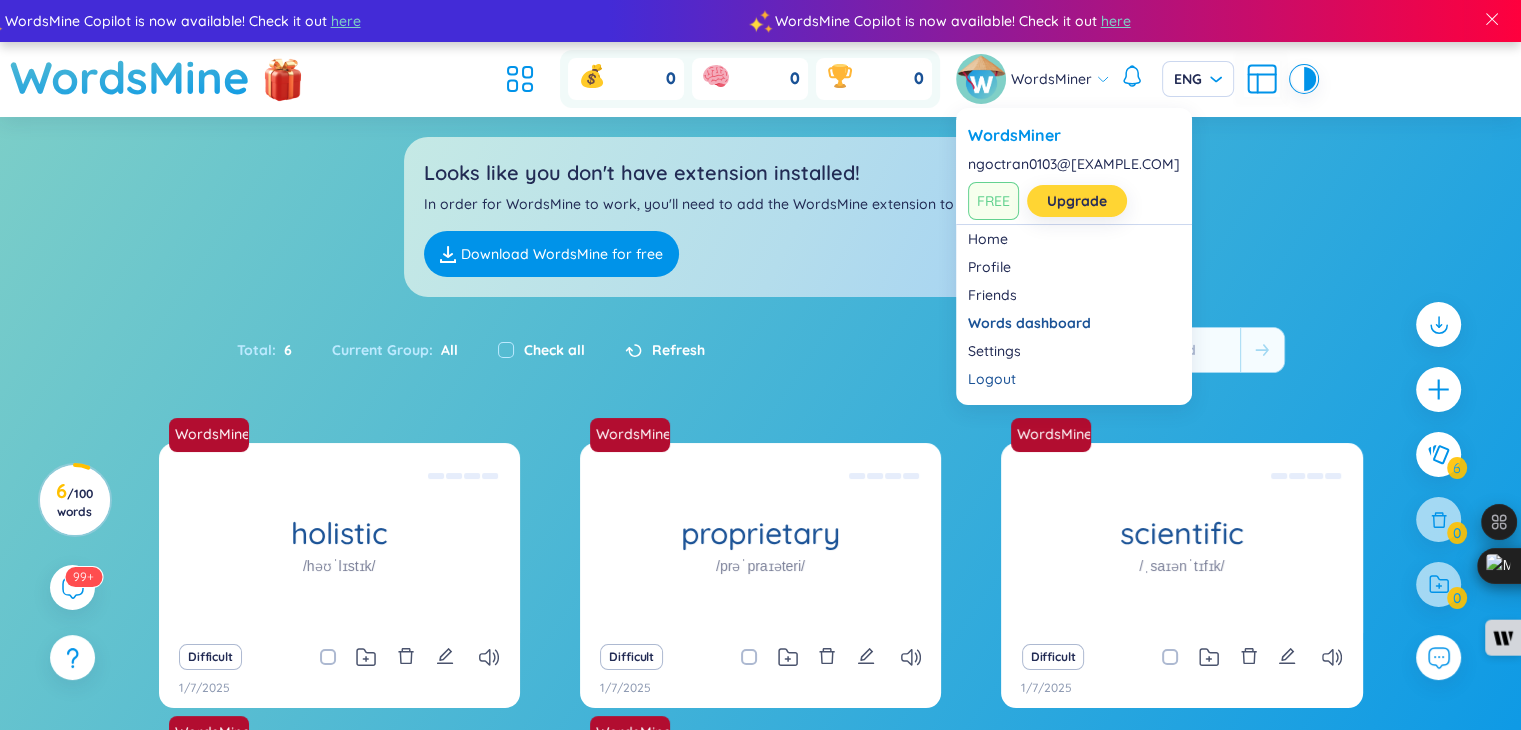 click on "Upgrade" at bounding box center [1077, 201] 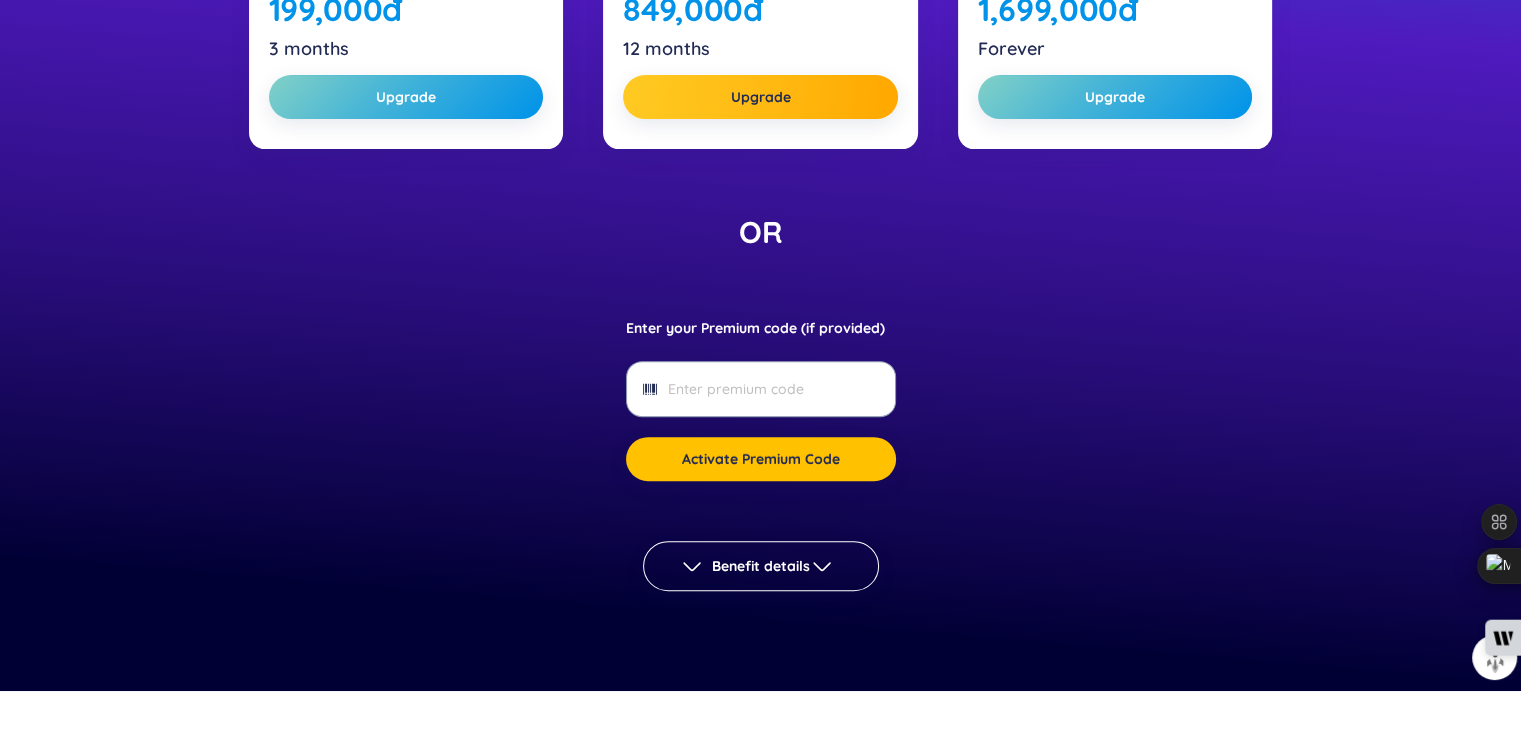 scroll, scrollTop: 900, scrollLeft: 0, axis: vertical 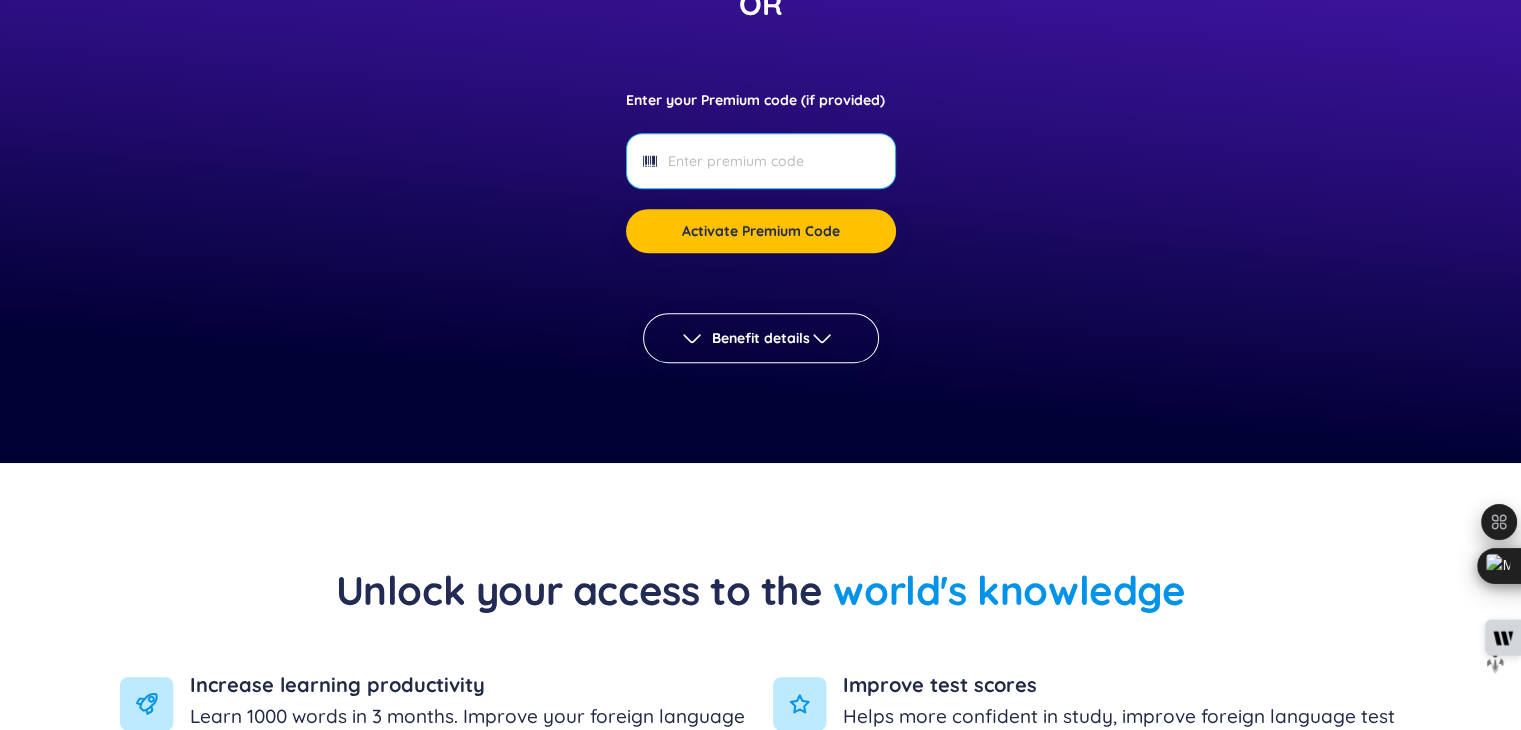 click on "Enter your Premium code (if provided)" at bounding box center (760, 161) 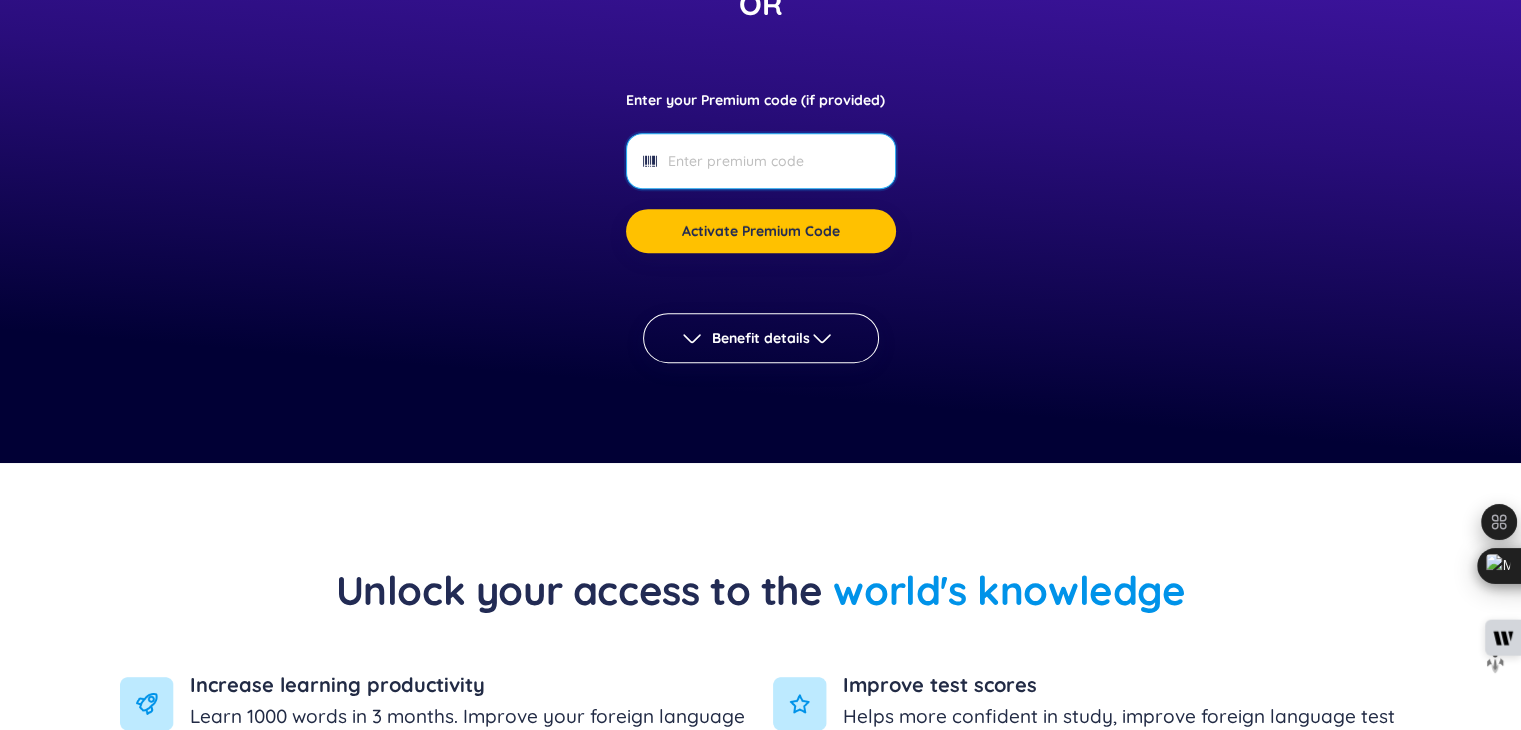 paste on "HUFLIT12MP" 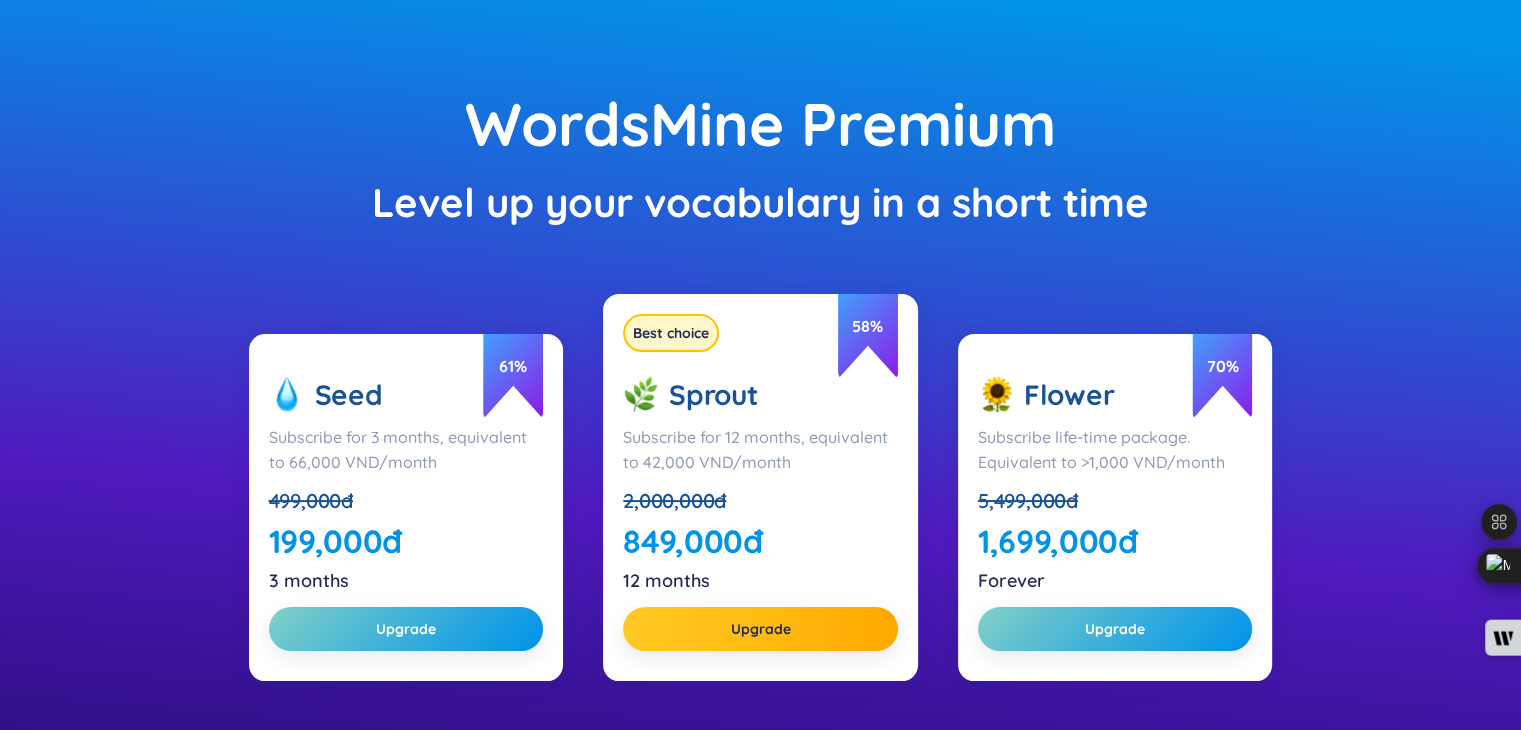 scroll, scrollTop: 0, scrollLeft: 0, axis: both 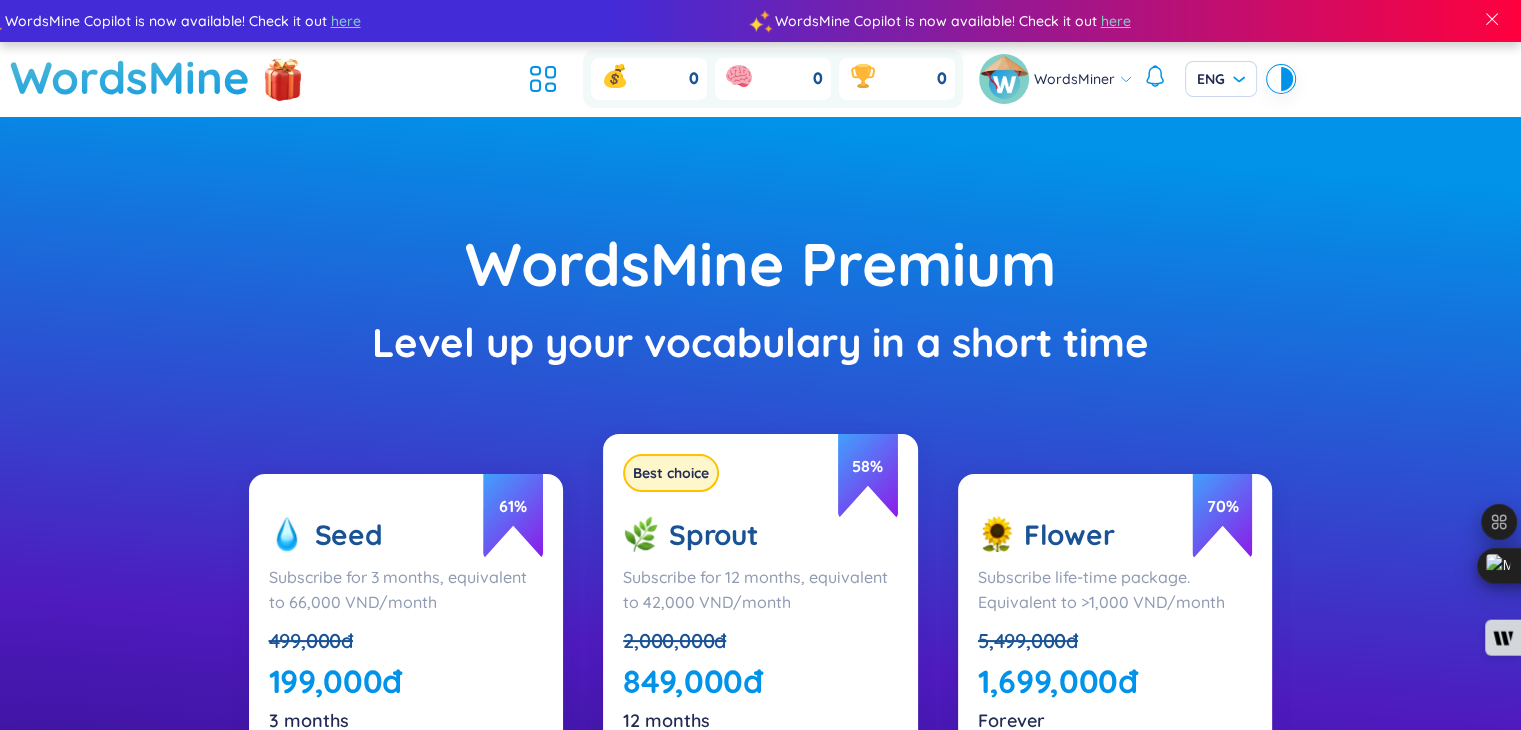 type on "HUFLIT12MP" 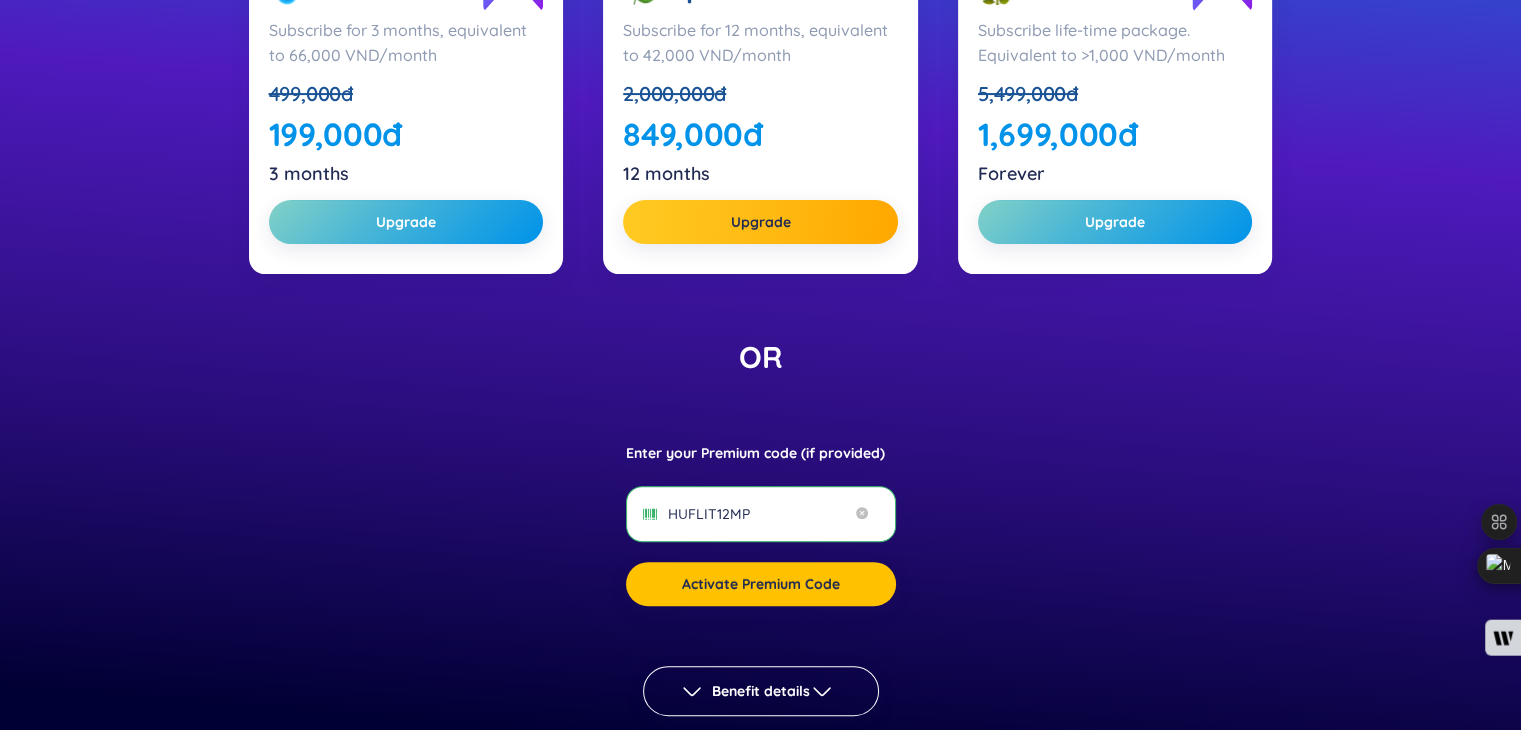 scroll, scrollTop: 700, scrollLeft: 0, axis: vertical 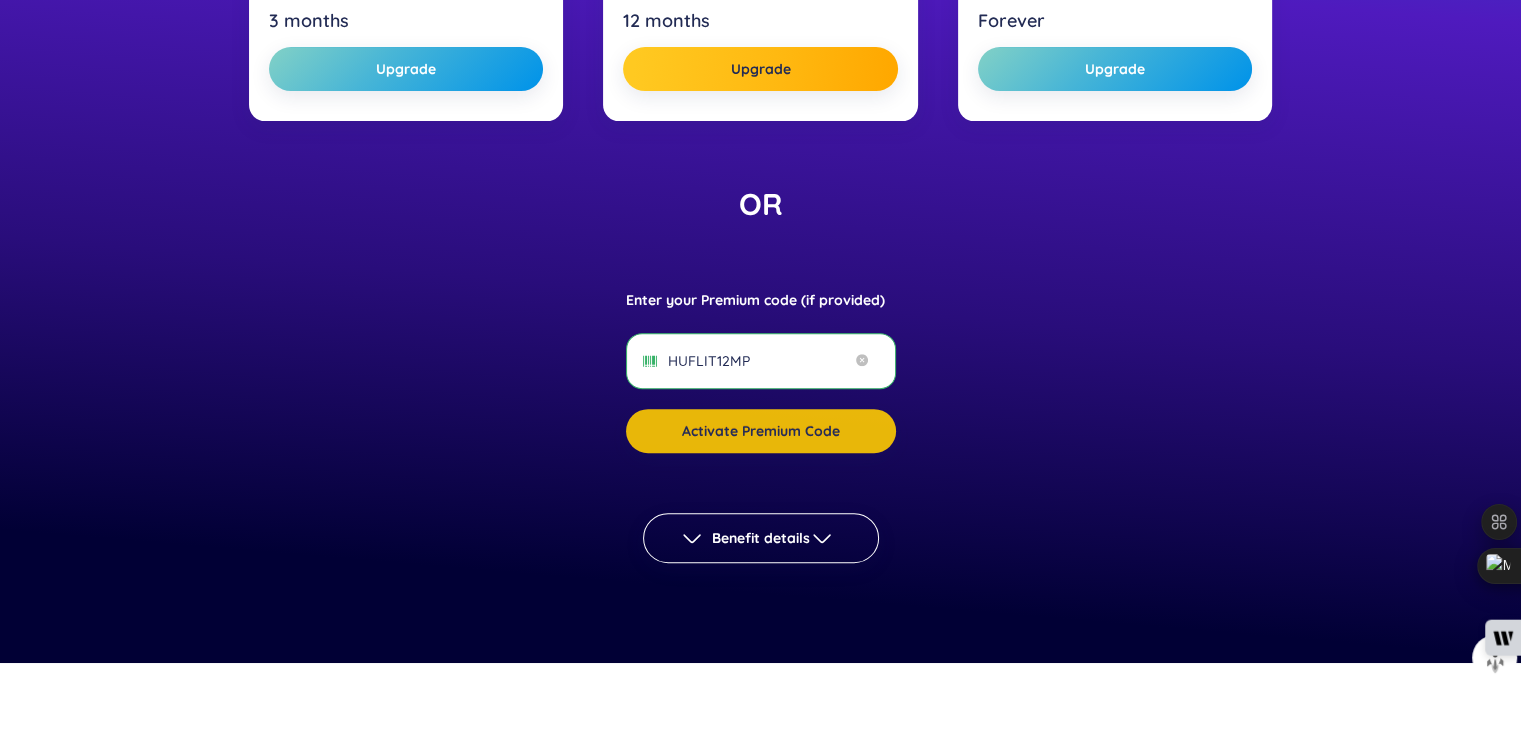 click on "Activate Premium Code" at bounding box center (761, 431) 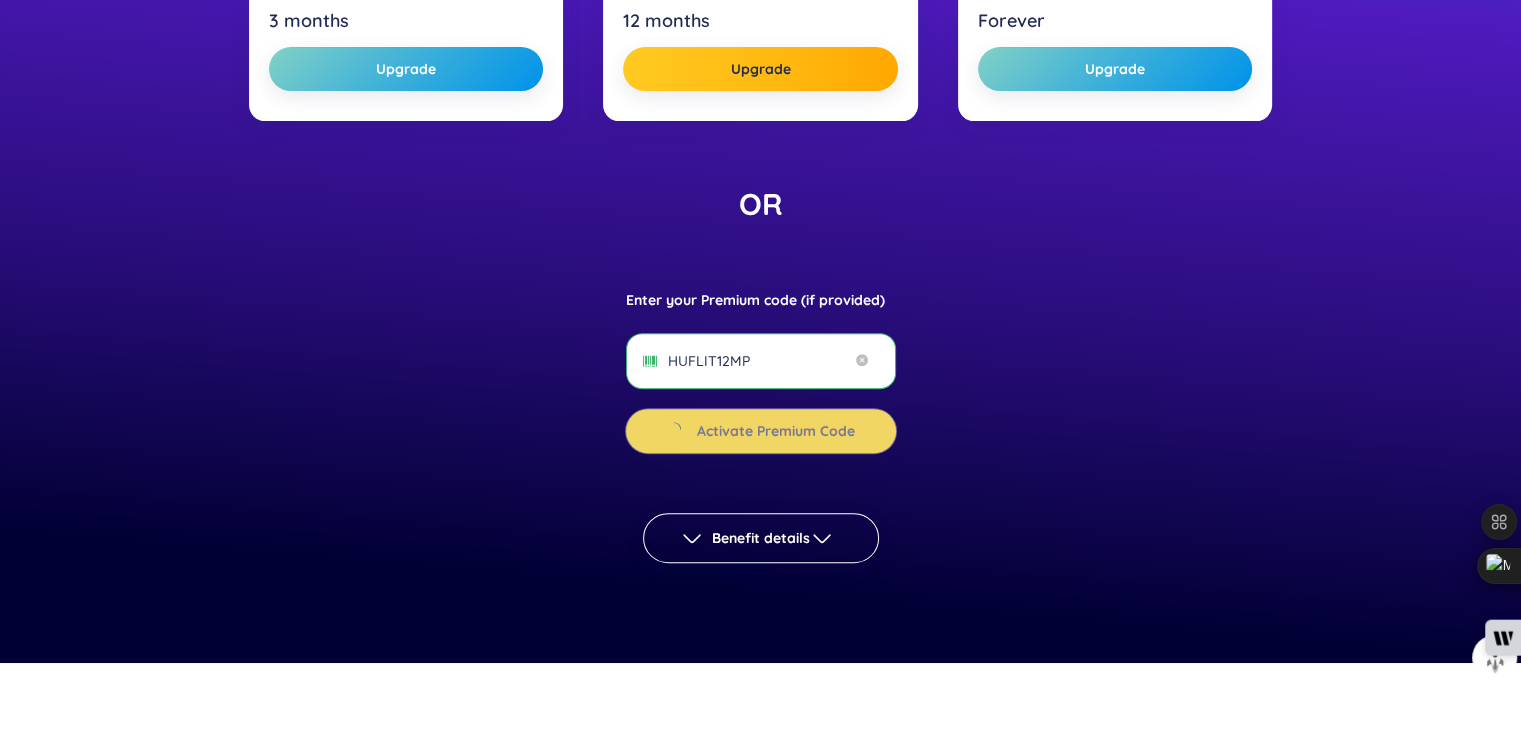 scroll, scrollTop: 657, scrollLeft: 0, axis: vertical 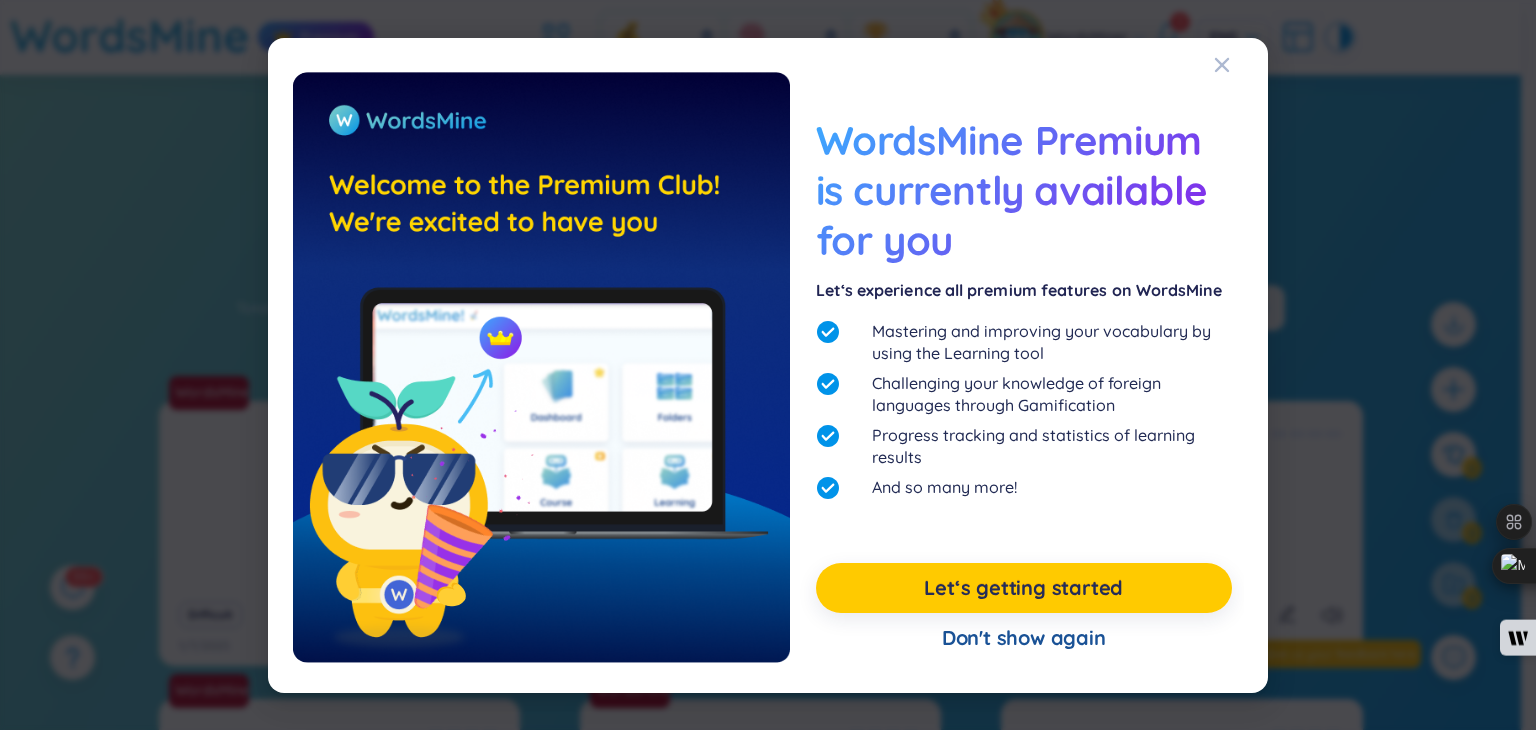 click on "Let‘s getting started" at bounding box center [1023, 588] 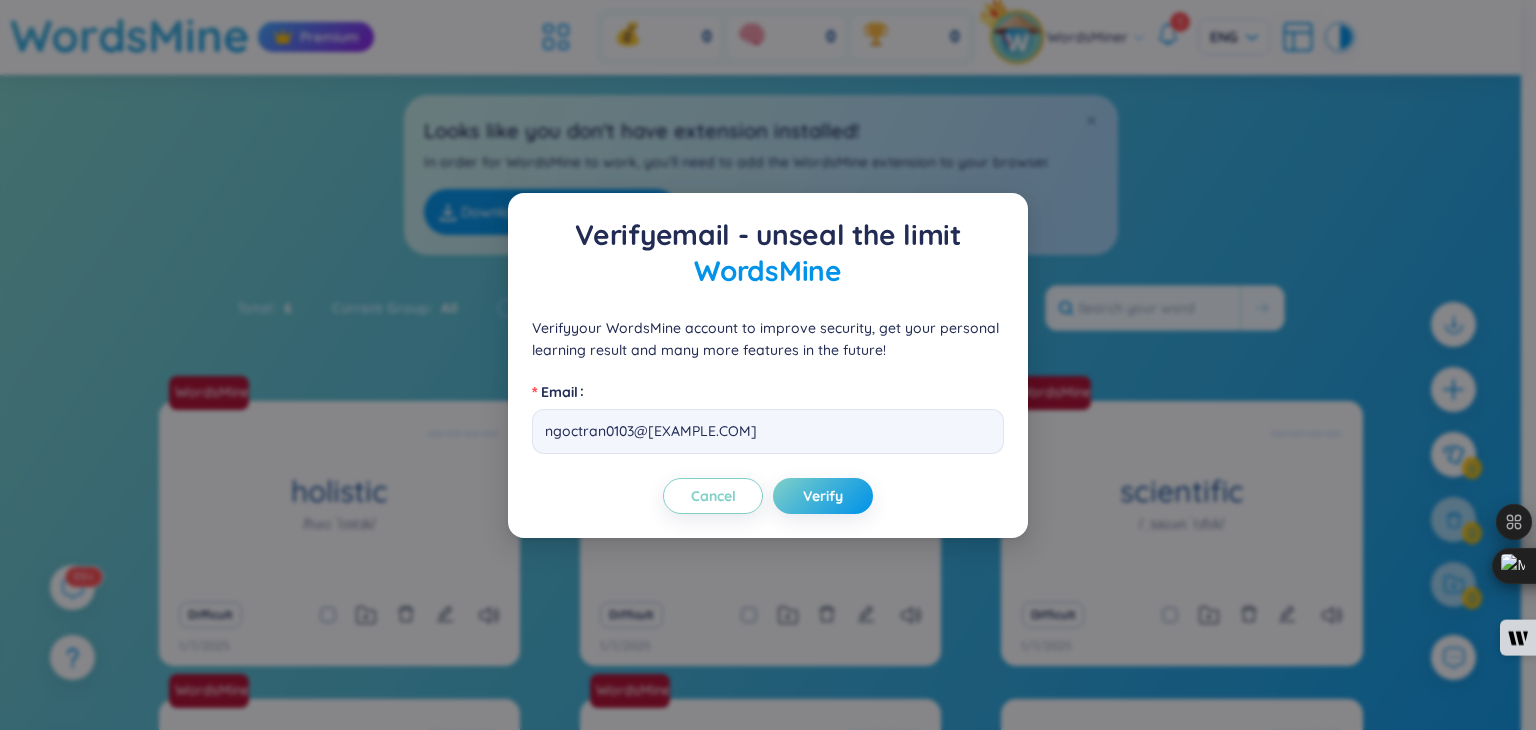click on "Verify email - unseal the limit WordsMine Verify your WordsMine account to improve security, get your personal learning result and many more features in the future! Email ngoctran0103@outlook.com Cancel Verify" at bounding box center (768, 365) 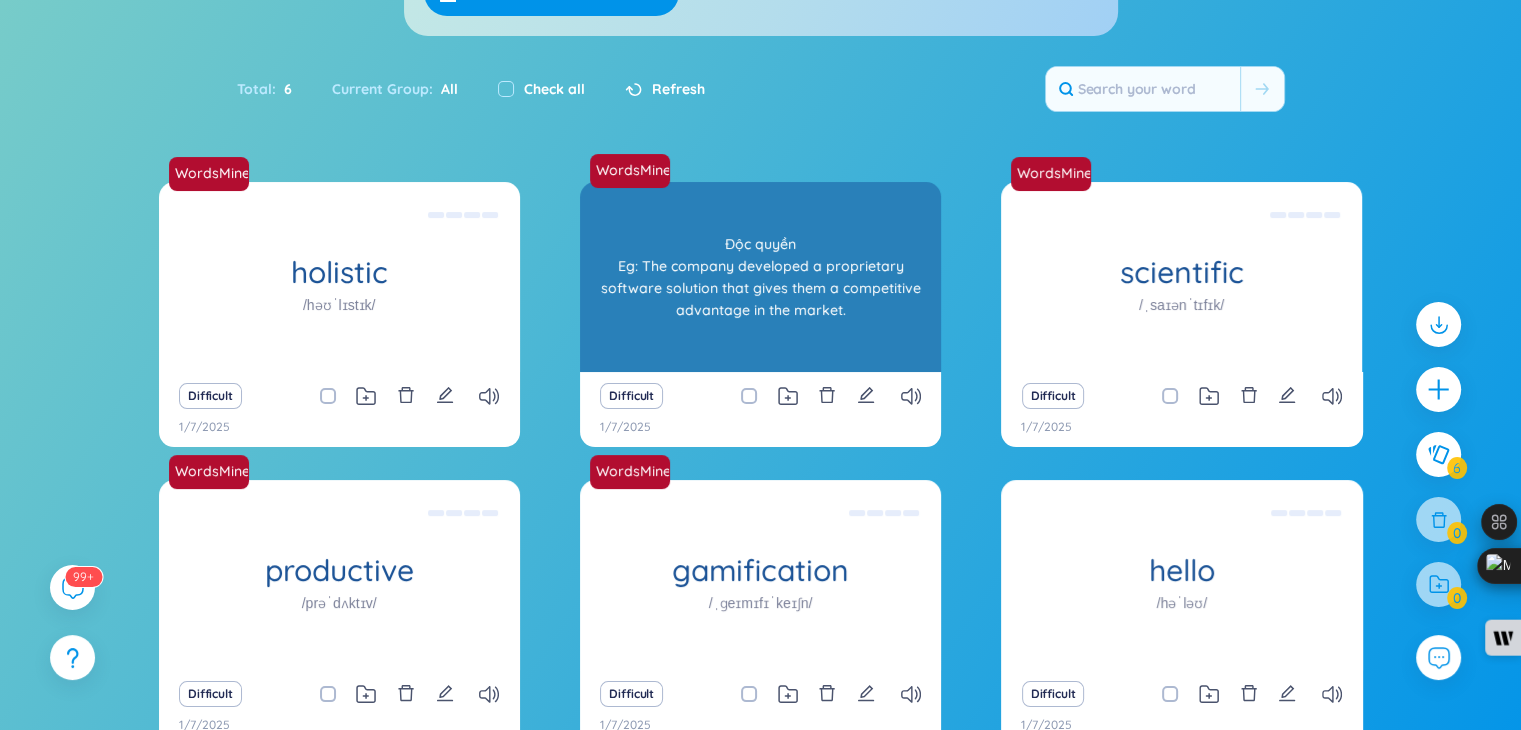 scroll, scrollTop: 0, scrollLeft: 0, axis: both 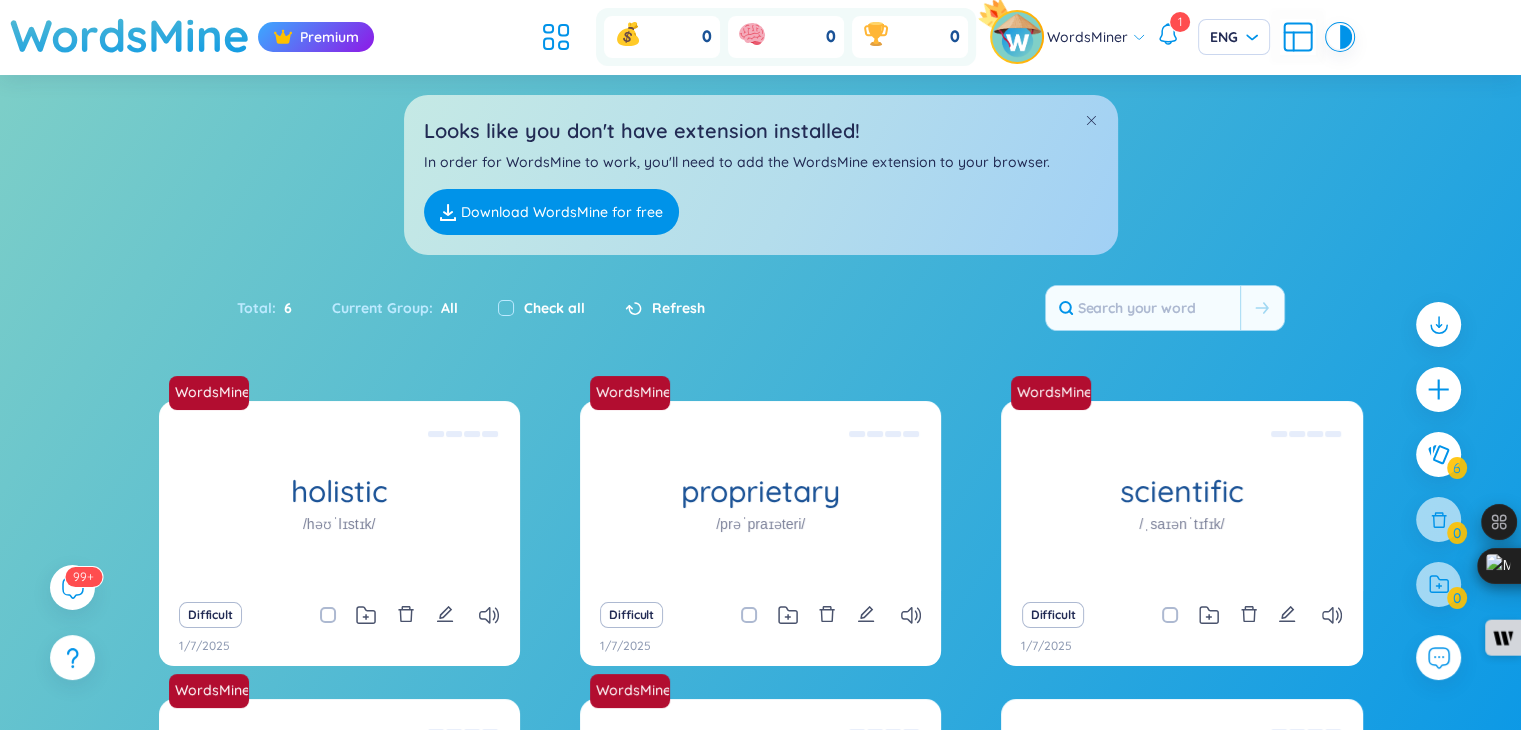 click on "Sort Alphabet Ascending Alphabet Descending Time-based Ascending Time-based Descending Group All Today This week Difficult word Folders Word level New Hard Medium Easy Super easy Density Eco Roomy Cozy Preferences Flip Paging Show Source Show group name Looks like you don't have extension installed! In order for WordsMine to work, you'll need to add the WordsMine extension to your browser. Download WordsMine for free Total : 6 Current Group : All Check all Refresh WordsMine holistic /həʊˈlɪstɪk/ Toàn diện Eg: The holistic approach to healthcare takes into account the physical, mental, and emotional well-being of an individual. Difficult 1/7/2025 WordsMine proprietary /prəˈpraɪəteri/ Độc quyền Eg: The company developed a proprietary software solution that gives them a competitive advantage in the market. Difficult 1/7/2025 WordsMine scientific /ˌsaɪənˈtɪfɪk/ Difficult 1/7/2025 WordsMine productive /prəˈdʌktɪv/ Difficult 1/7/2025 WordsMine gamification Difficult hello" at bounding box center (760, 552) 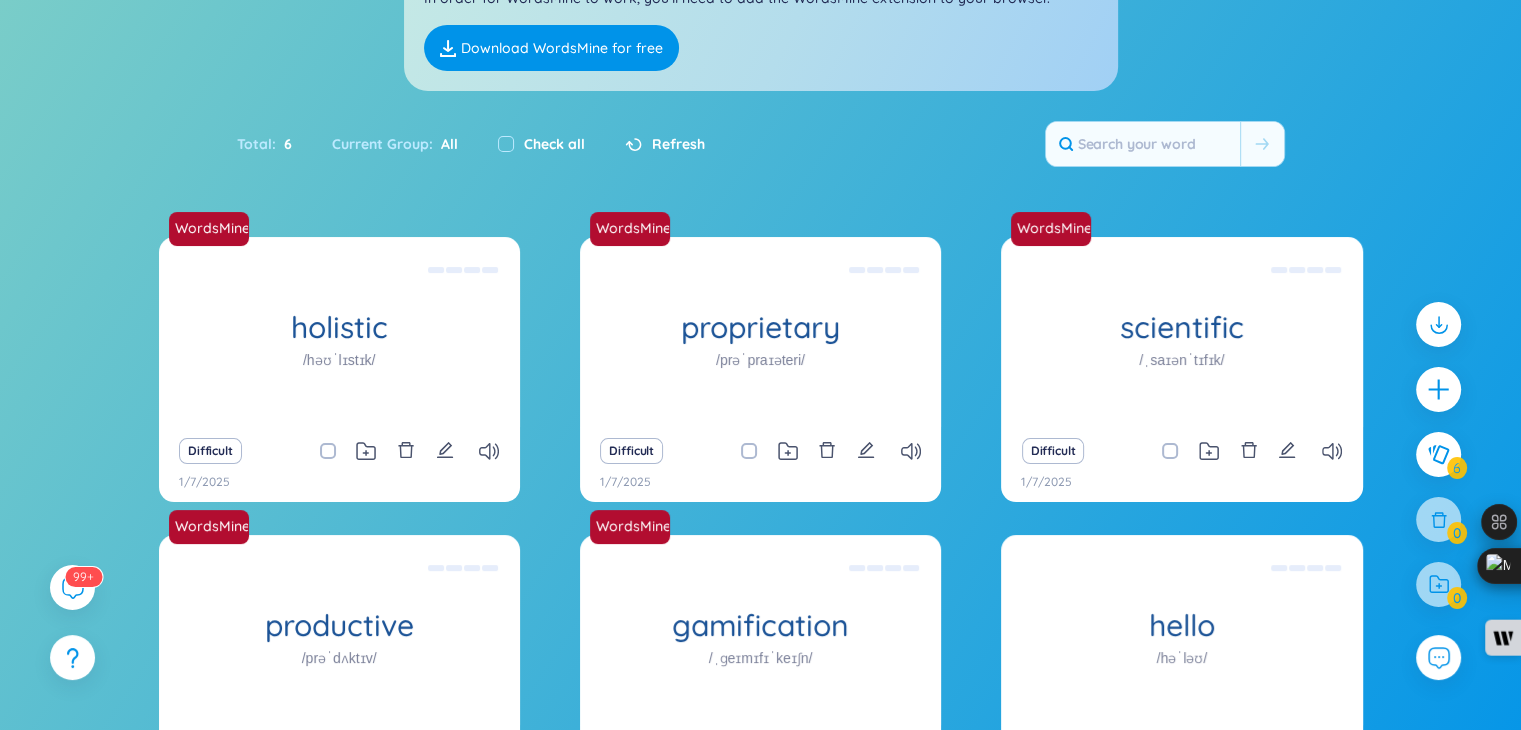 scroll, scrollTop: 39, scrollLeft: 0, axis: vertical 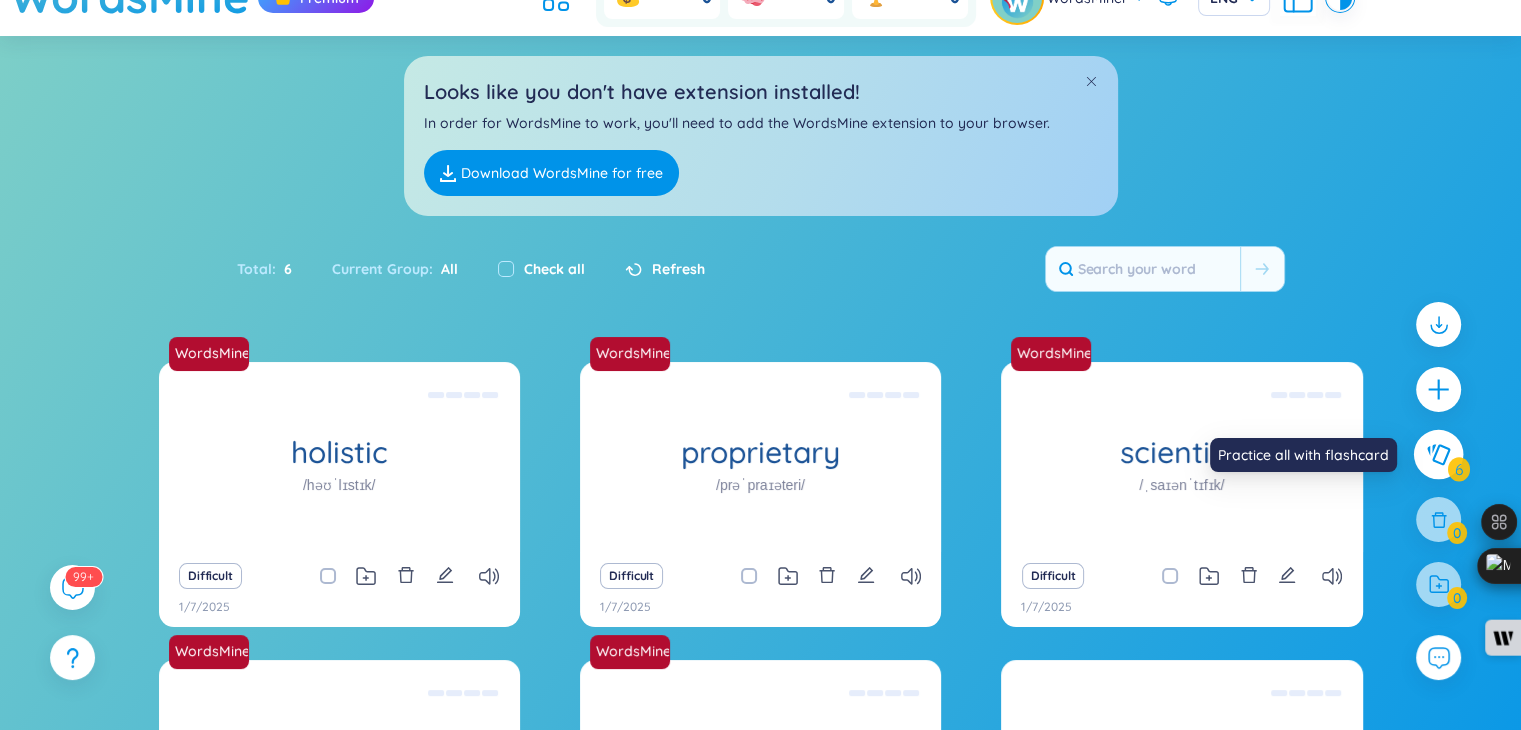 click at bounding box center [1438, 455] 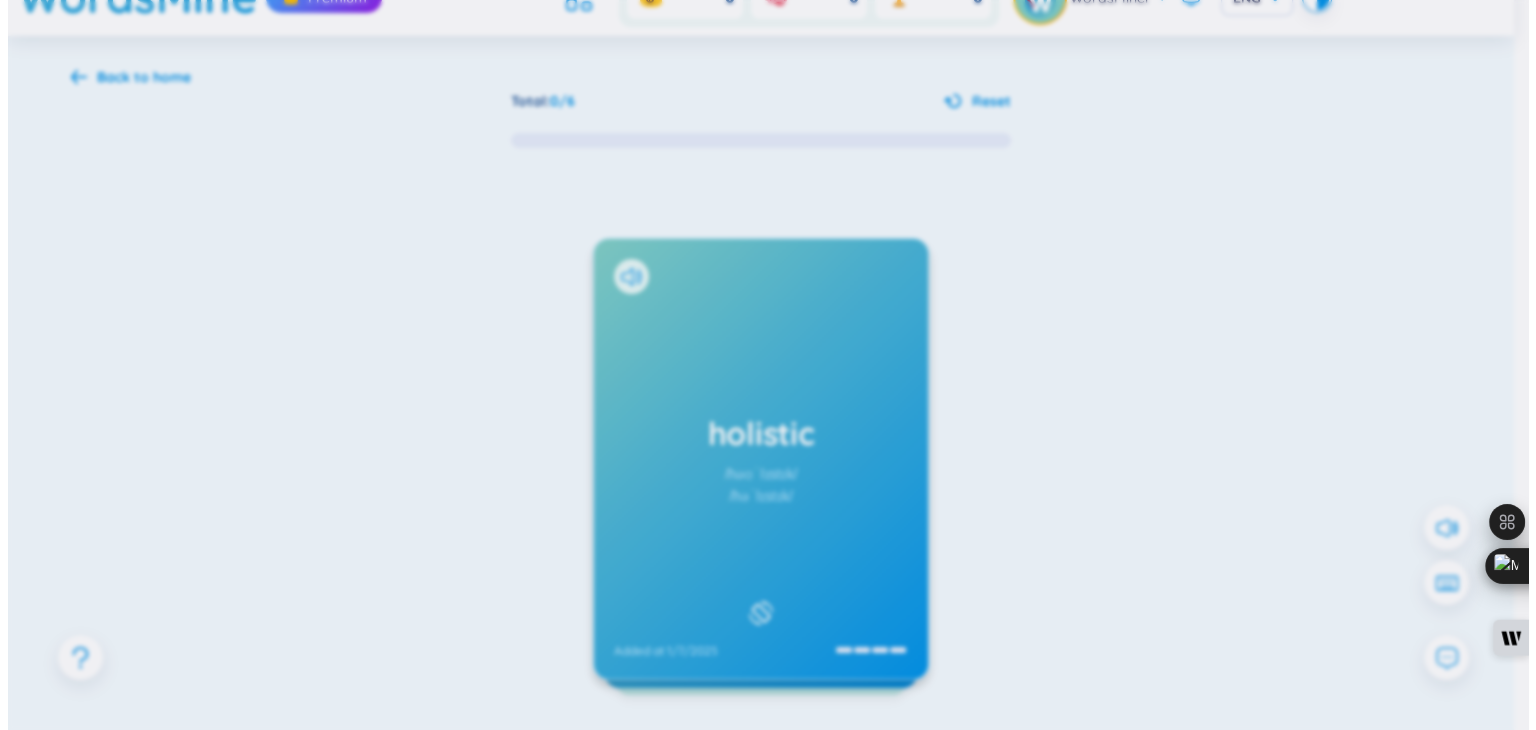 scroll, scrollTop: 0, scrollLeft: 0, axis: both 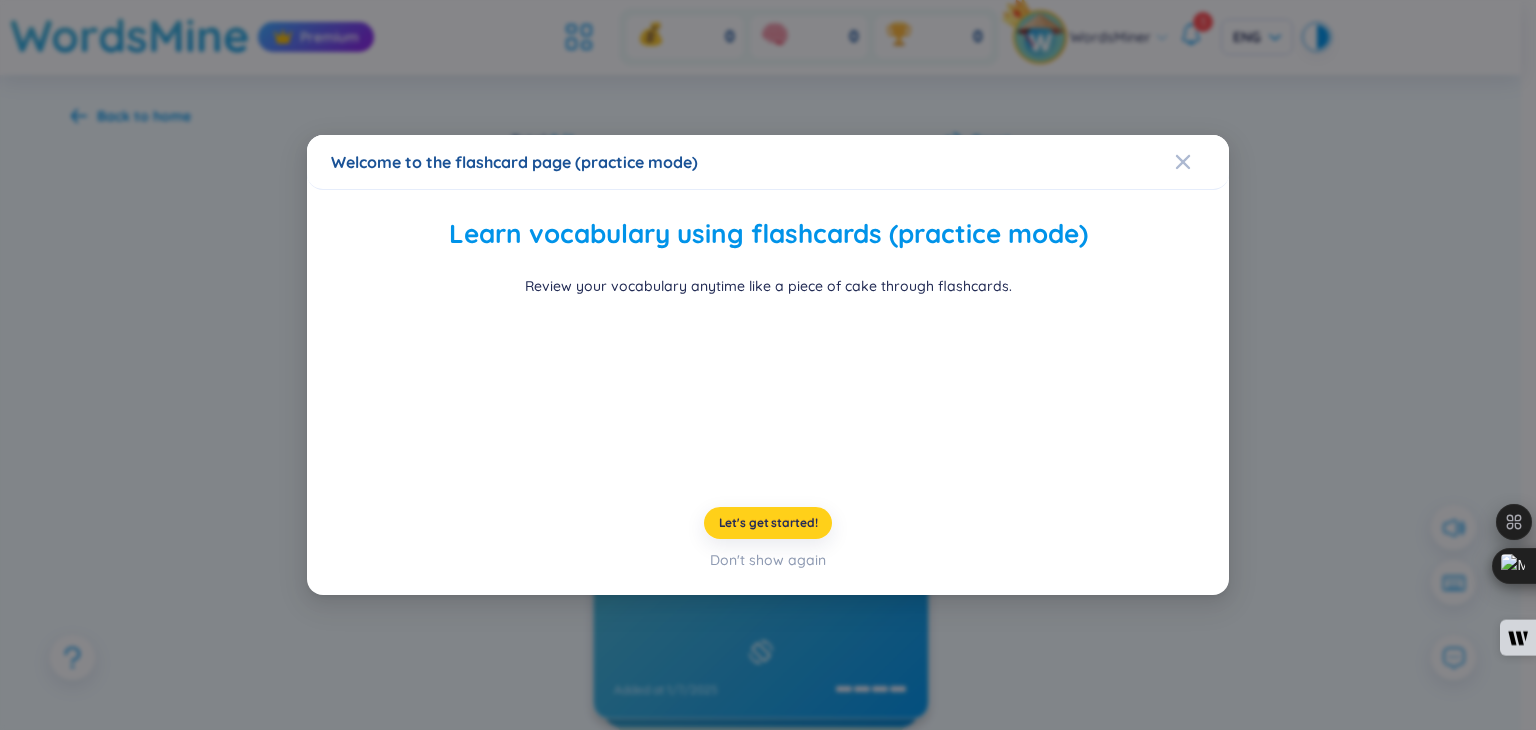 click on "Let's get started!" at bounding box center (768, 523) 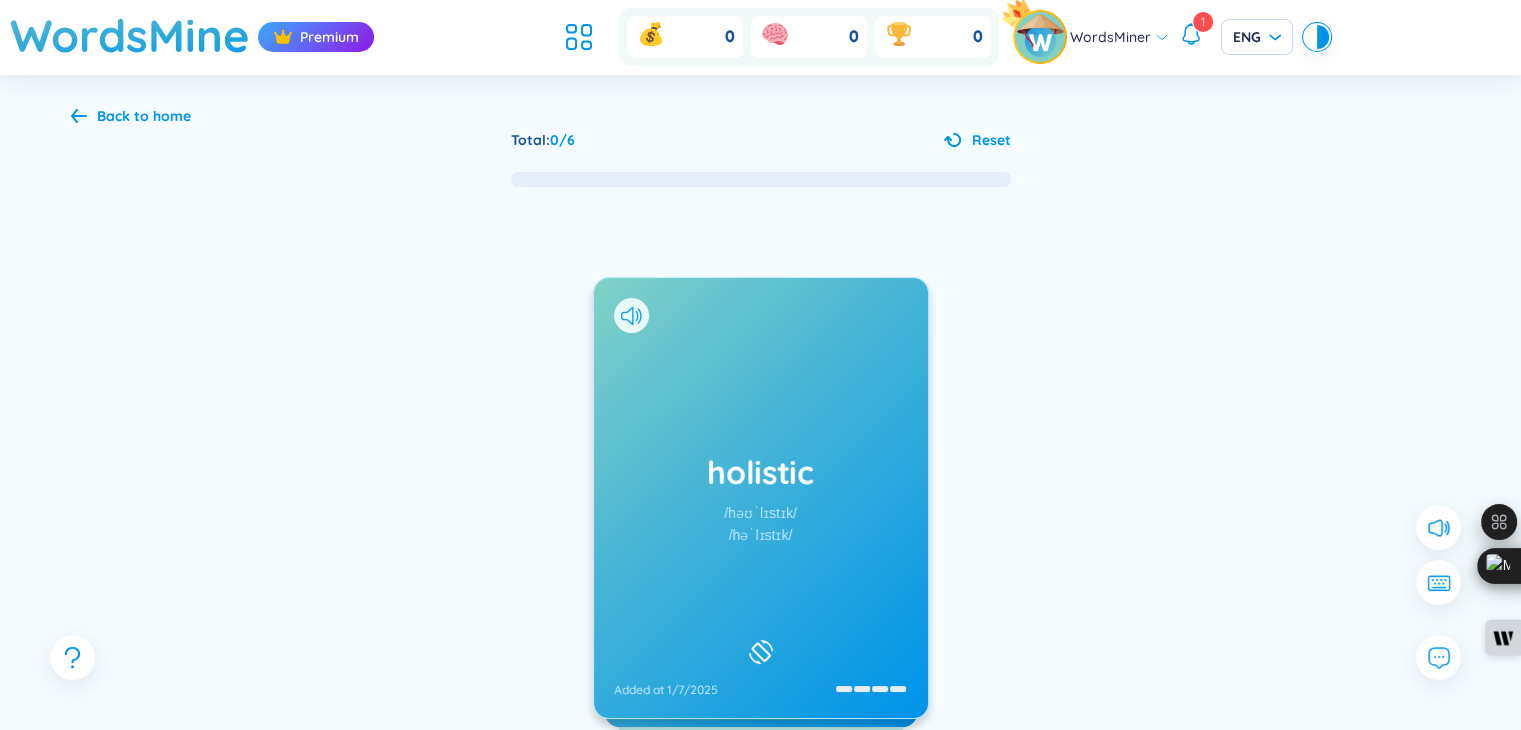 click on "holistic /həʊˈlɪstɪk/ /həˈlɪstɪk/ Added at 1/7/2025" at bounding box center (761, 498) 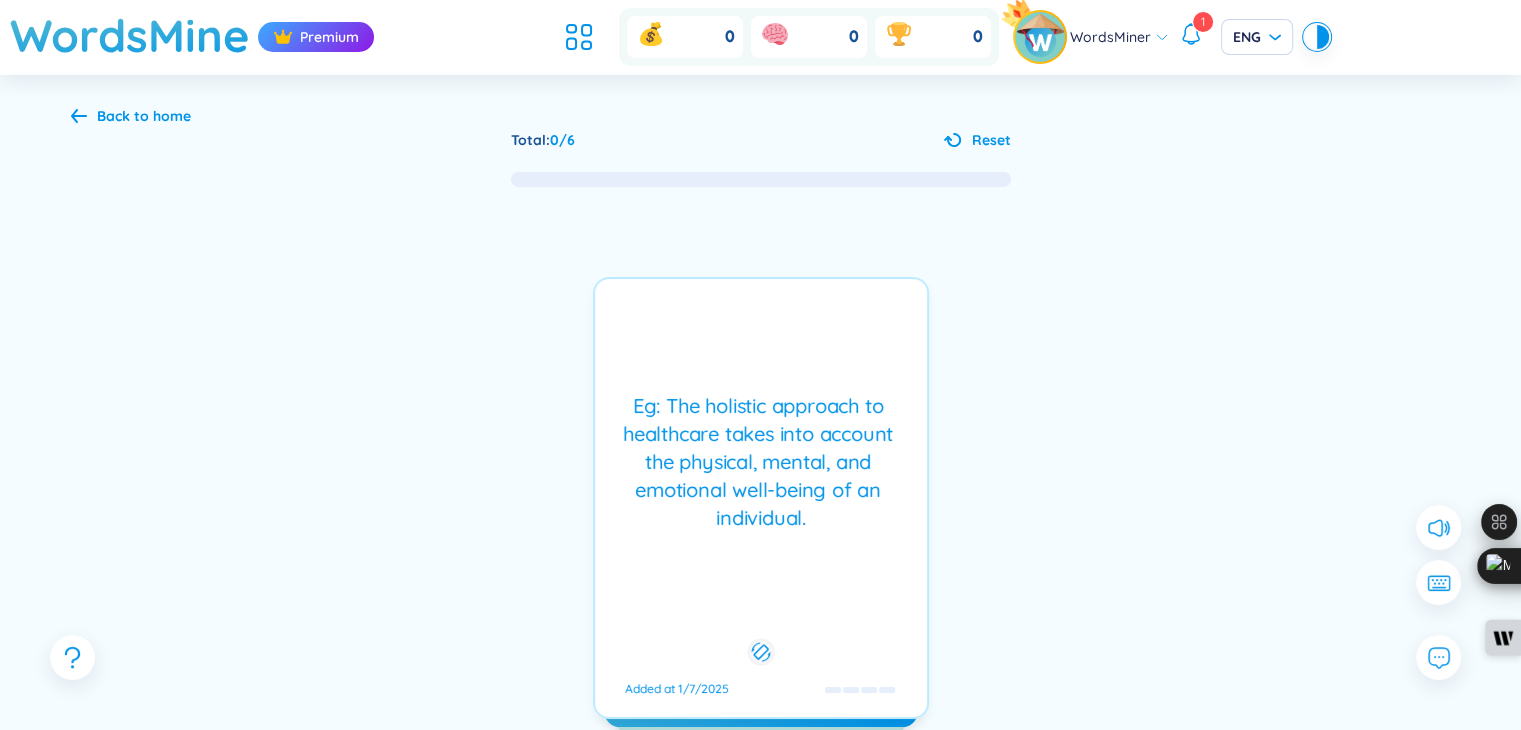 click on "Eg: The holistic approach to healthcare takes into account the physical, mental, and emotional well-being of an individual." at bounding box center (761, 462) 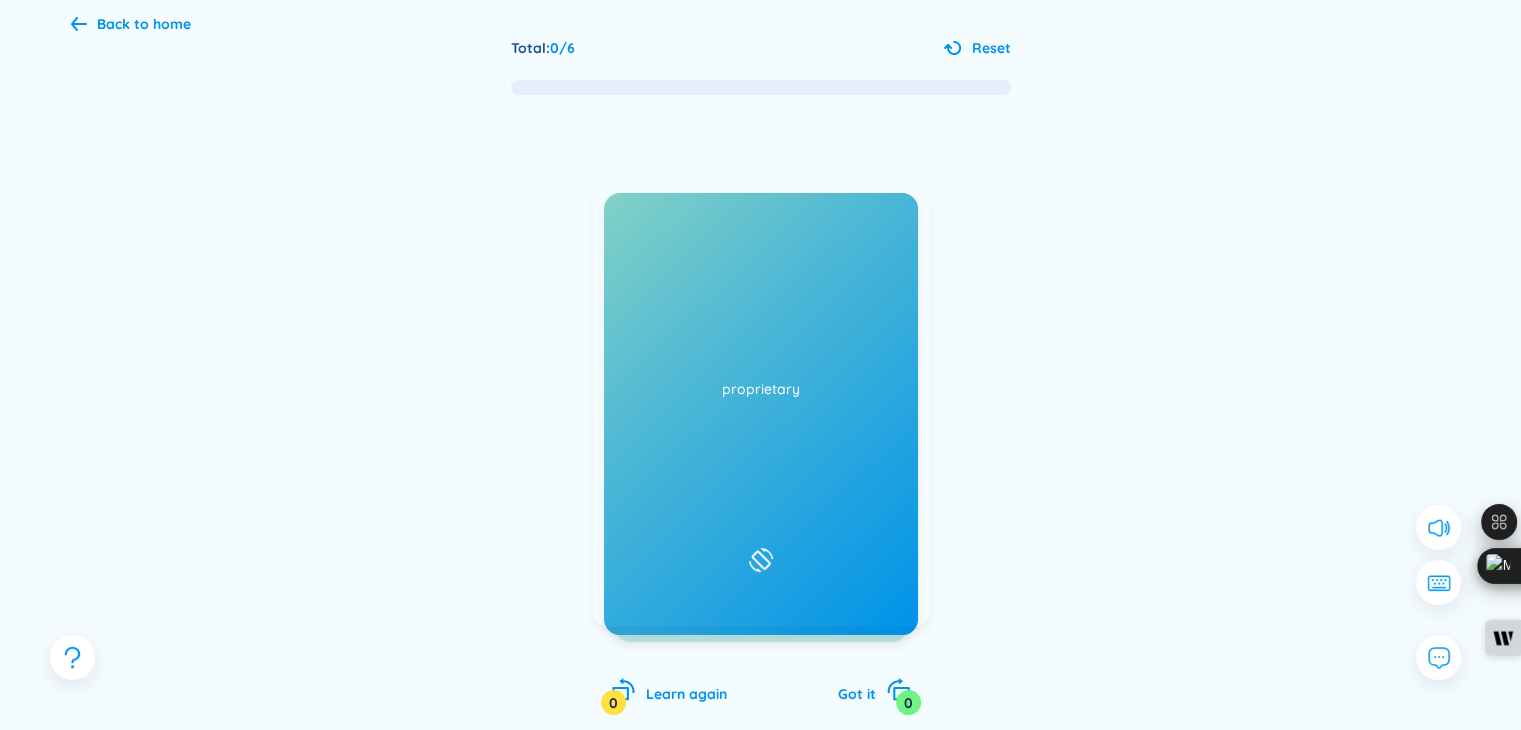 scroll, scrollTop: 0, scrollLeft: 0, axis: both 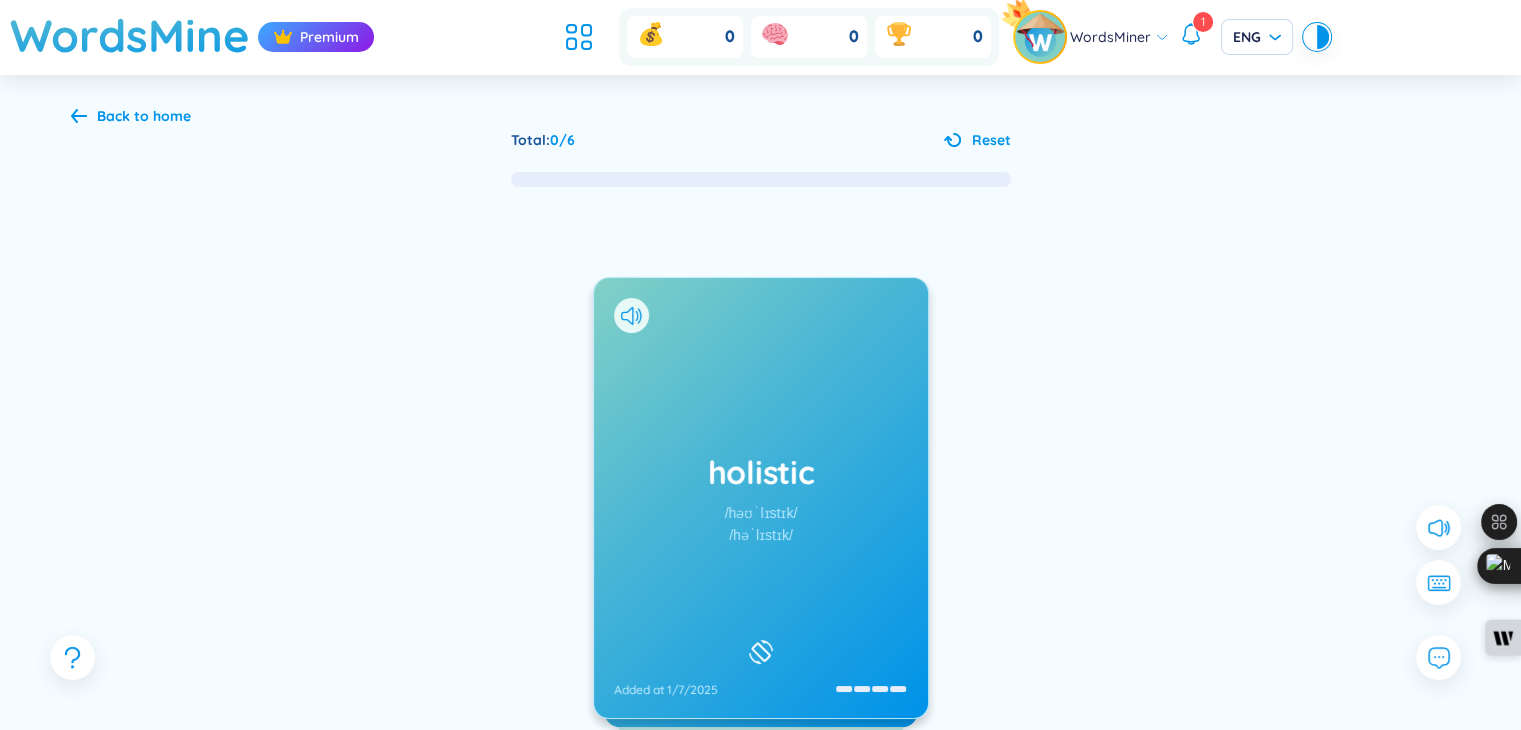 click on "WordsMiner" at bounding box center [1110, 37] 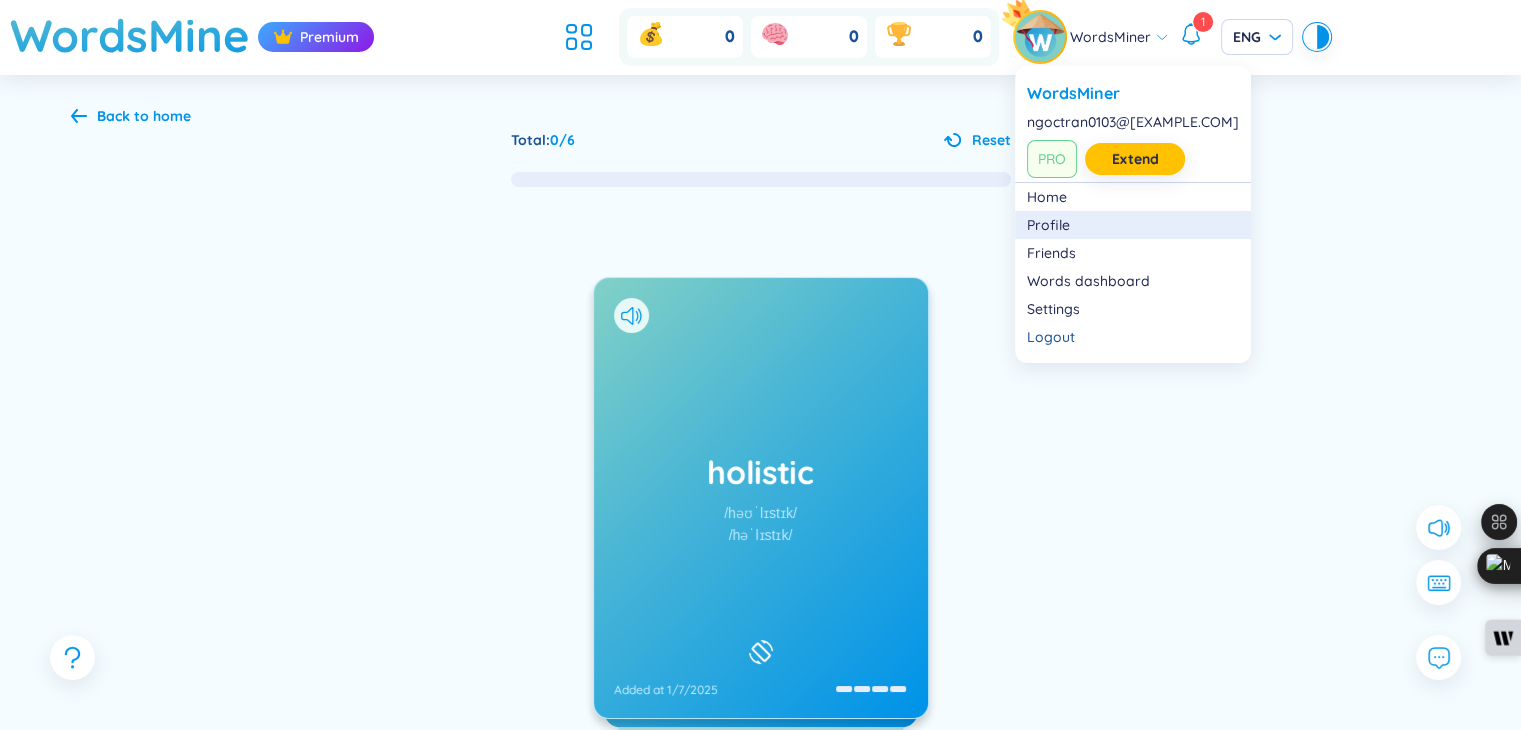click on "Profile" at bounding box center [1133, 225] 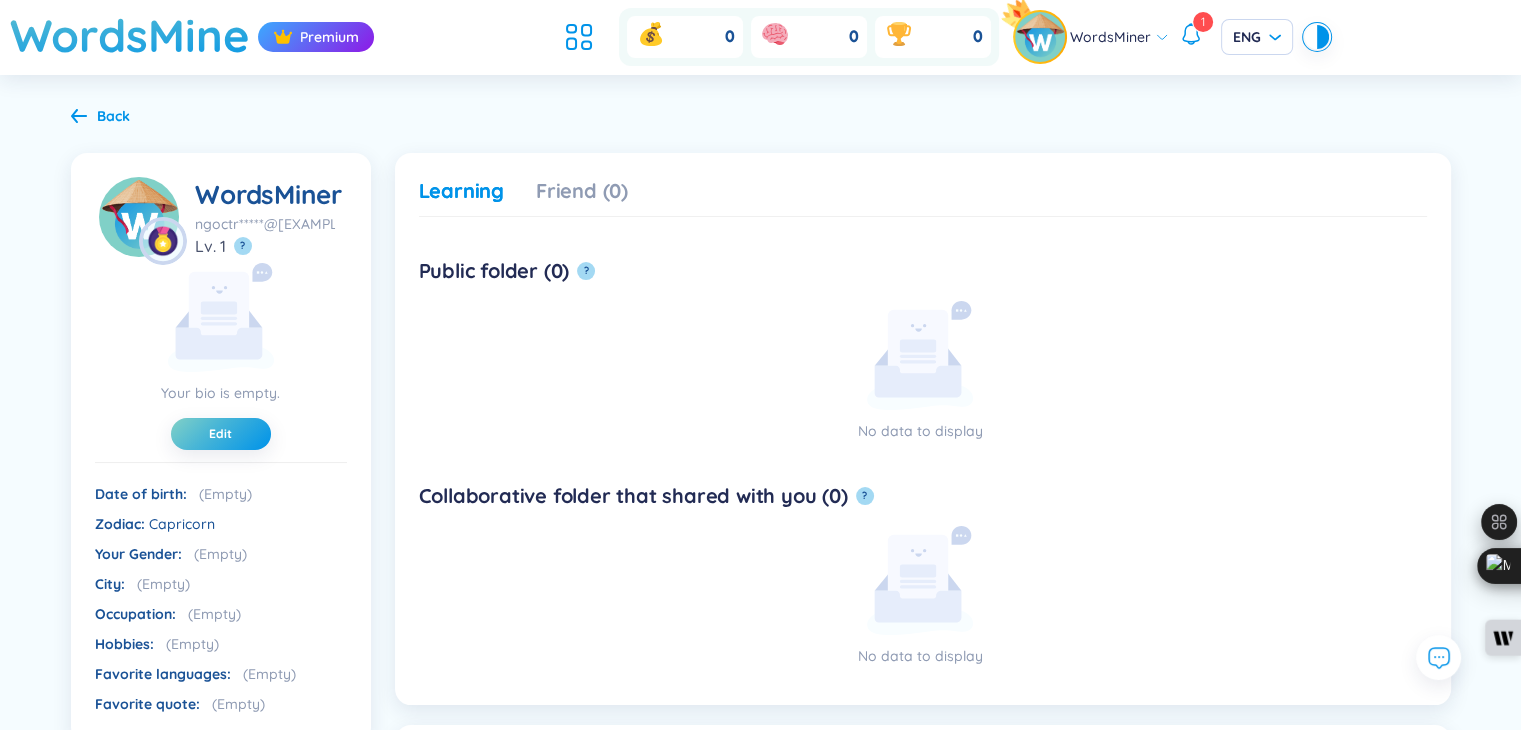 scroll, scrollTop: 0, scrollLeft: 0, axis: both 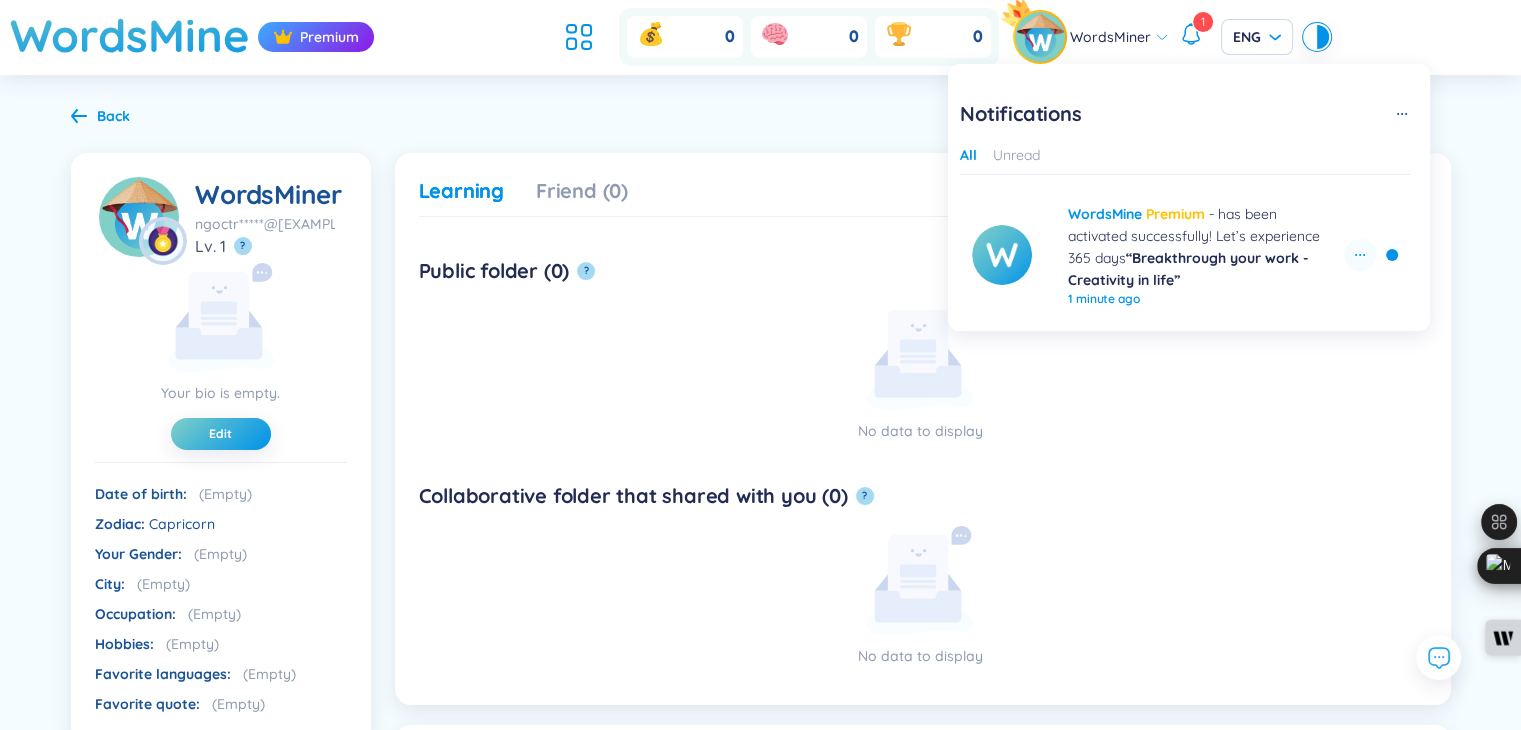 click at bounding box center (1191, 34) 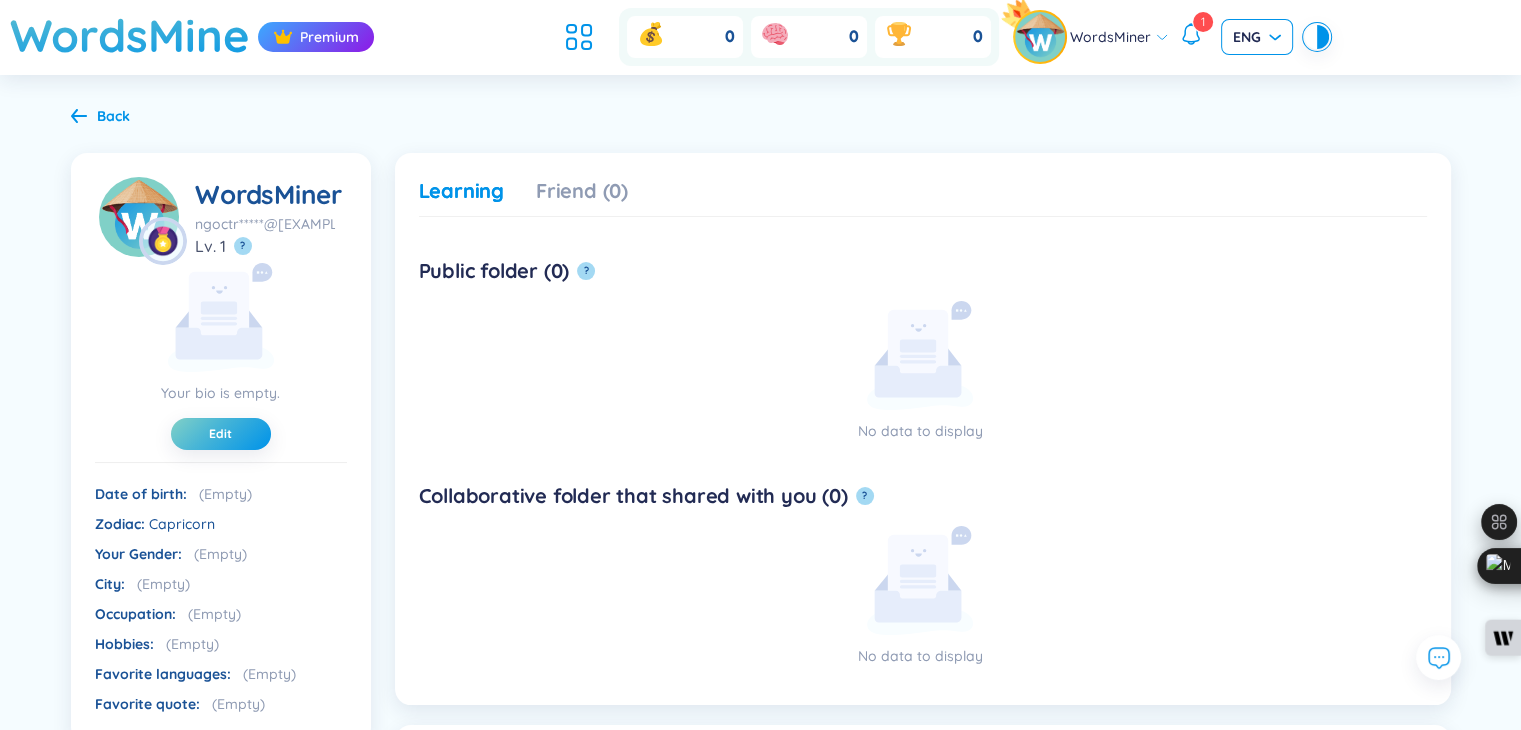 click on "ENG" at bounding box center (1257, 37) 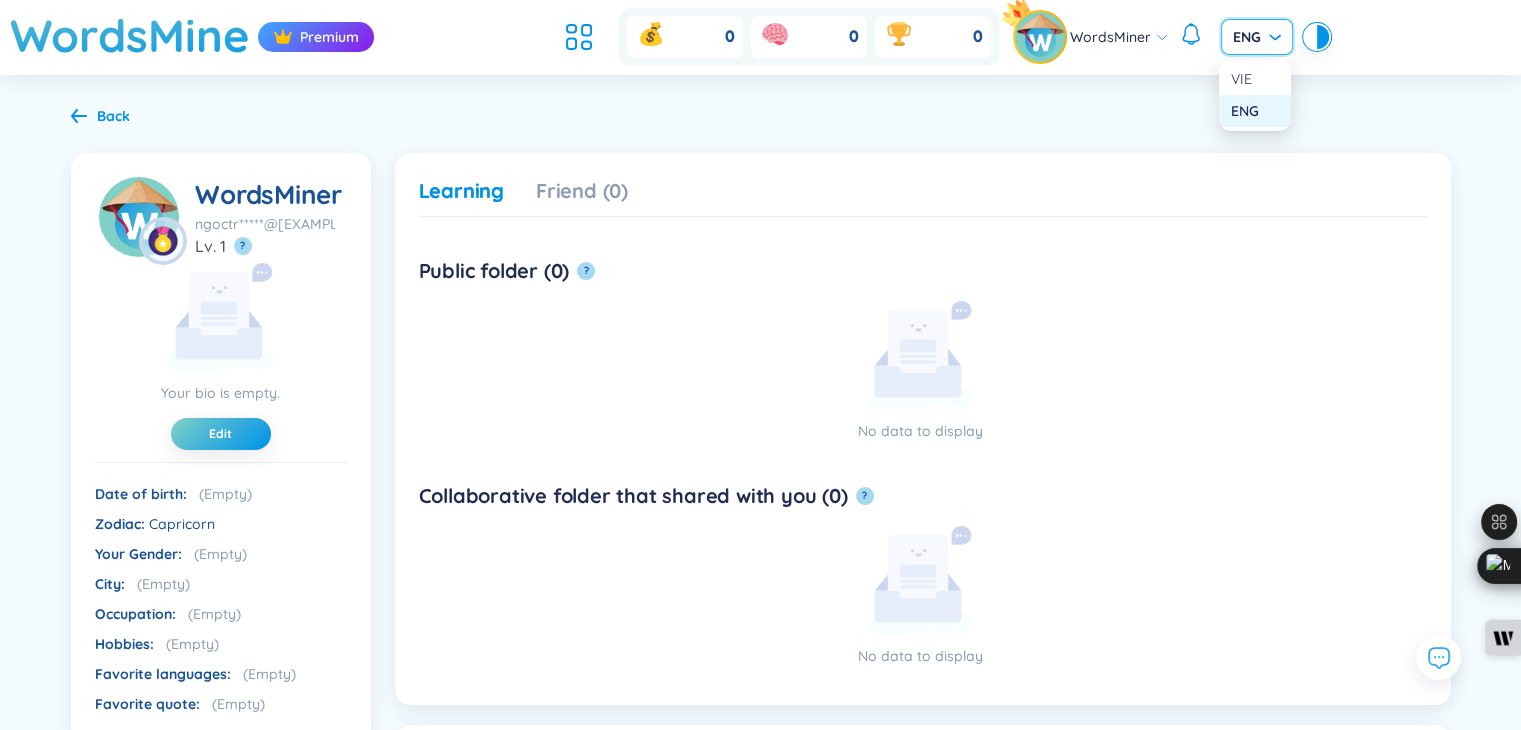 click on "ngoctr*****@[EXAMPLE.COM]" at bounding box center (761, 704) 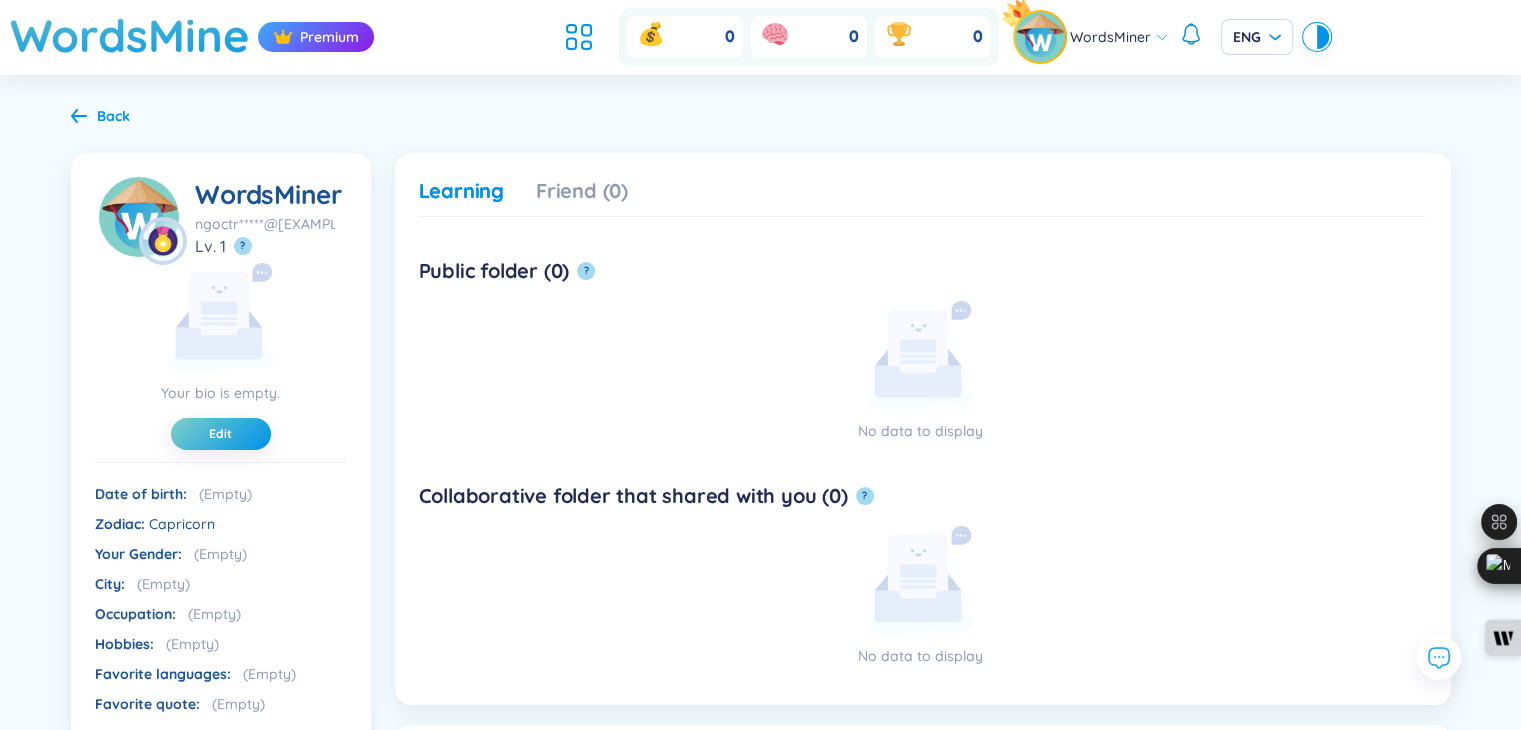 click on "ngoctr*****@[EXAMPLE.COM]" at bounding box center [761, 704] 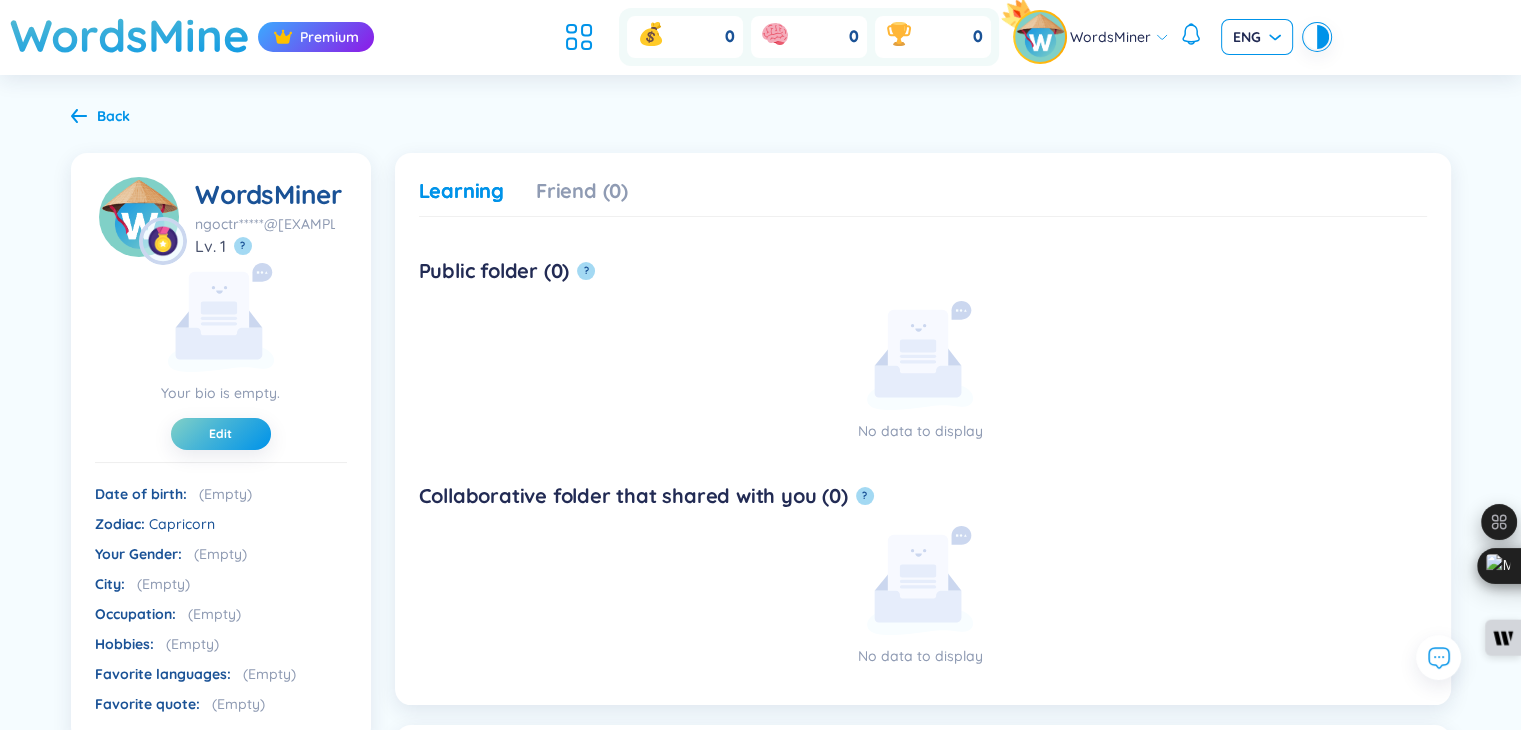 click on "ENG" at bounding box center (1257, 37) 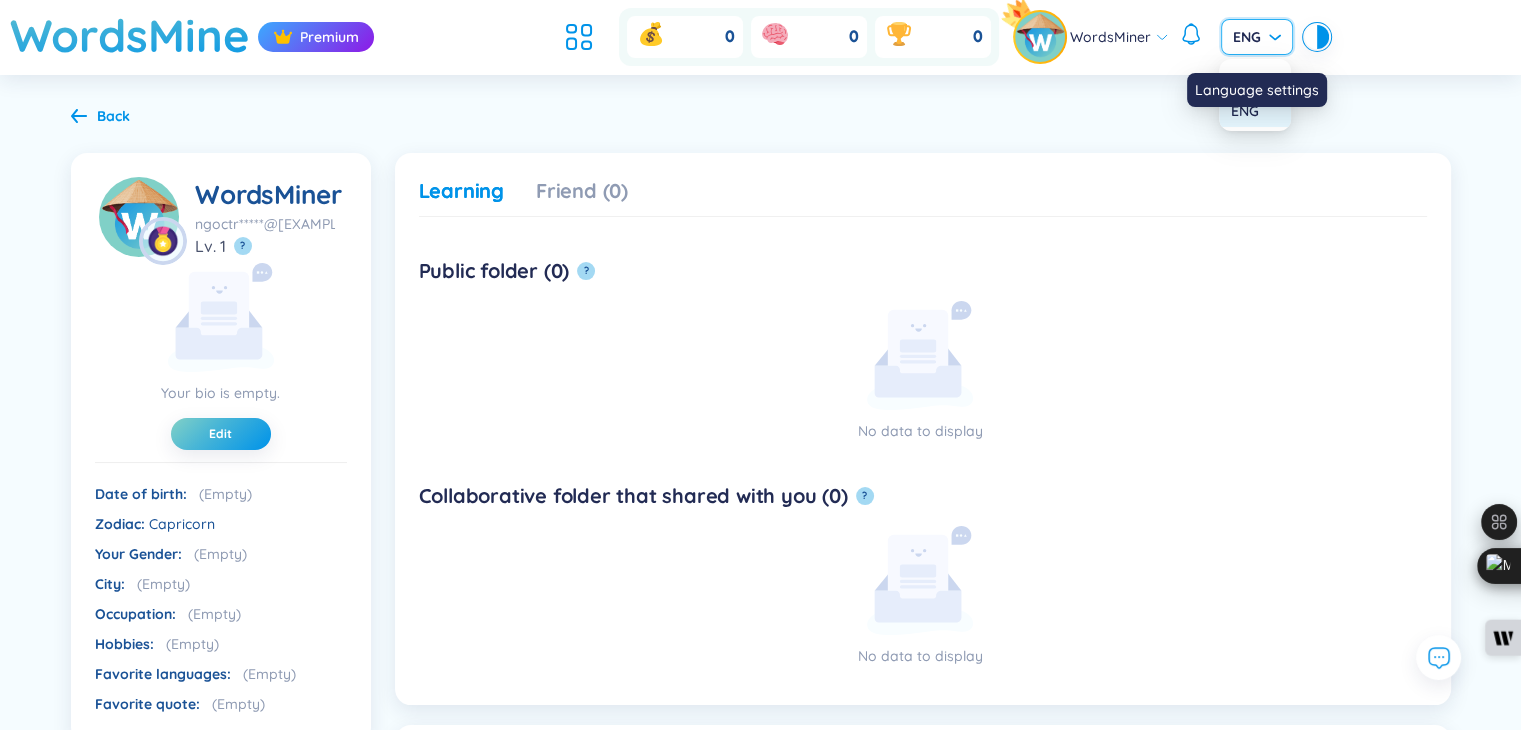 click on "Language settings" at bounding box center (1257, 90) 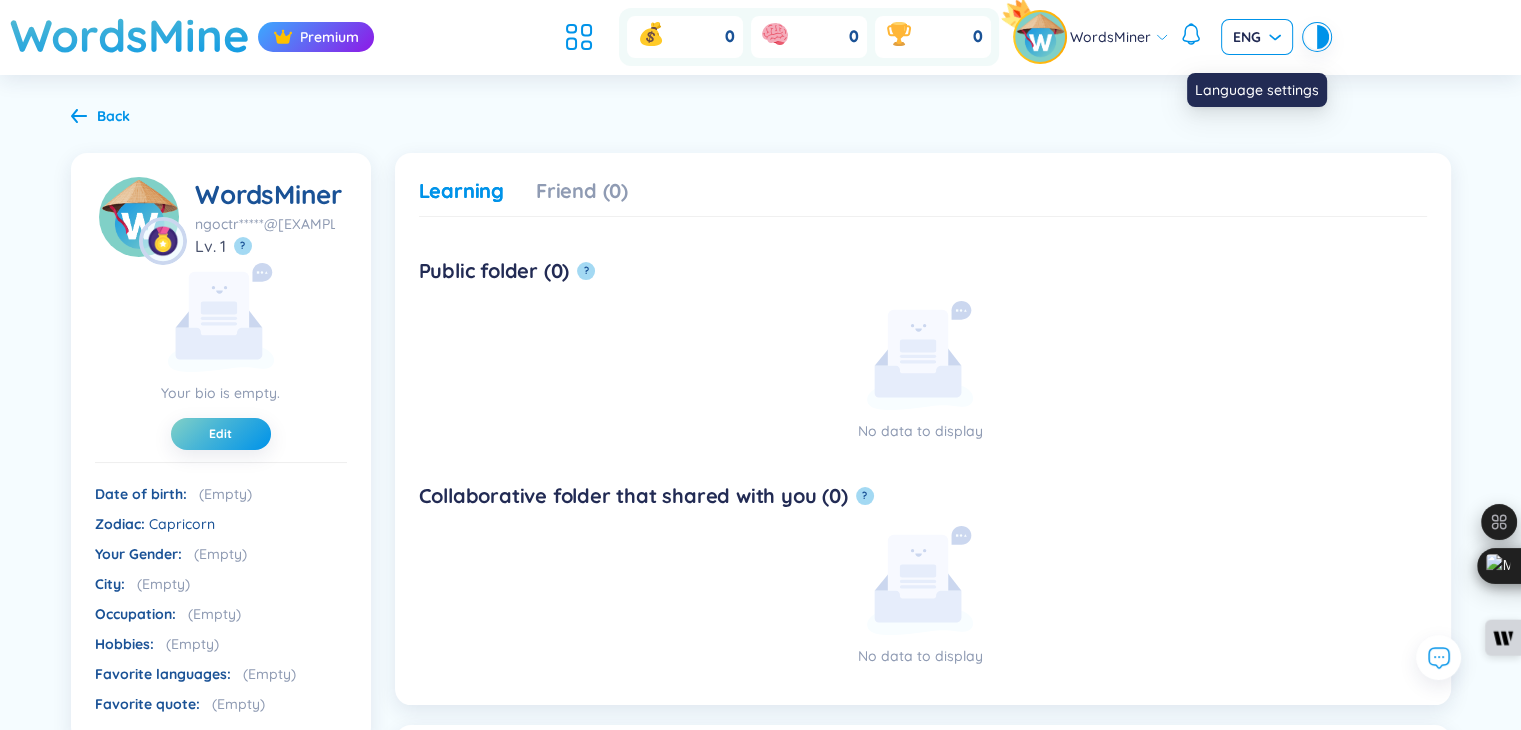 click on "ENG" at bounding box center (1257, 37) 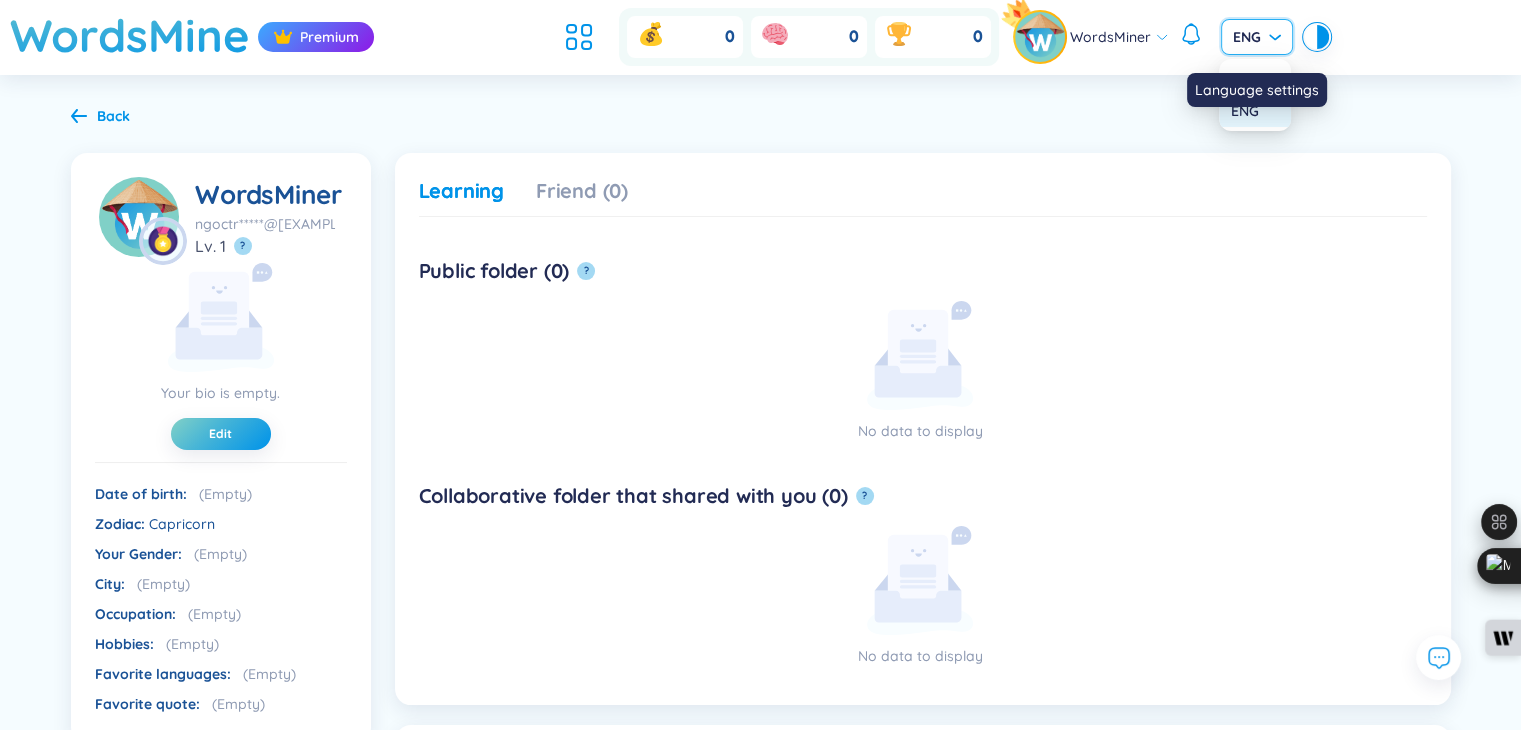 click on "ngoctr*****@[EXAMPLE.COM]" at bounding box center (760, 704) 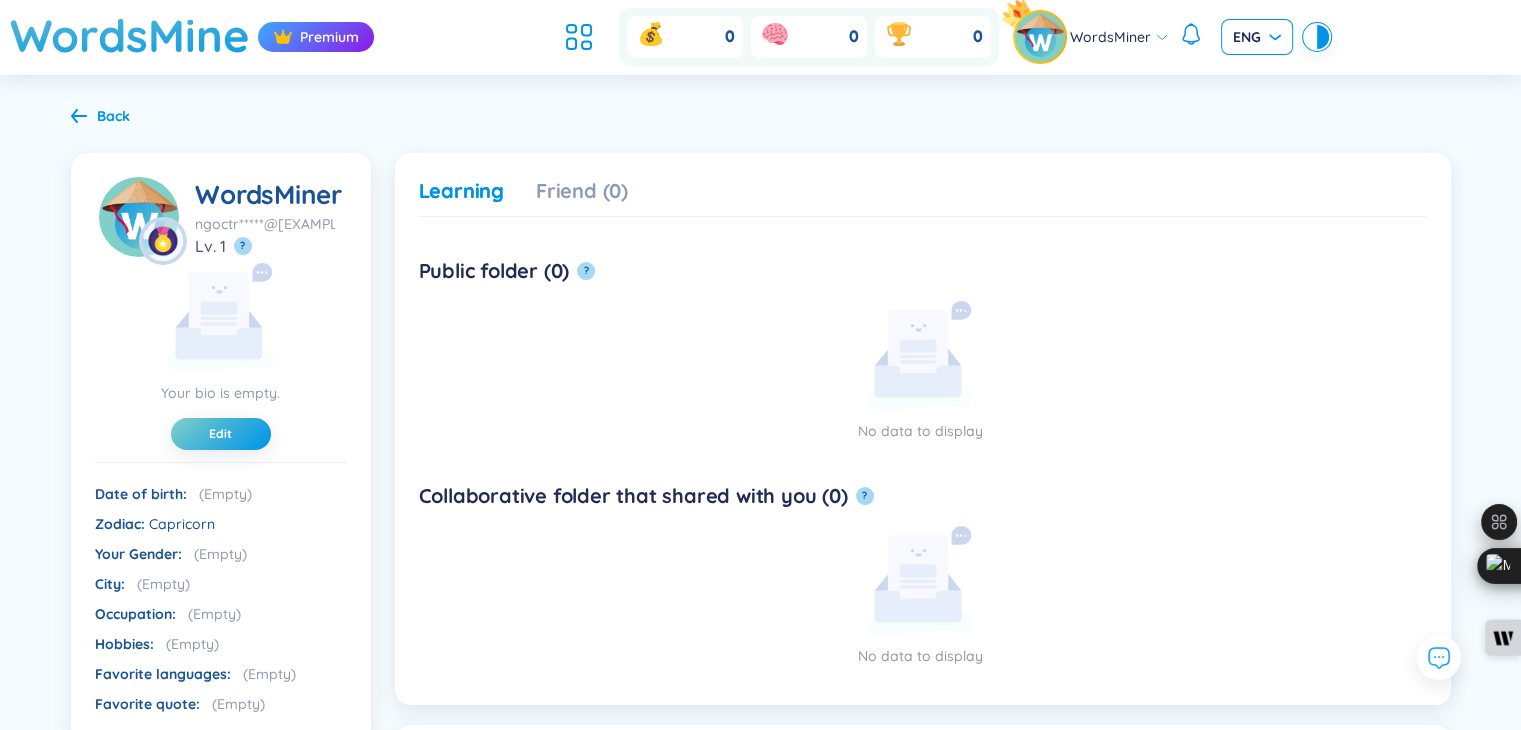 click on "ENG" at bounding box center [1257, 37] 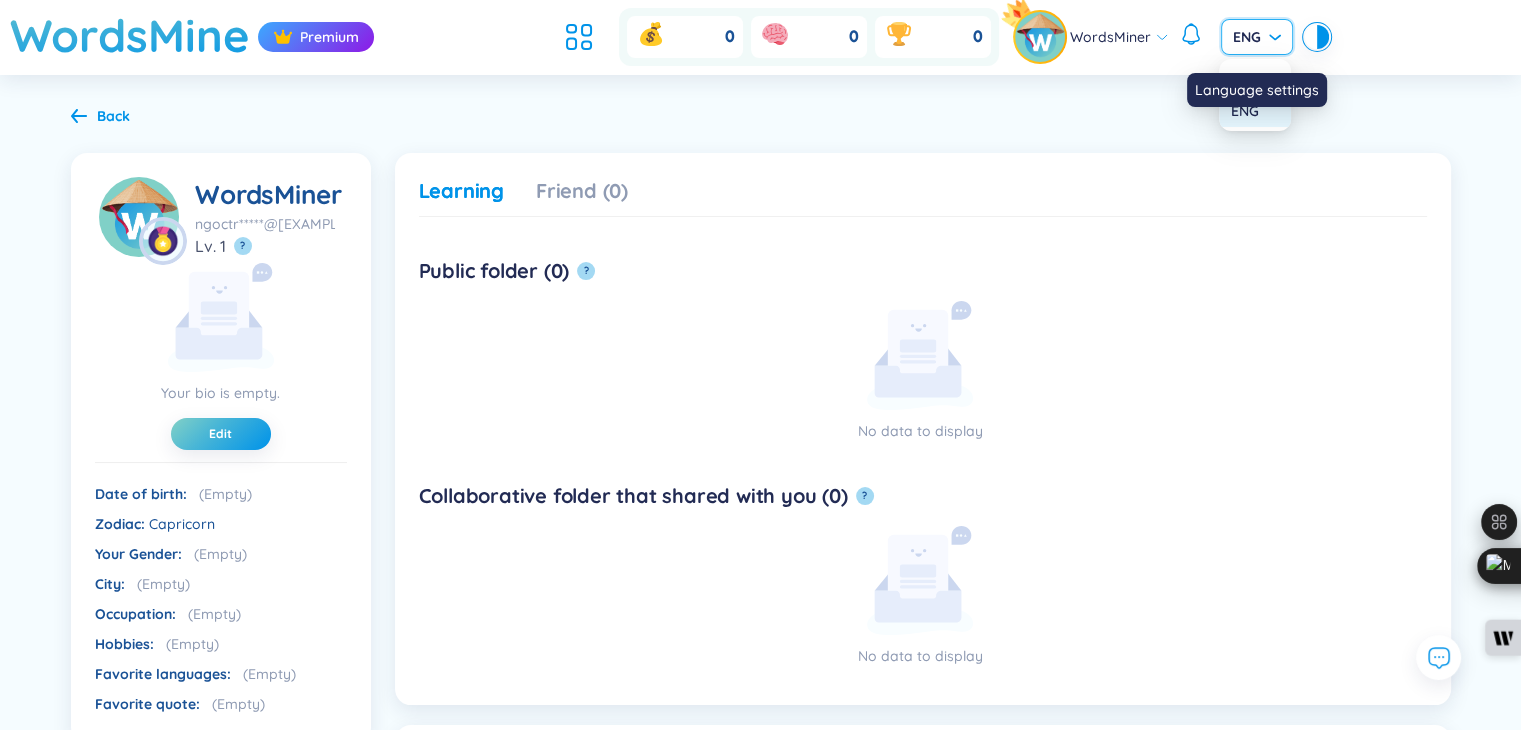 click on "Language settings" at bounding box center [1257, 83] 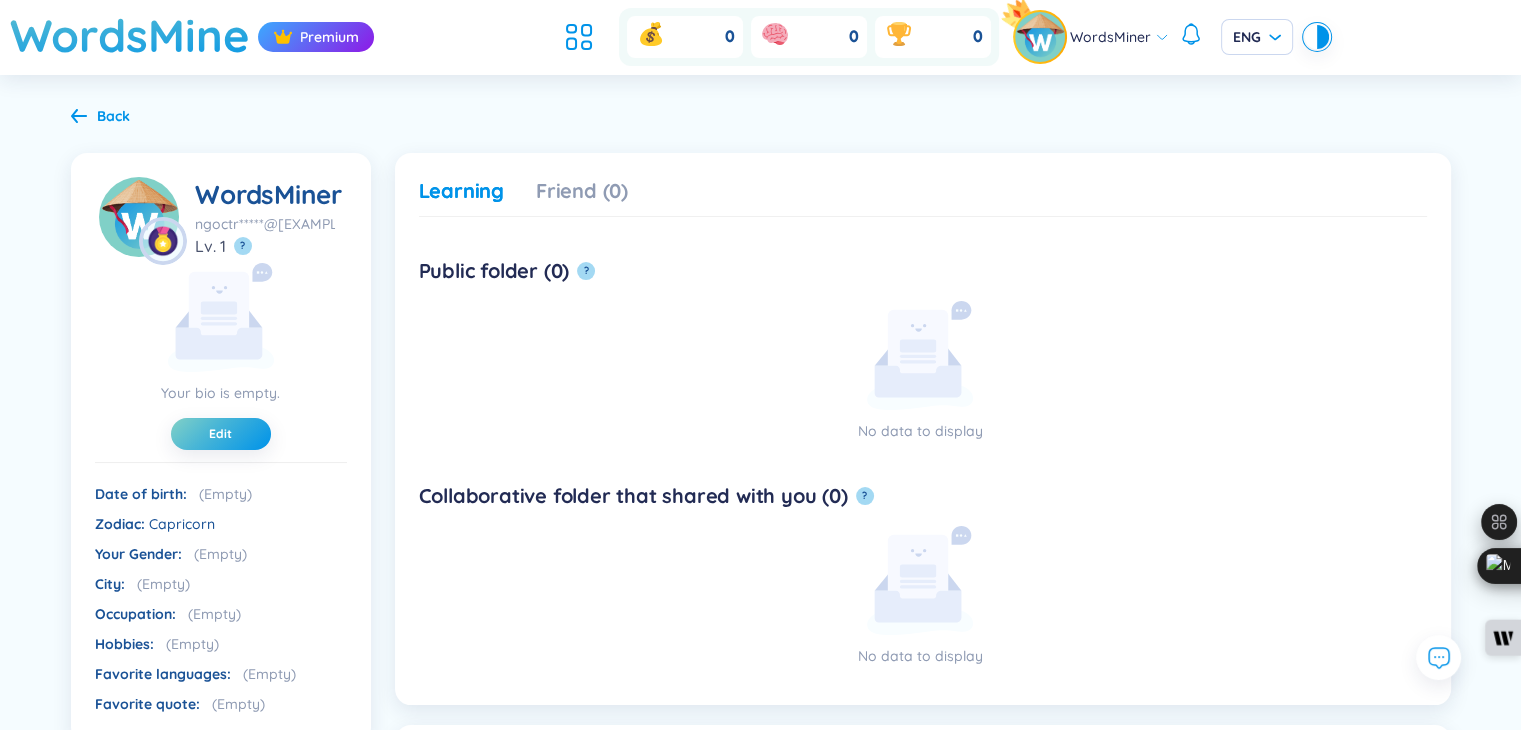click at bounding box center (1323, 37) 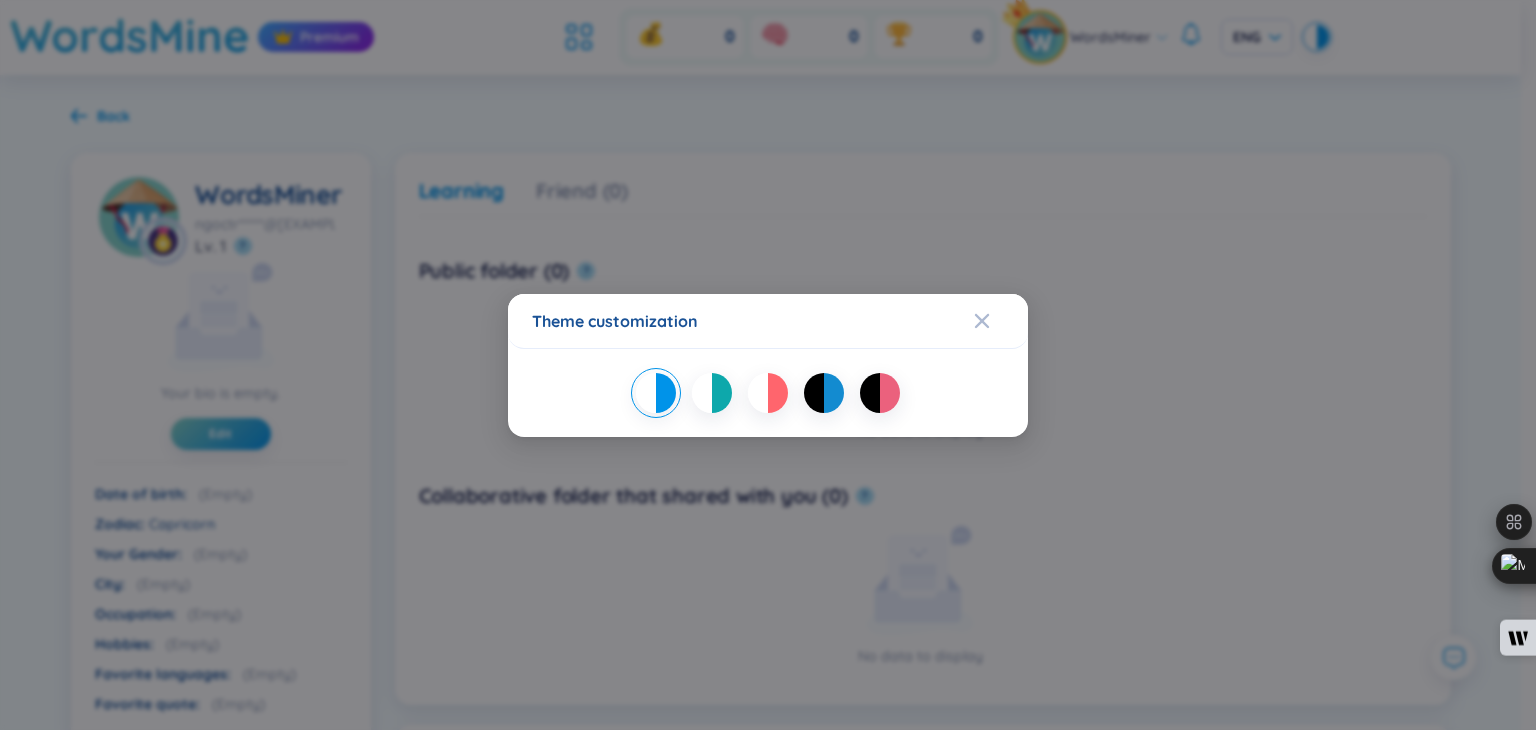 click at bounding box center (646, 393) 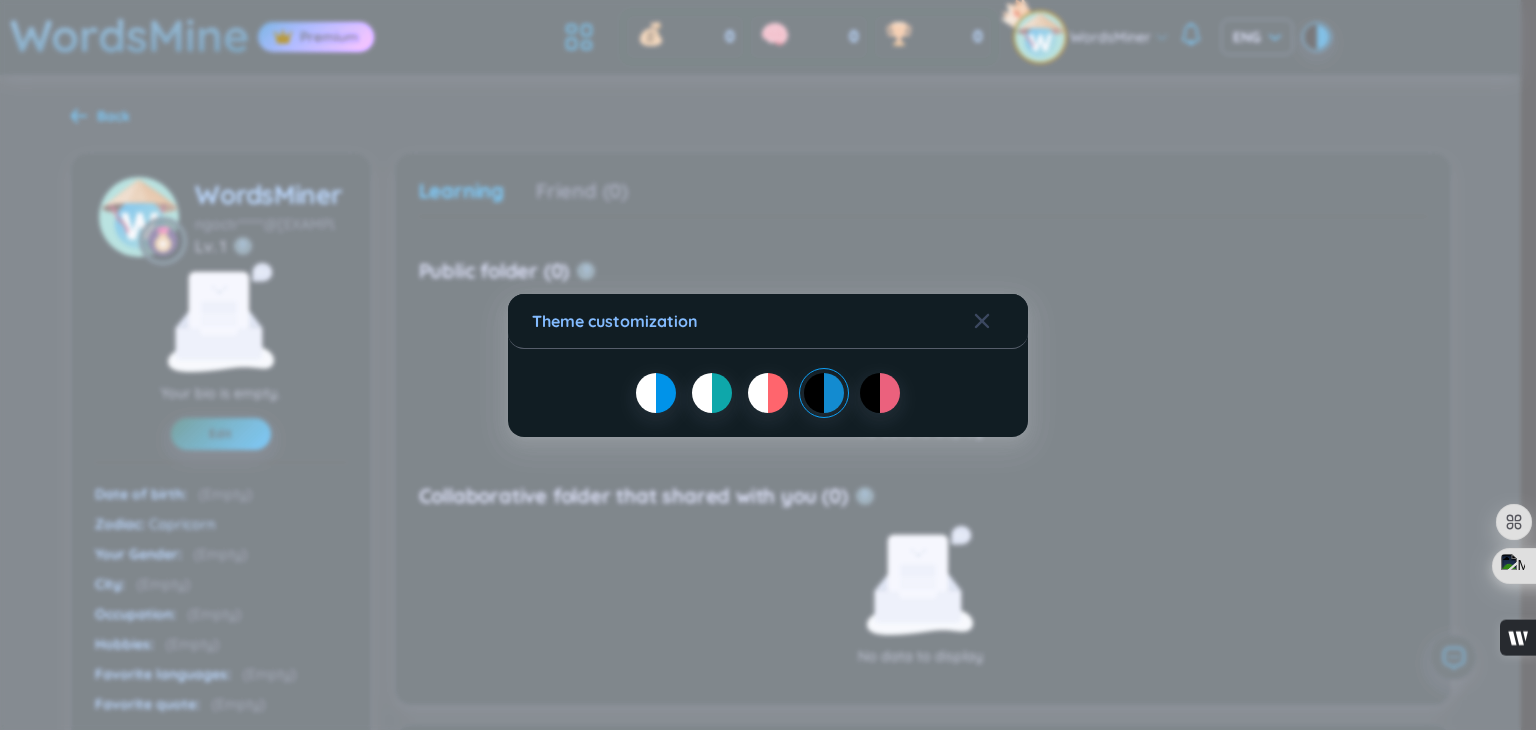 click at bounding box center [768, 393] 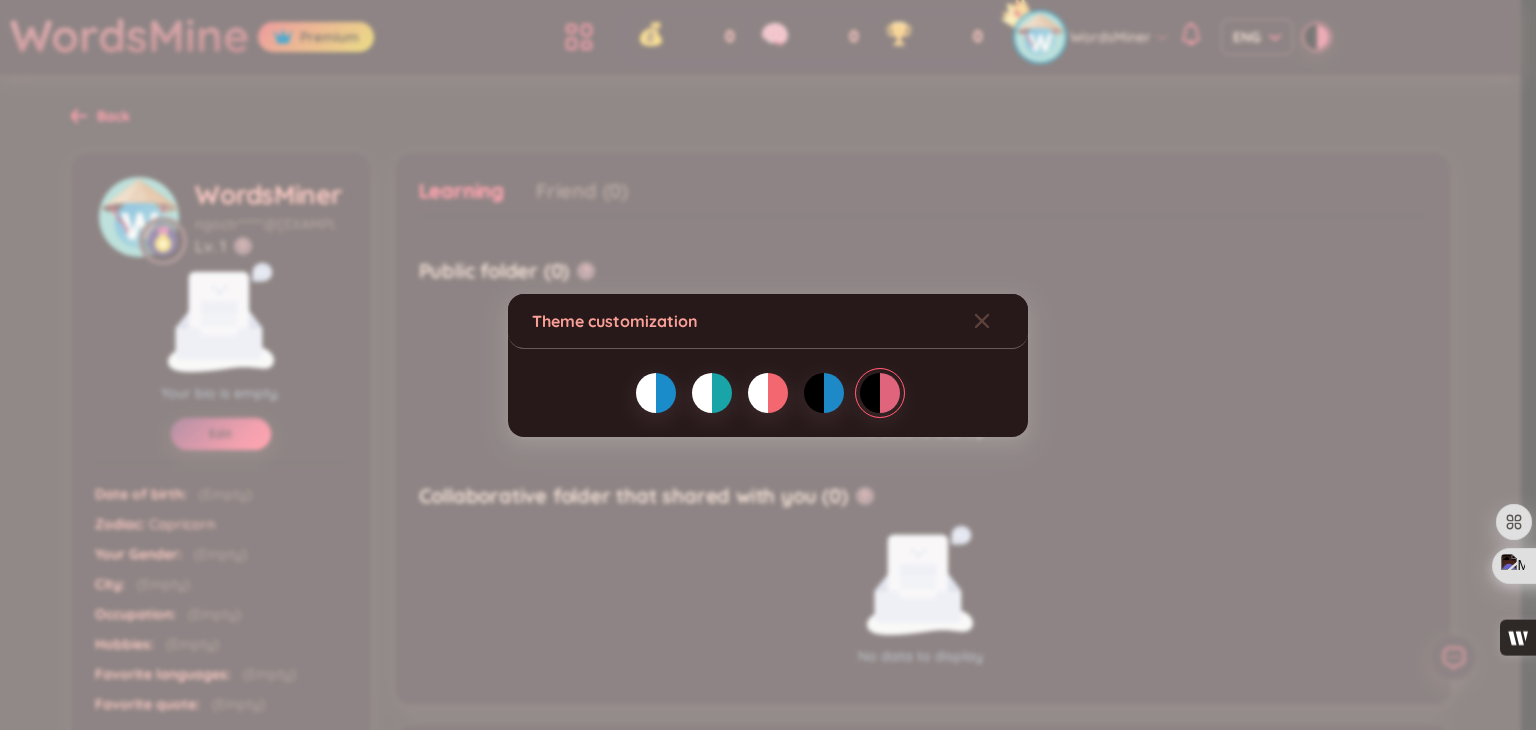click at bounding box center [768, 393] 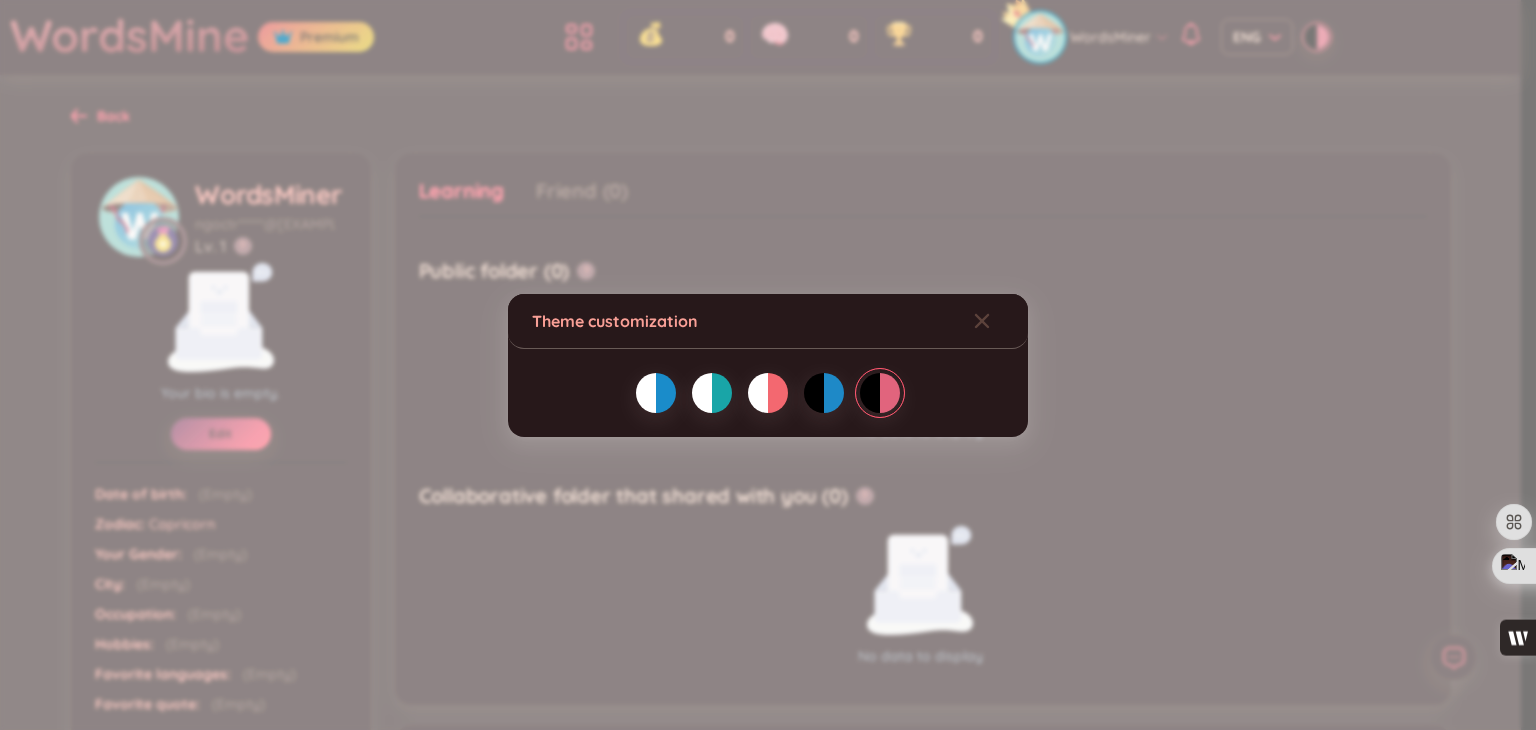 click at bounding box center (666, 393) 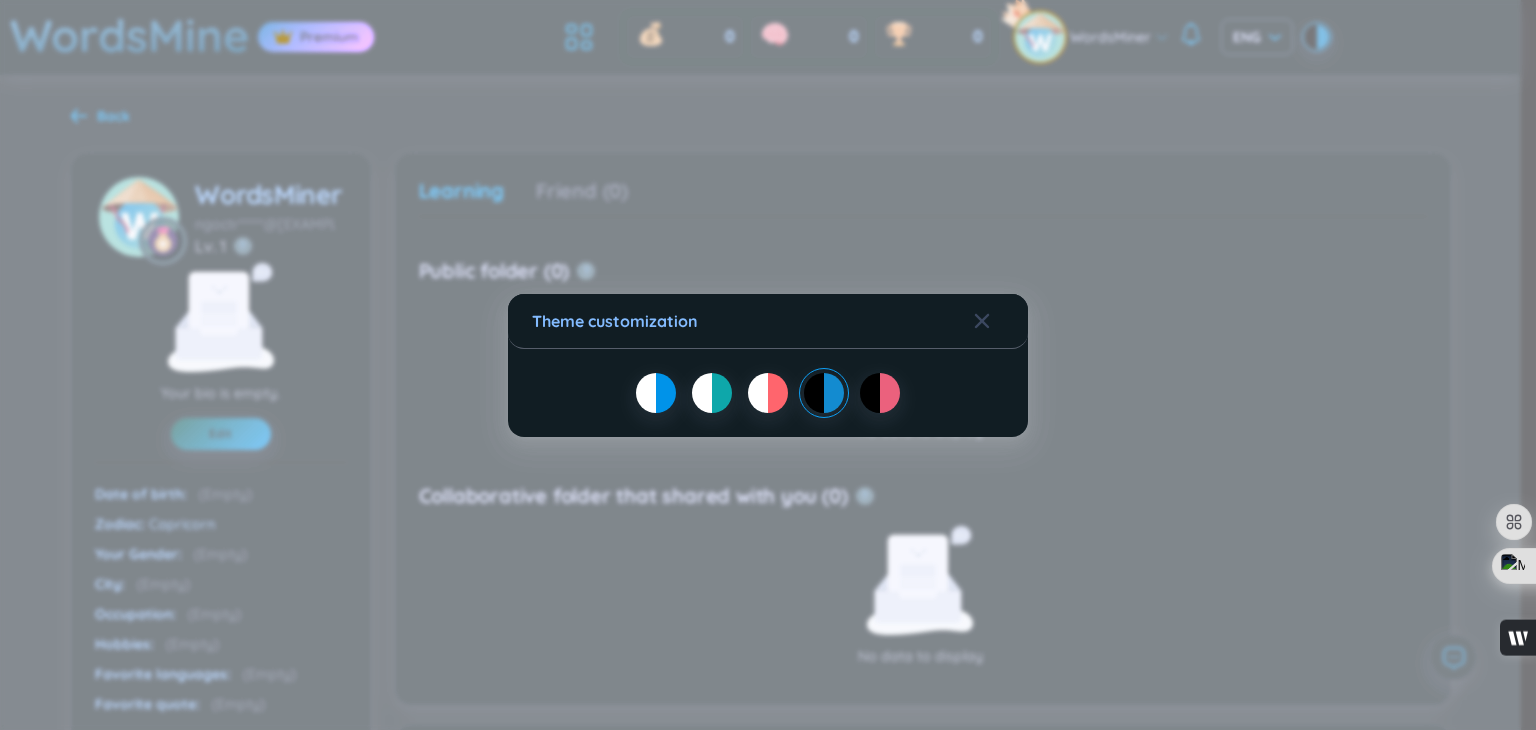 click on "Theme customization" at bounding box center (768, 321) 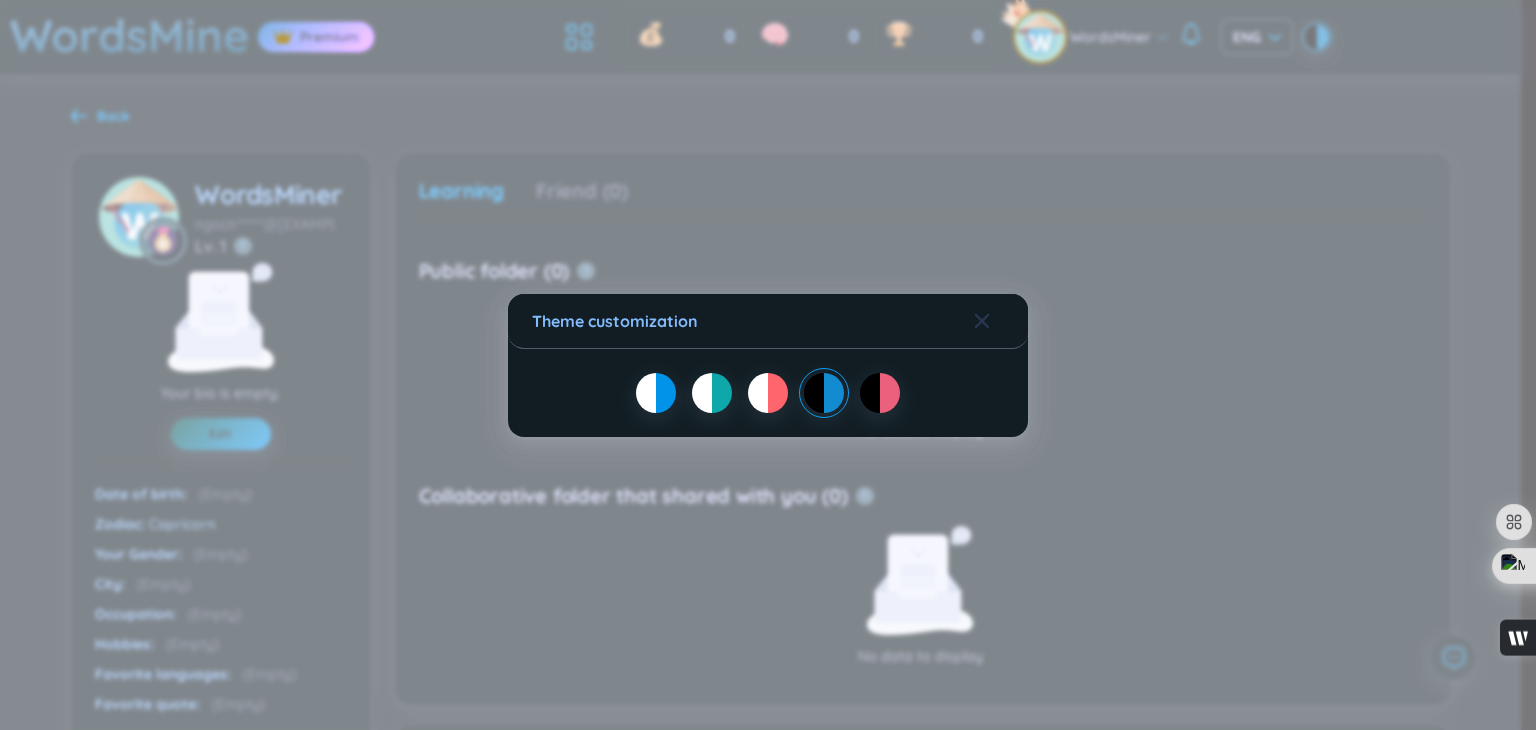 drag, startPoint x: 968, startPoint y: 334, endPoint x: 982, endPoint y: 323, distance: 17.804493 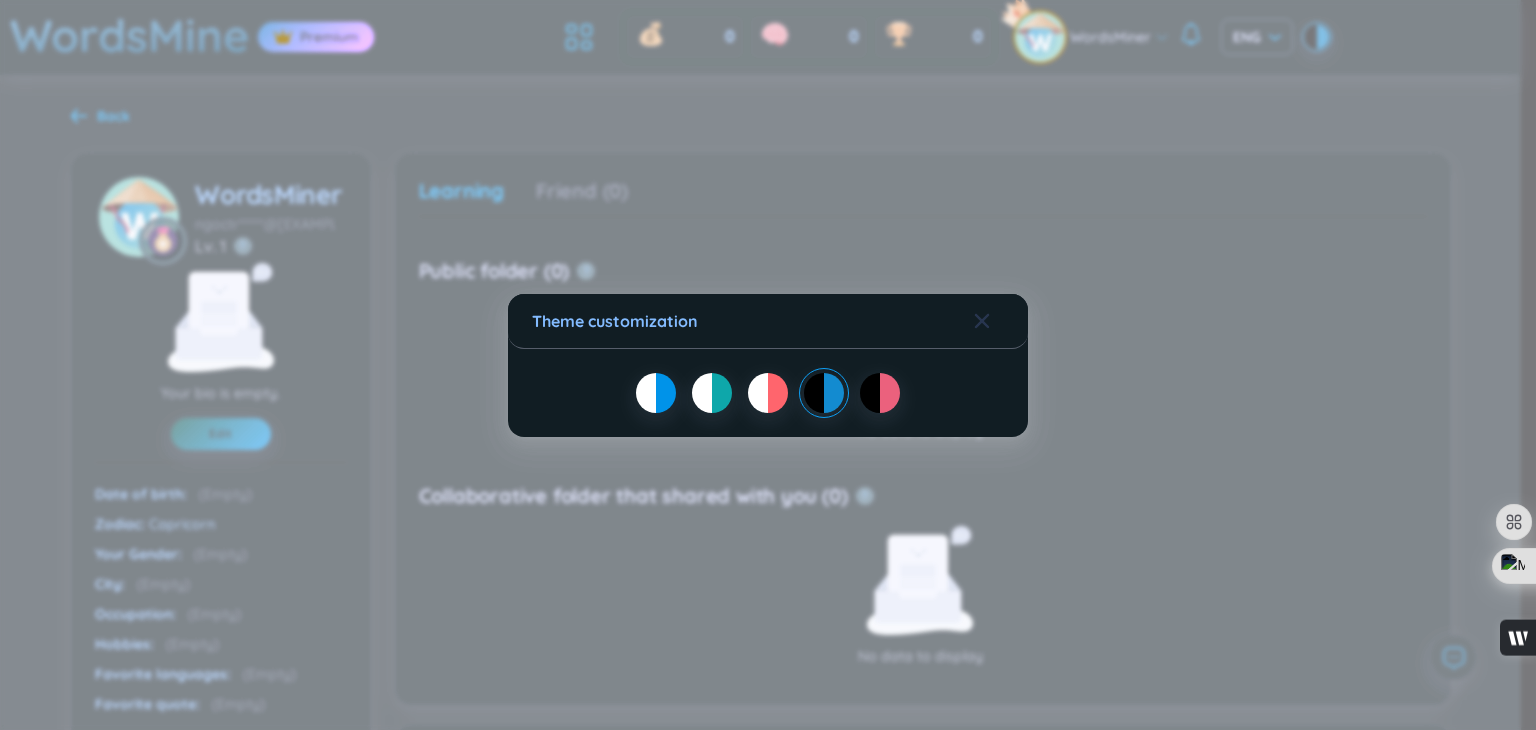 click on "Theme customization" at bounding box center [768, 321] 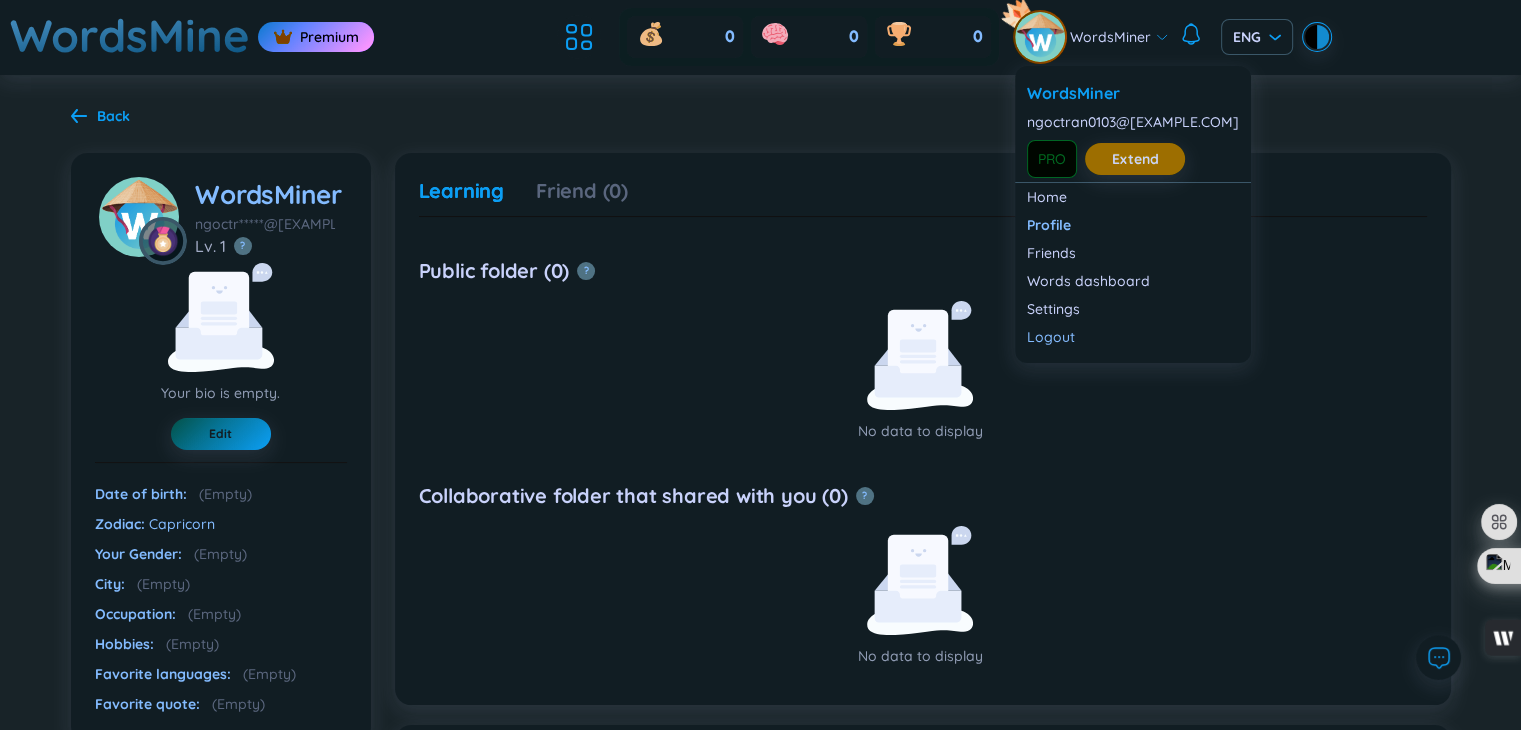 click on "WordsMiner" at bounding box center (1110, 37) 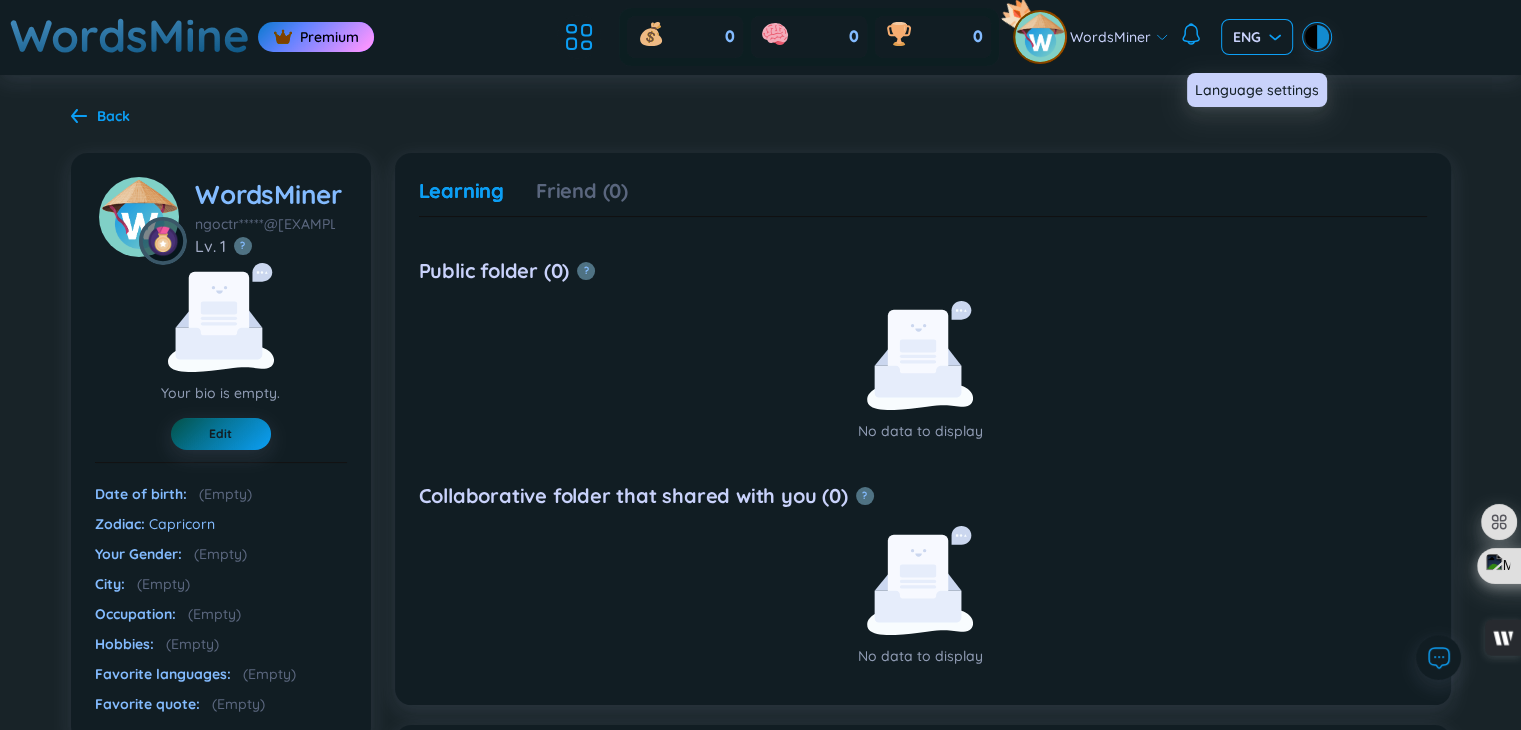 click on "ENG" at bounding box center [1257, 37] 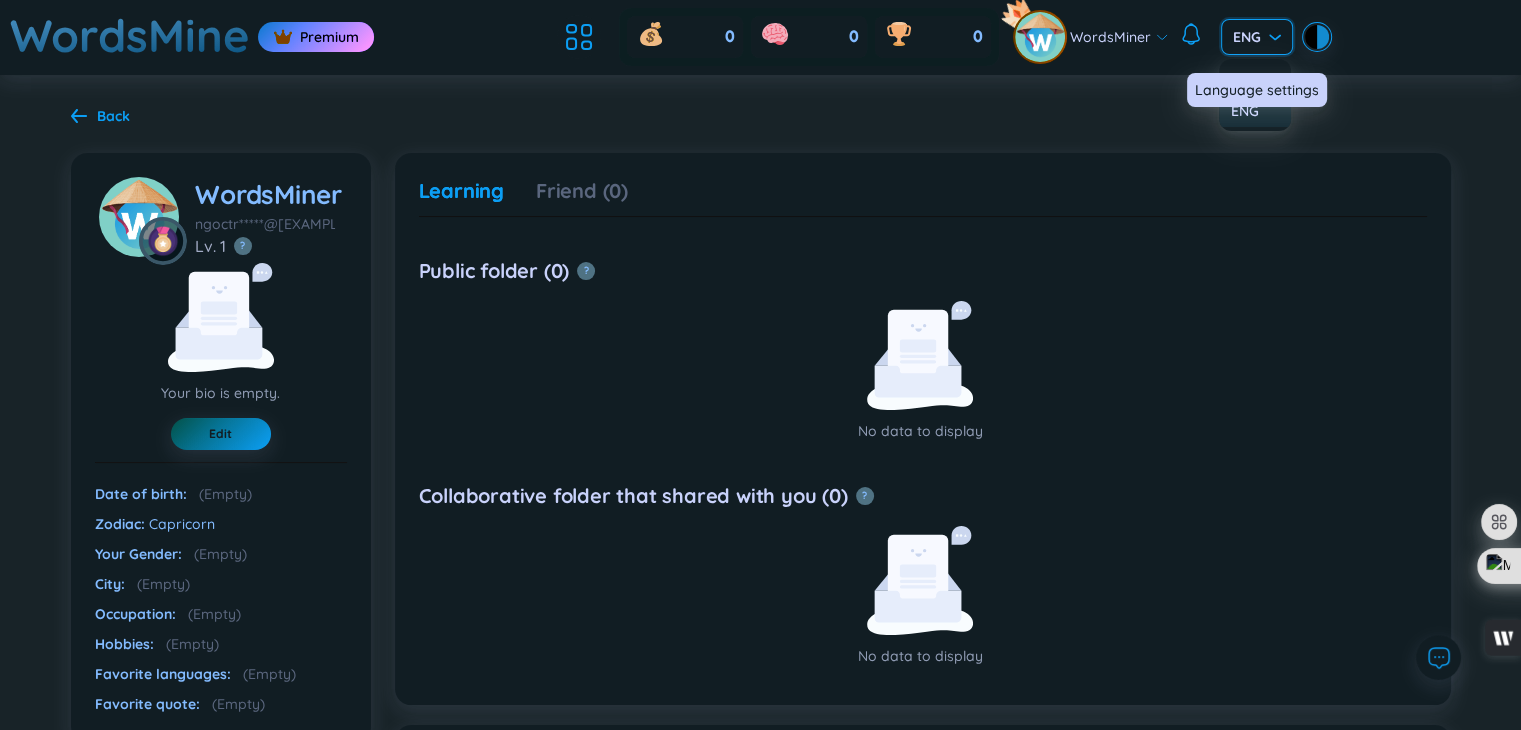 click on "ENG" at bounding box center (1255, 111) 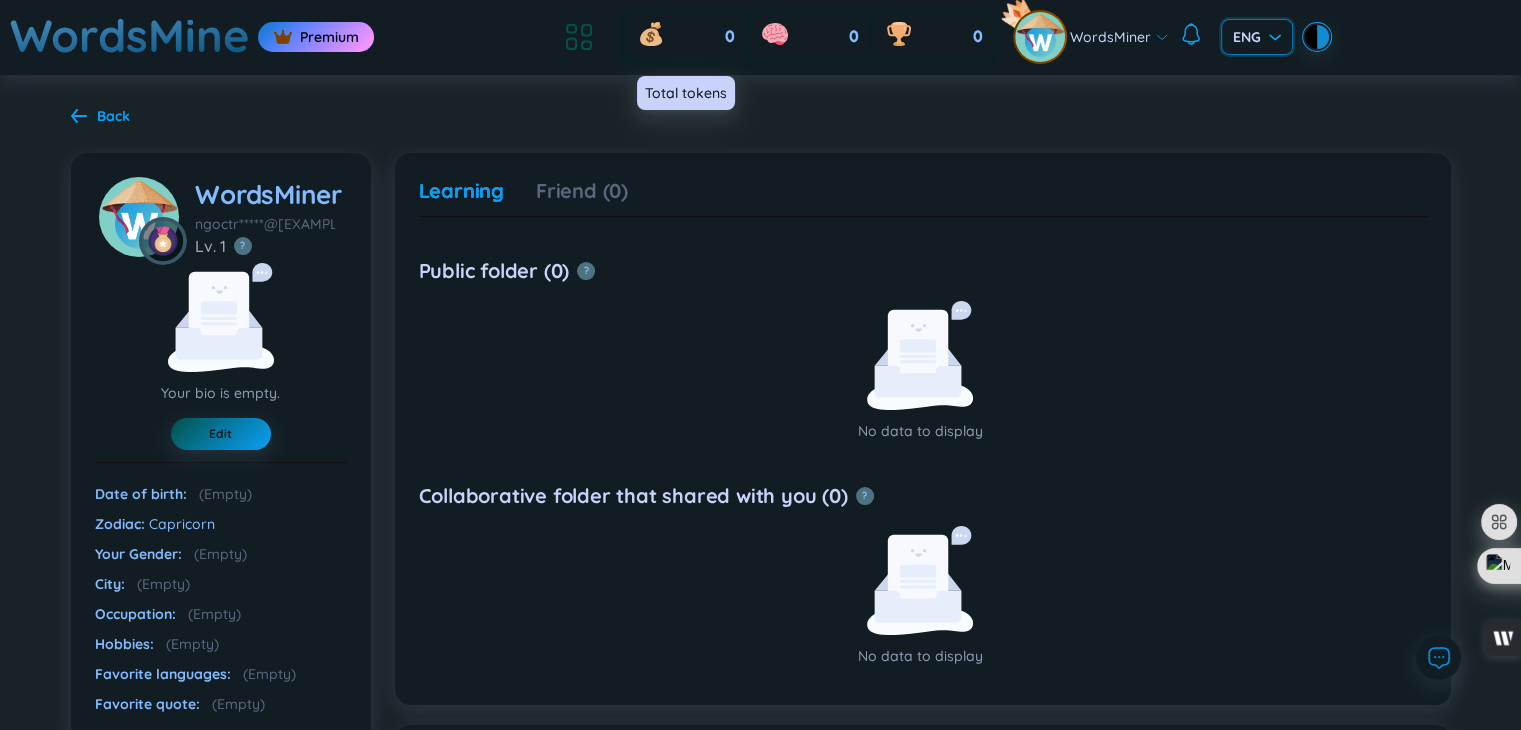 click at bounding box center [579, 37] 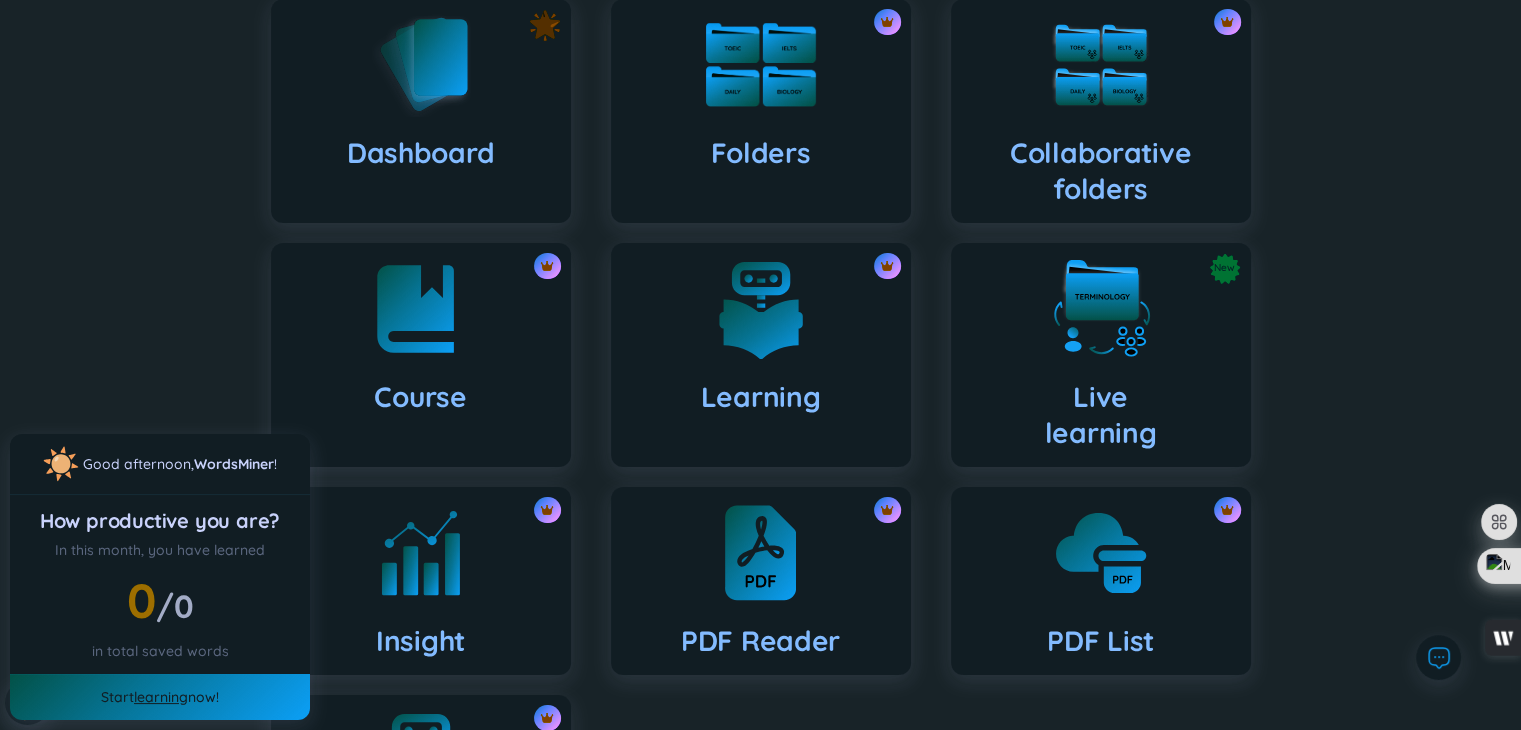 scroll, scrollTop: 300, scrollLeft: 0, axis: vertical 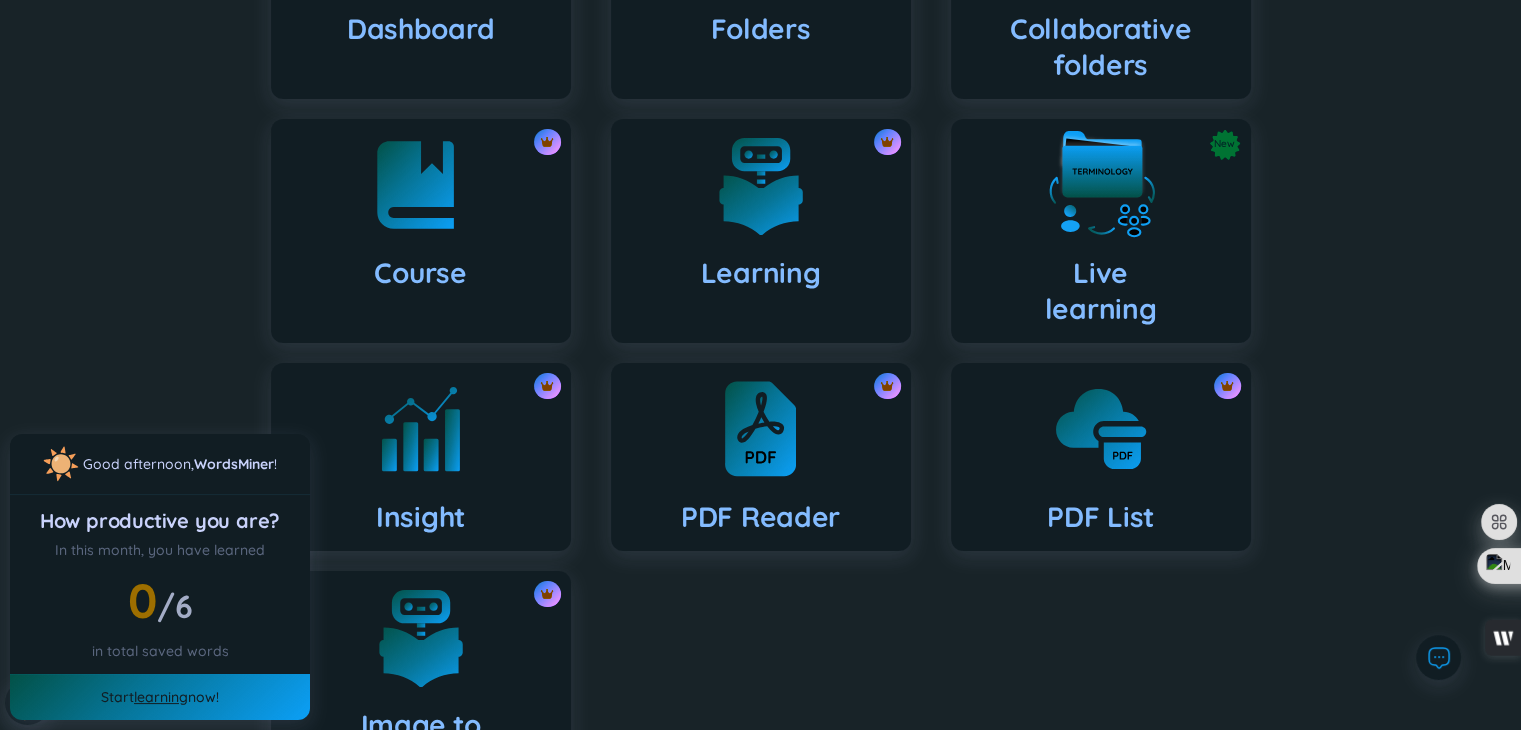 click on "New Live learning" at bounding box center [1101, 231] 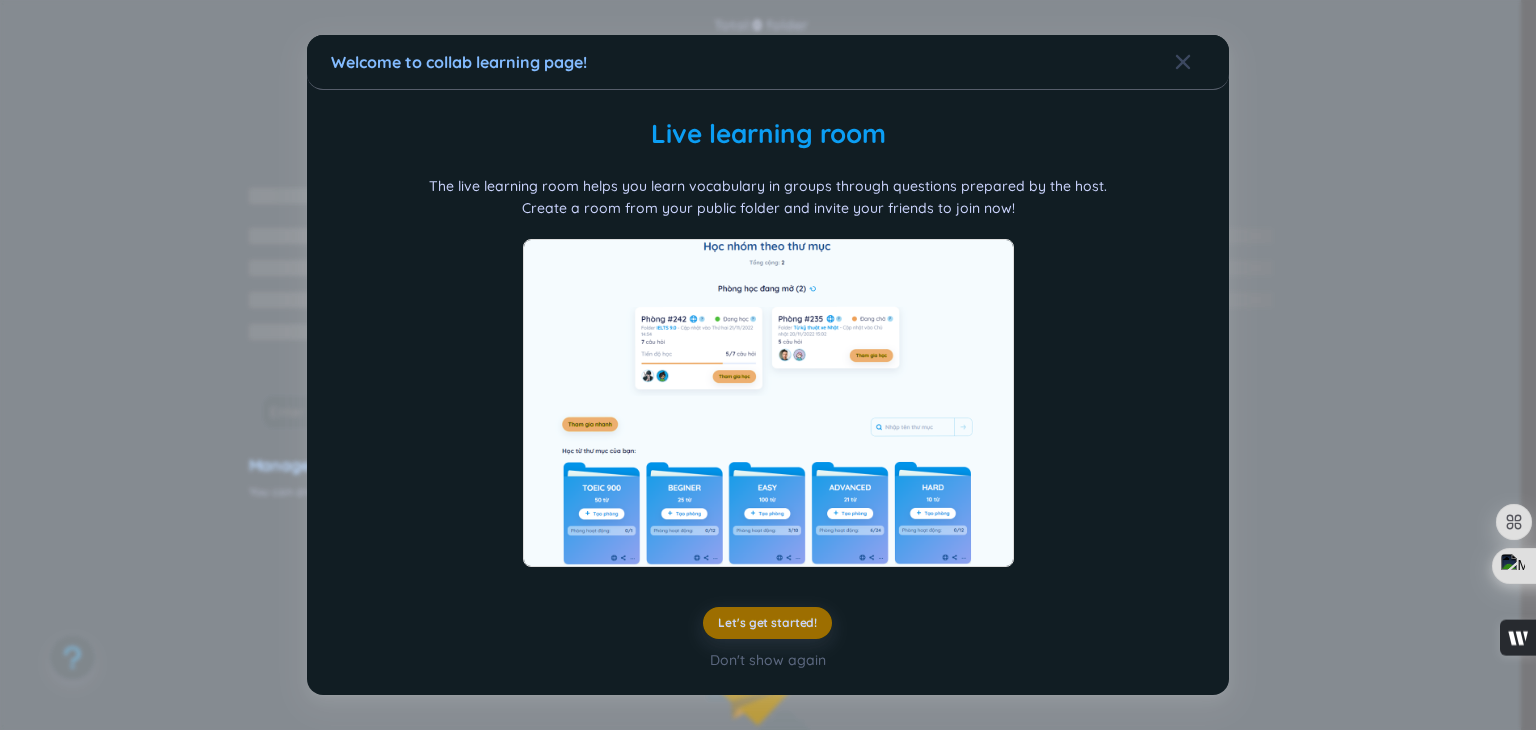 scroll, scrollTop: 22, scrollLeft: 0, axis: vertical 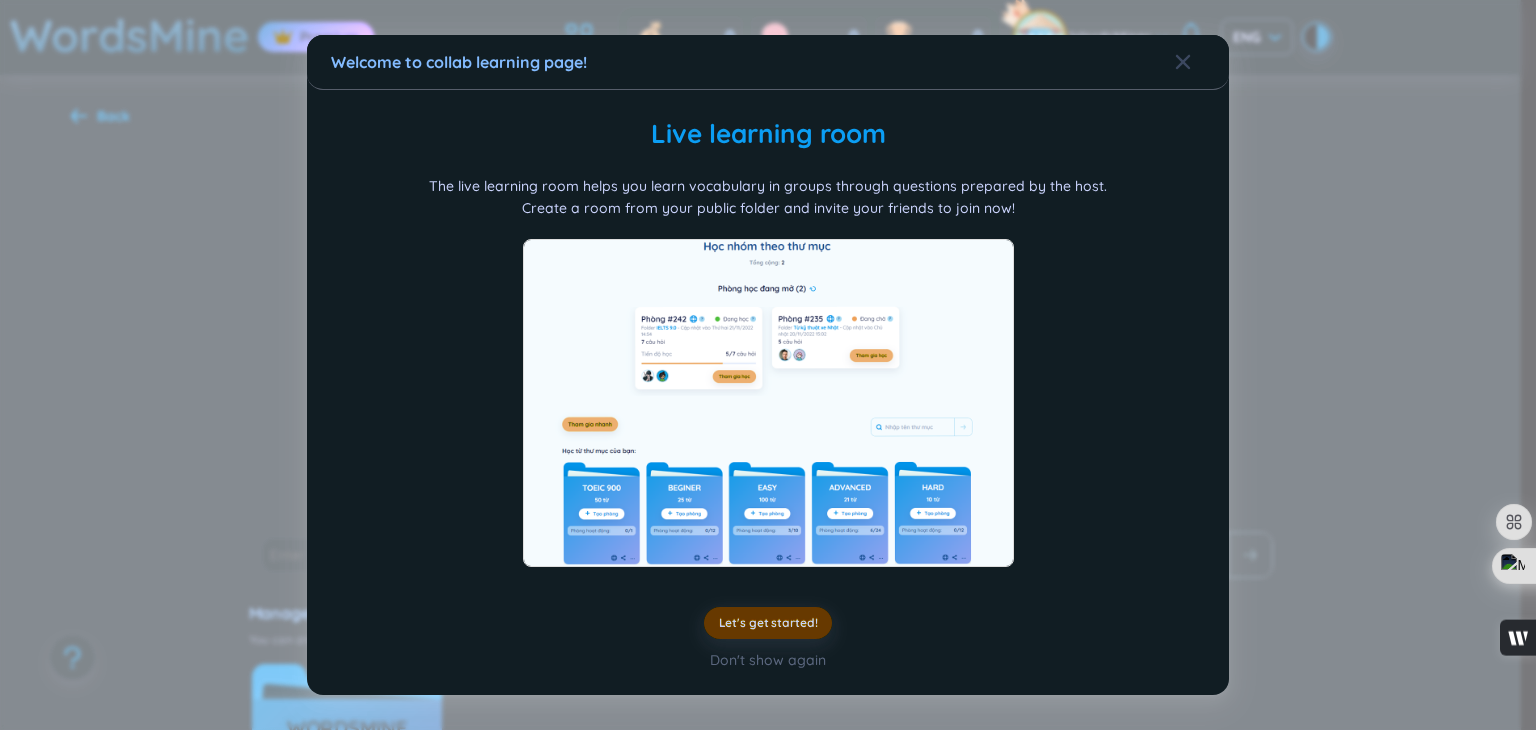 click on "Let's get started!" at bounding box center [768, 623] 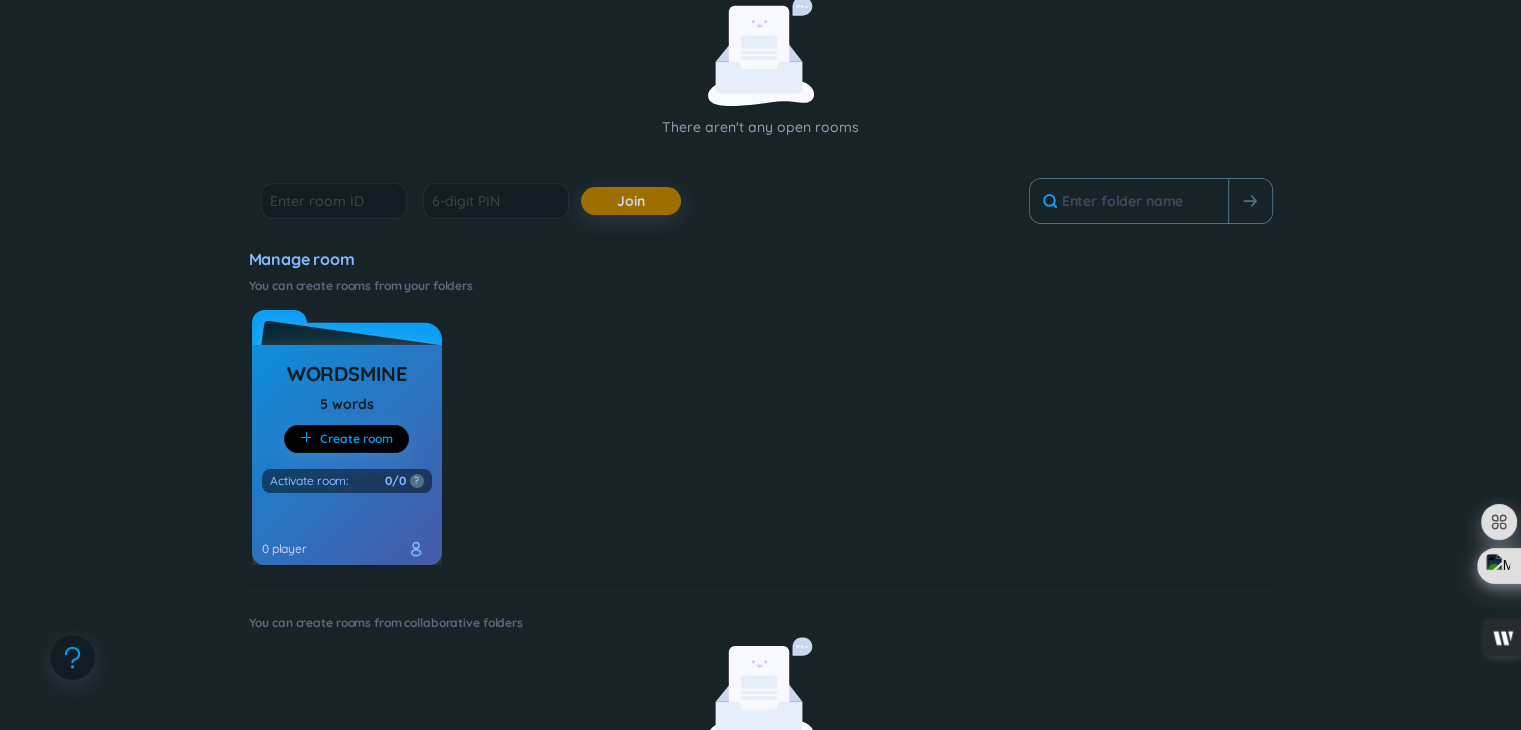 scroll, scrollTop: 100, scrollLeft: 0, axis: vertical 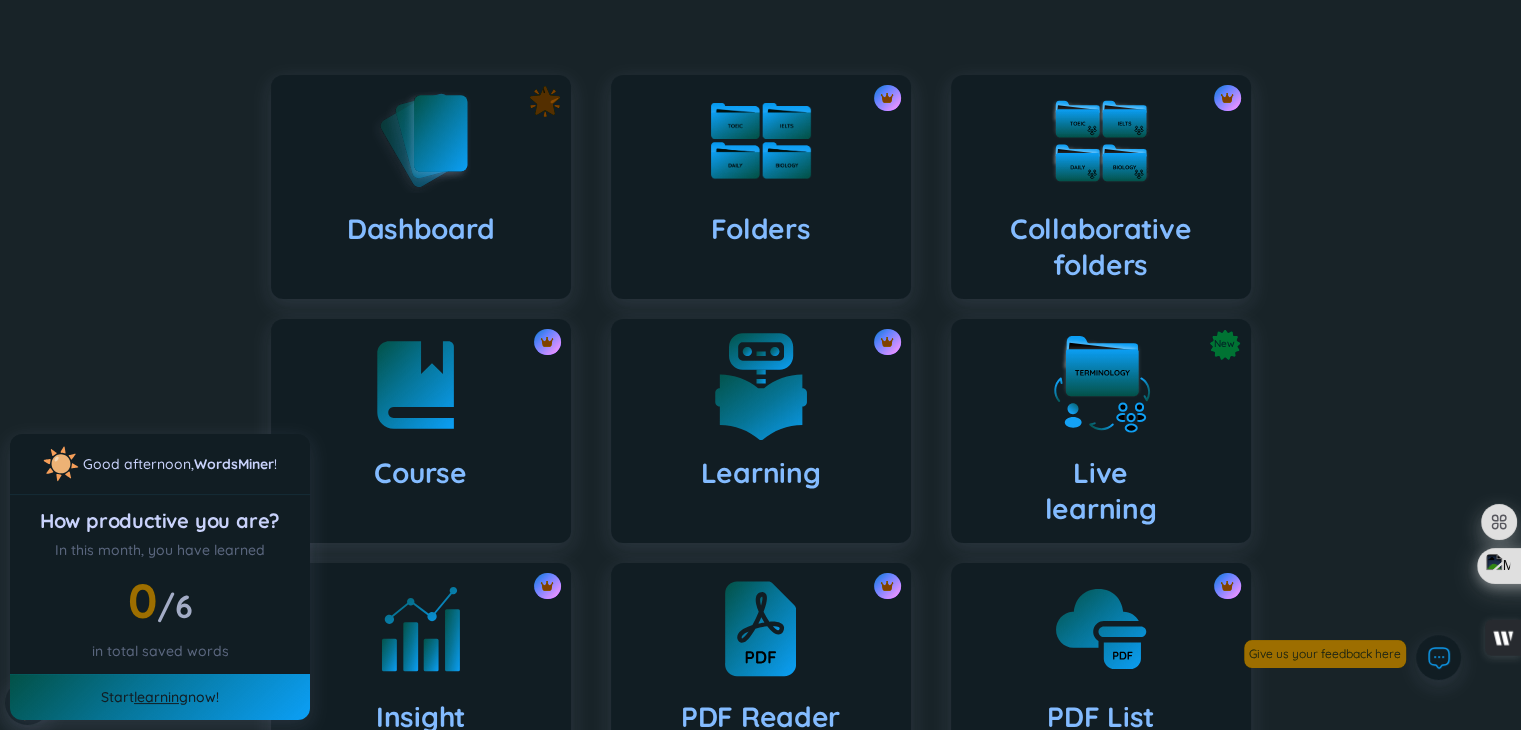 click at bounding box center (761, 385) 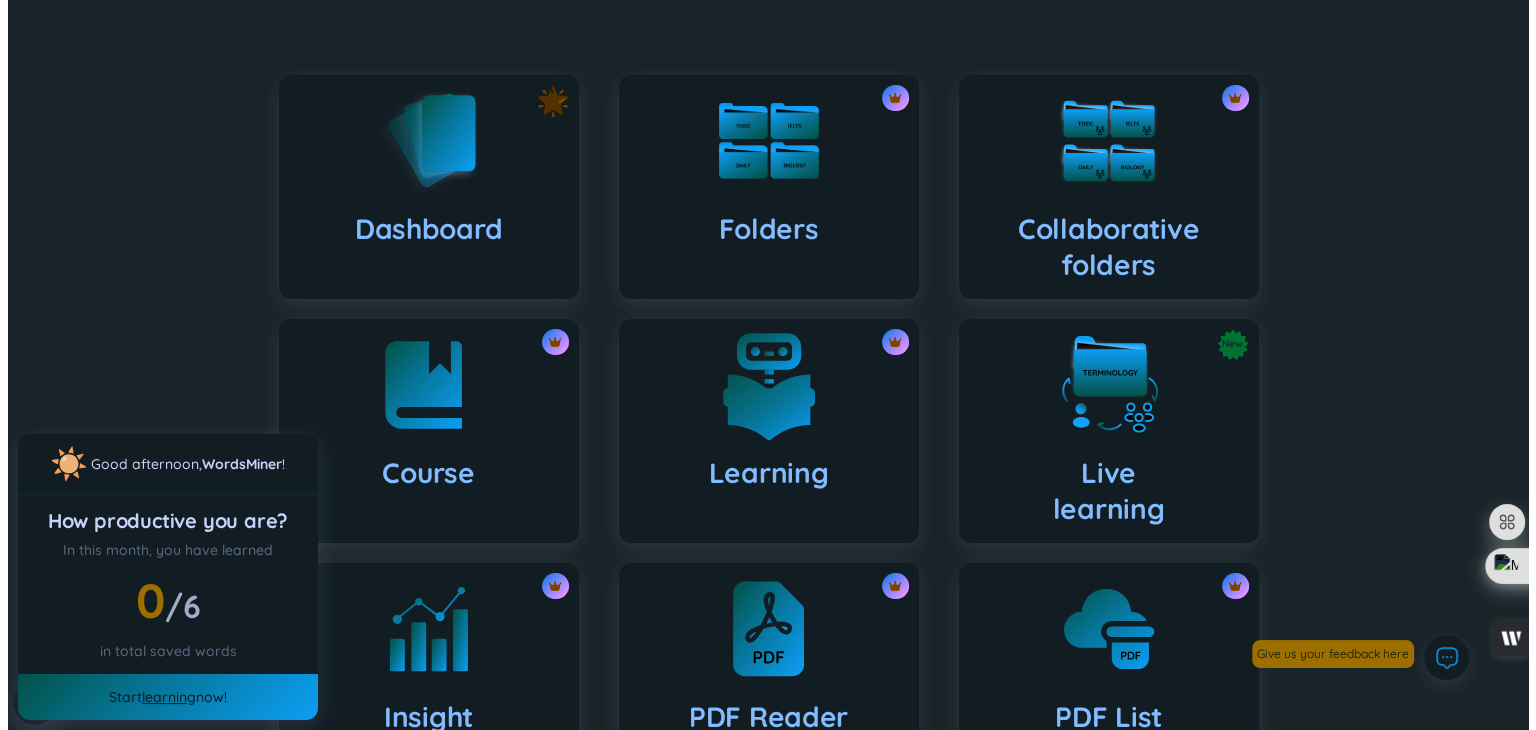 scroll, scrollTop: 0, scrollLeft: 0, axis: both 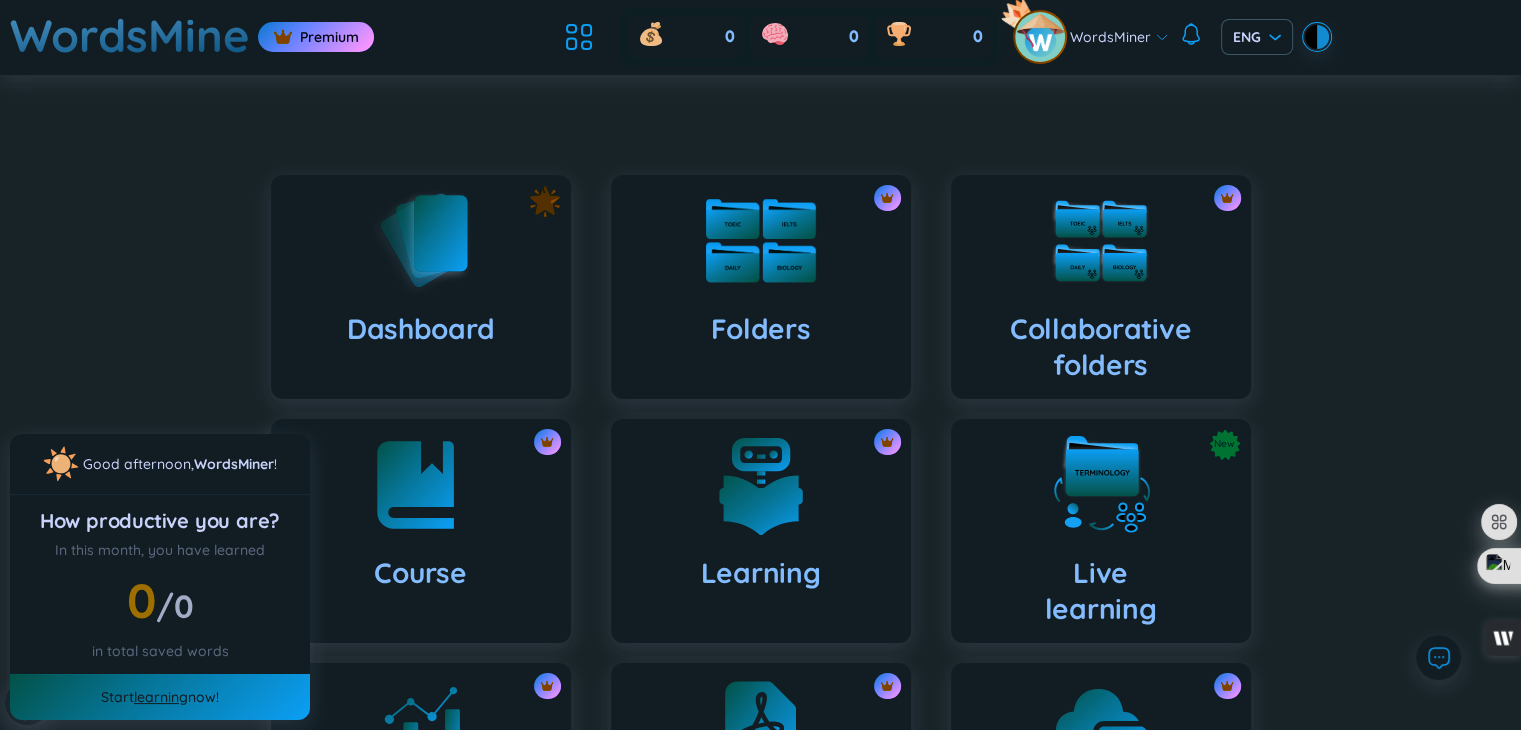 click at bounding box center [761, 241] 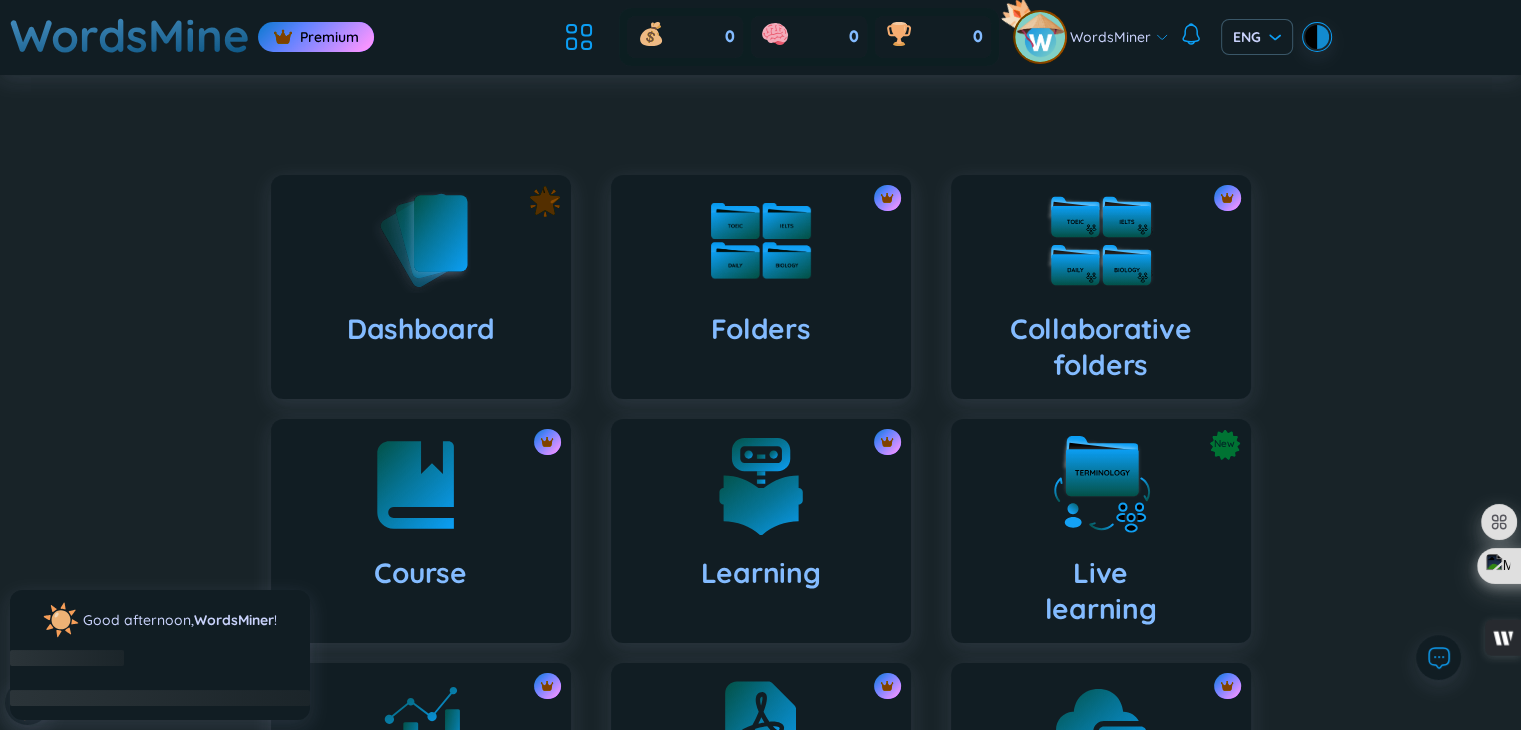 click at bounding box center [1101, 241] 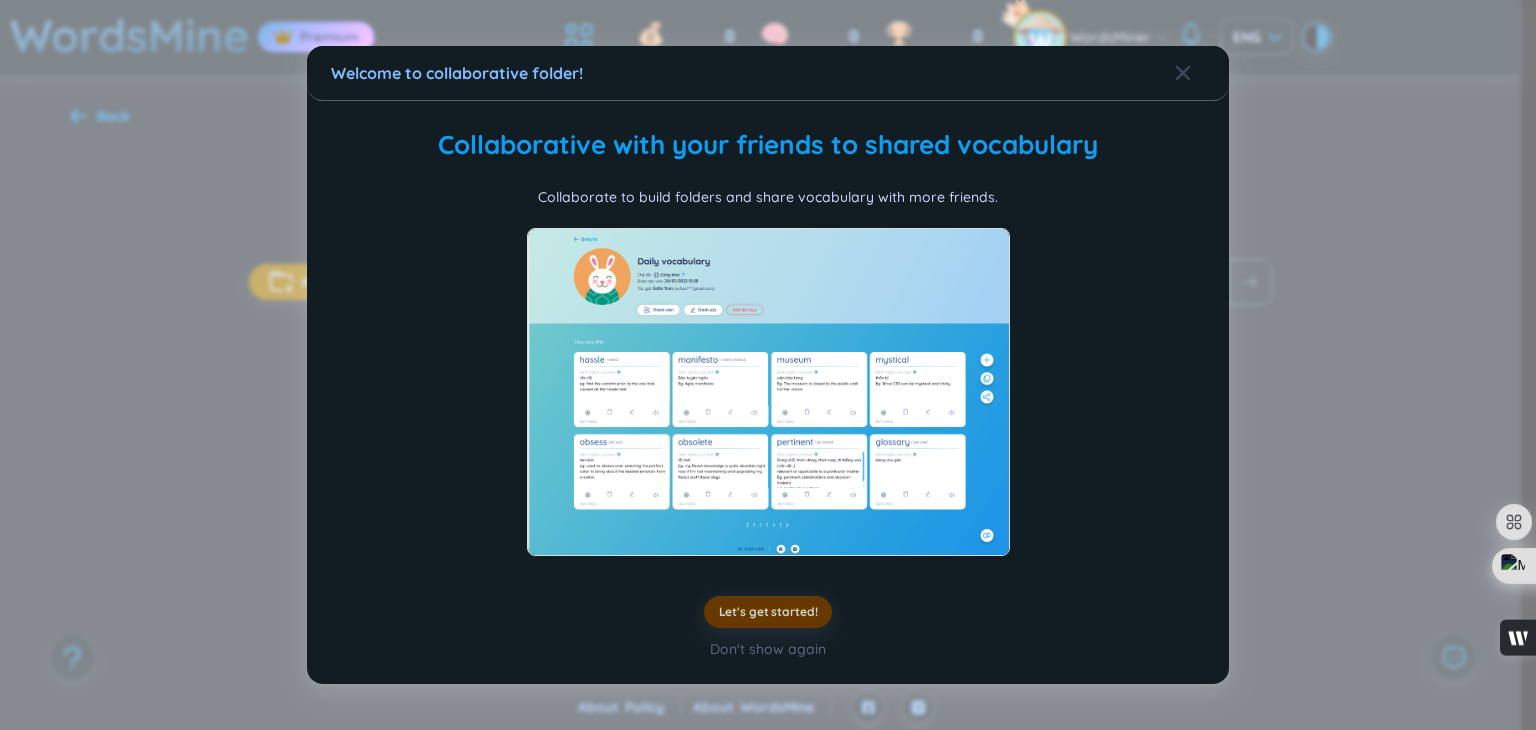 click on "Let's get started!" at bounding box center (768, 612) 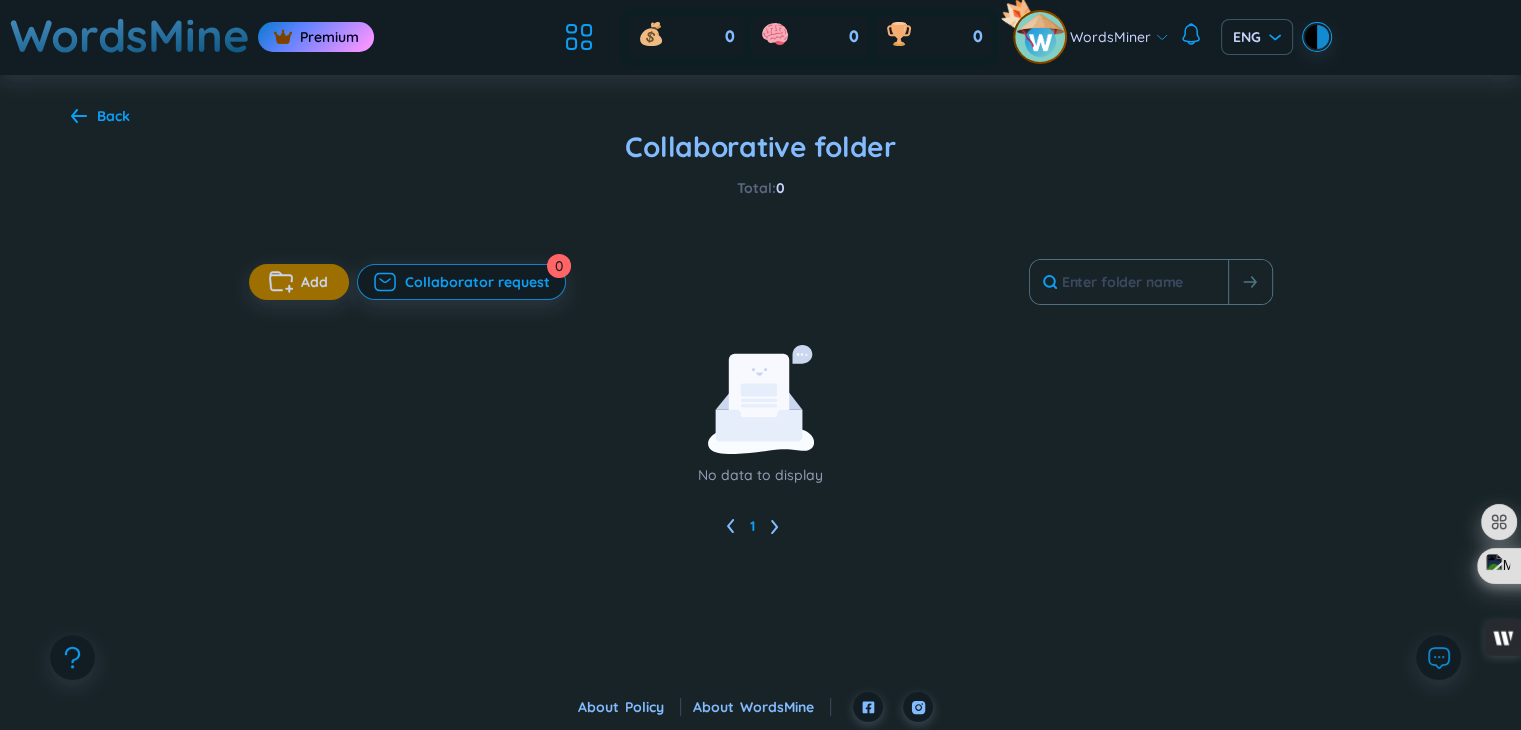click on "1" at bounding box center [761, 526] 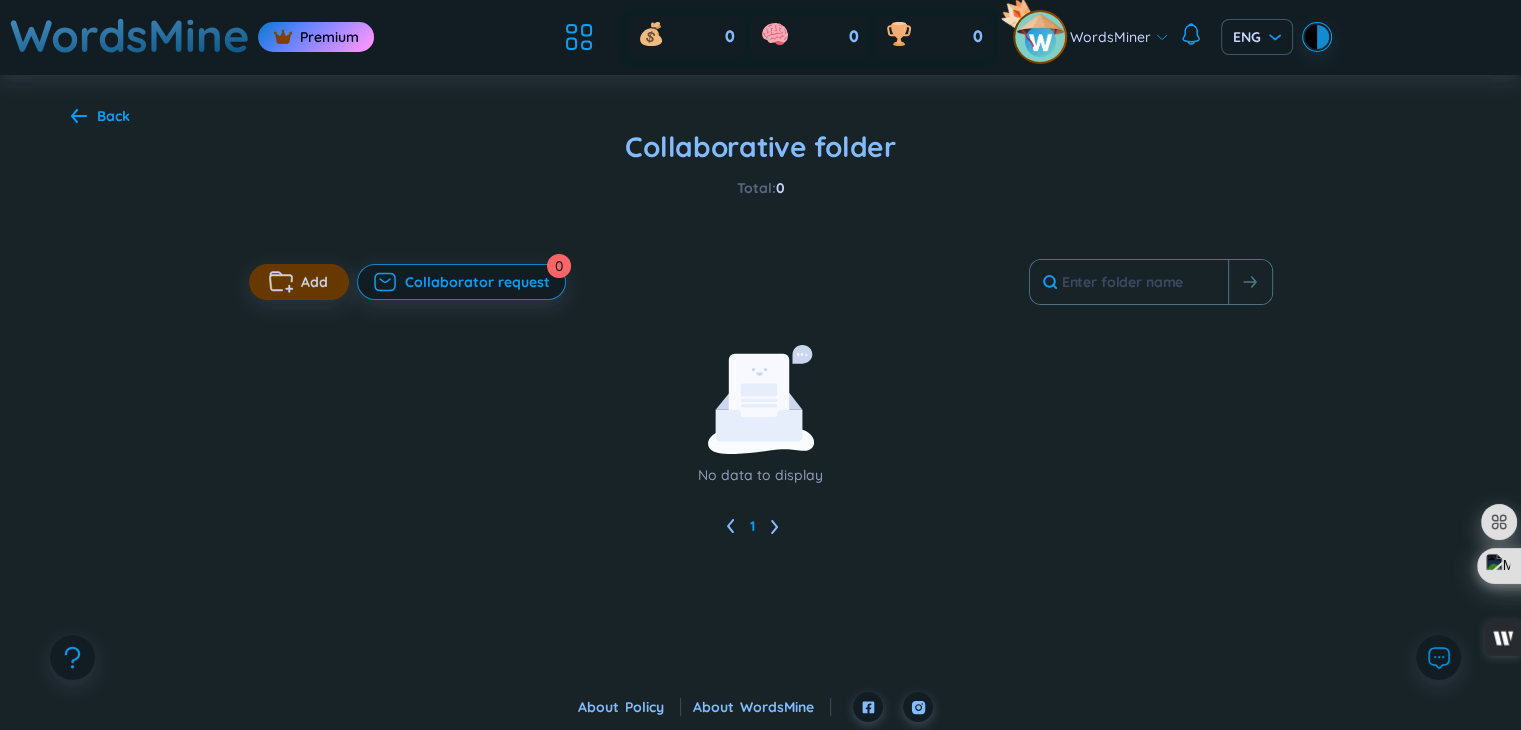 click at bounding box center (281, 282) 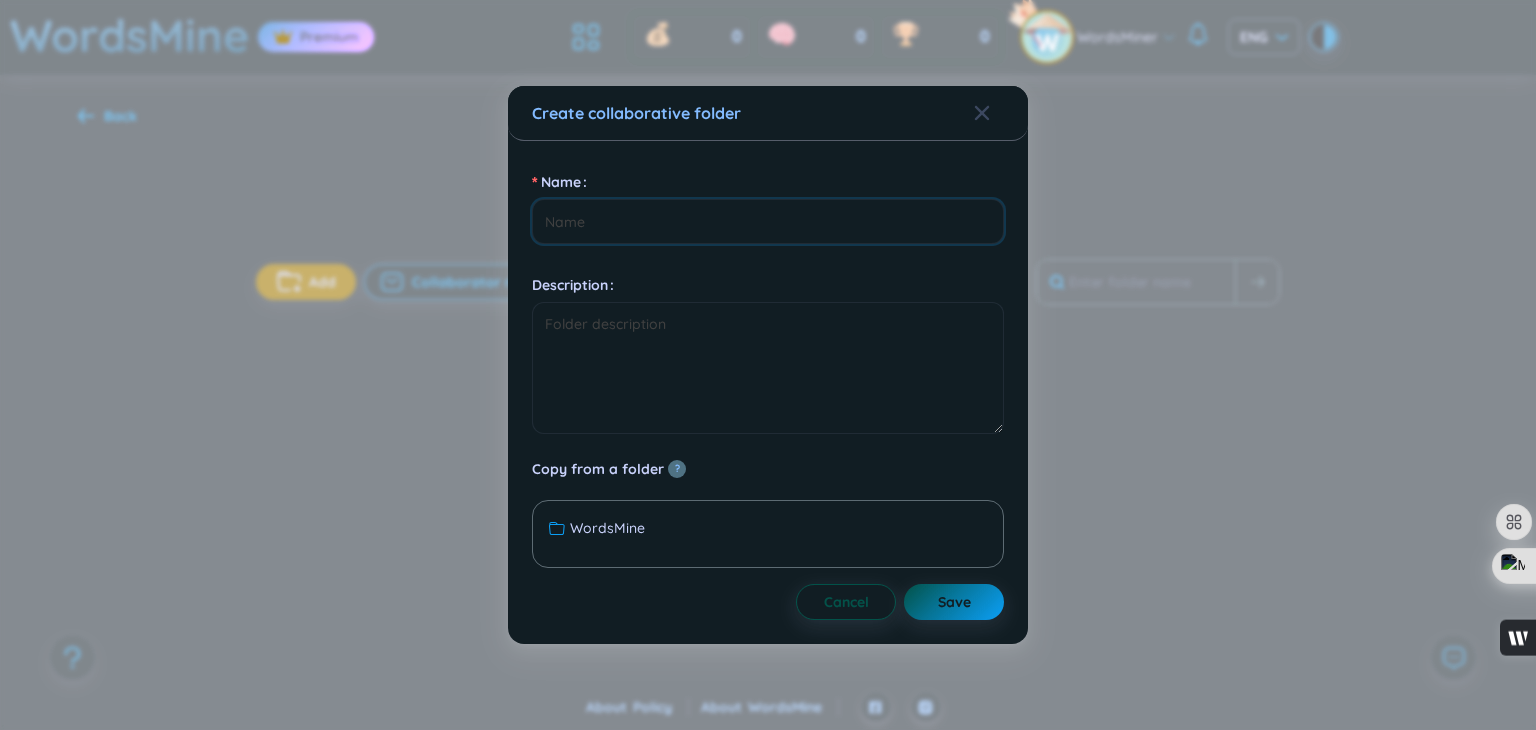 click on "Name" at bounding box center [768, 221] 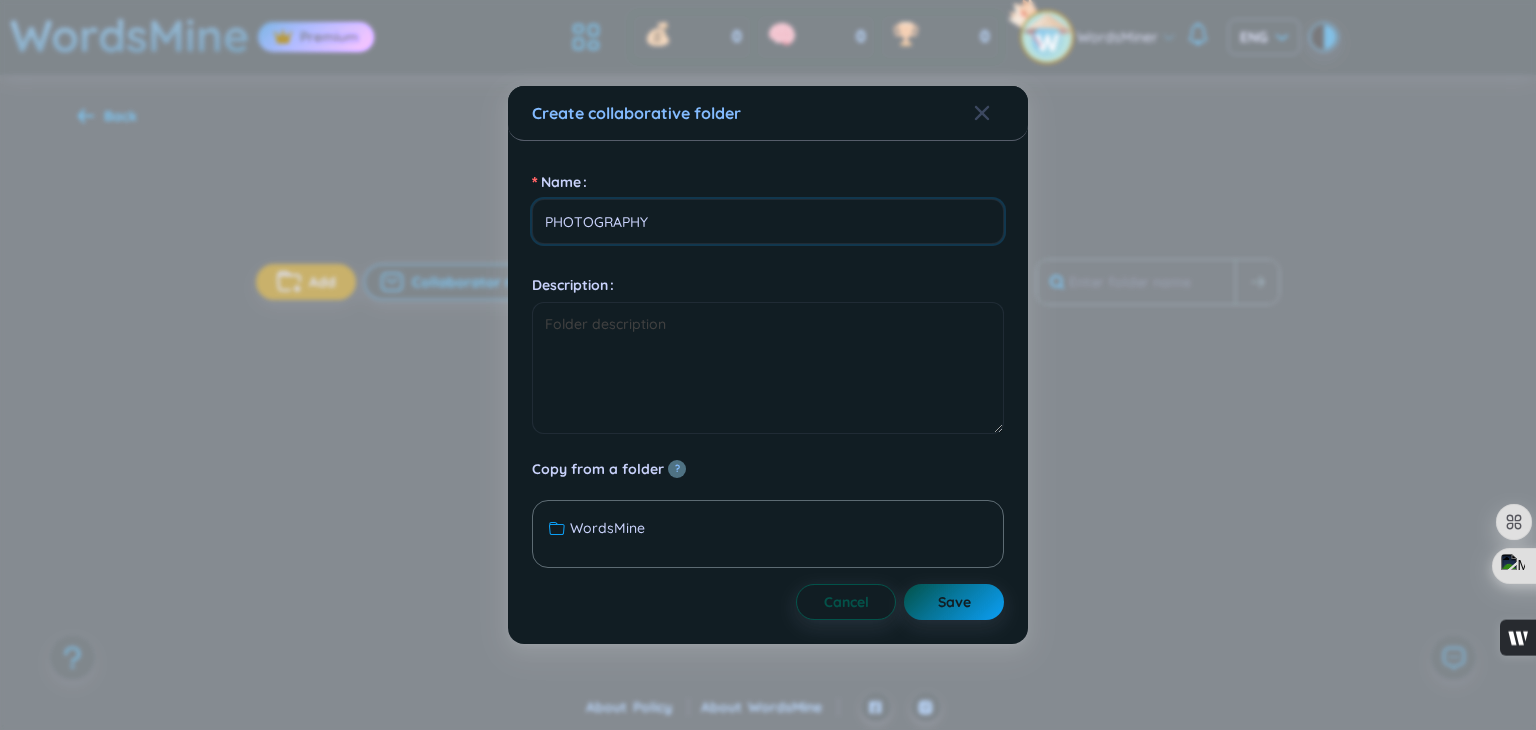 type on "PHOTOGRAPHY" 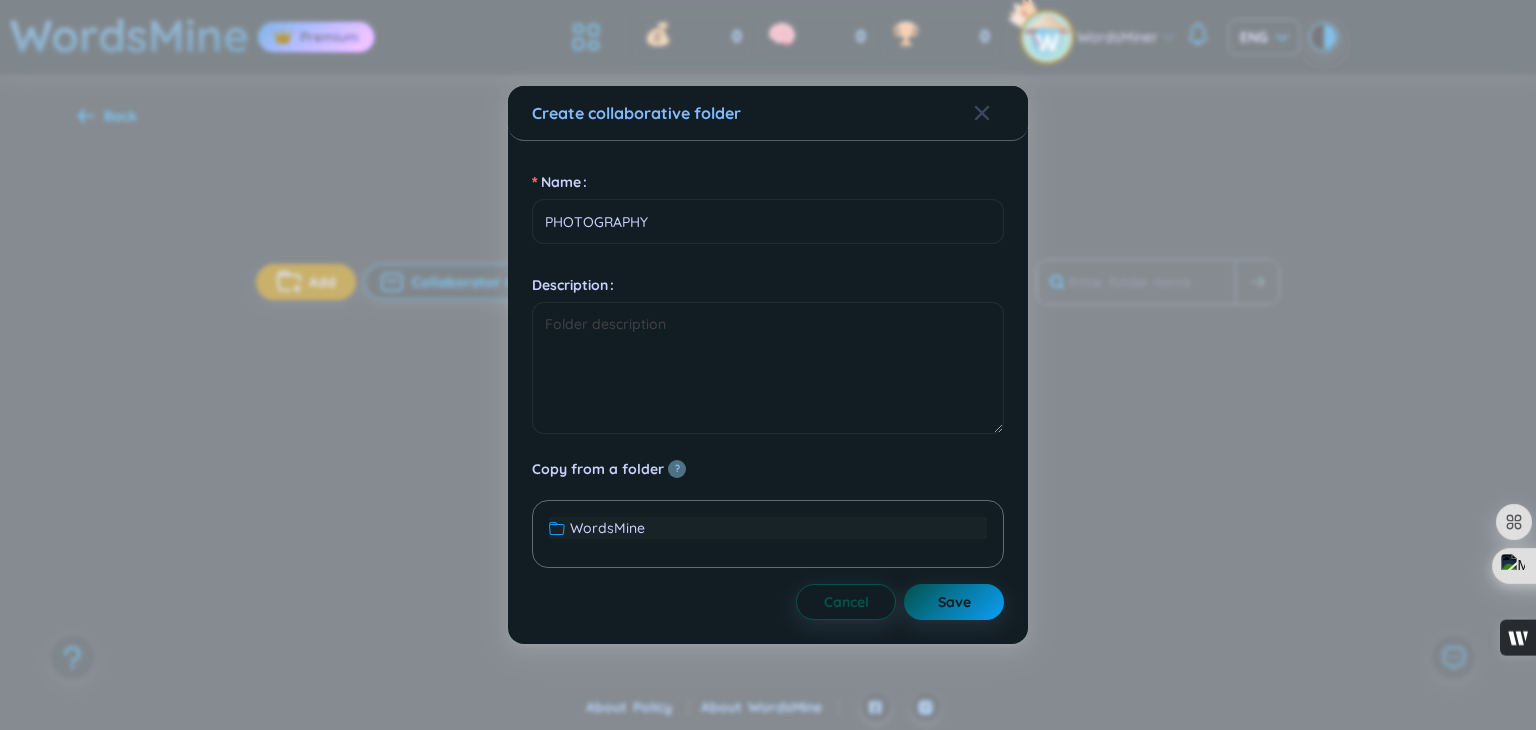 drag, startPoint x: 679, startPoint y: 545, endPoint x: 648, endPoint y: 523, distance: 38.013157 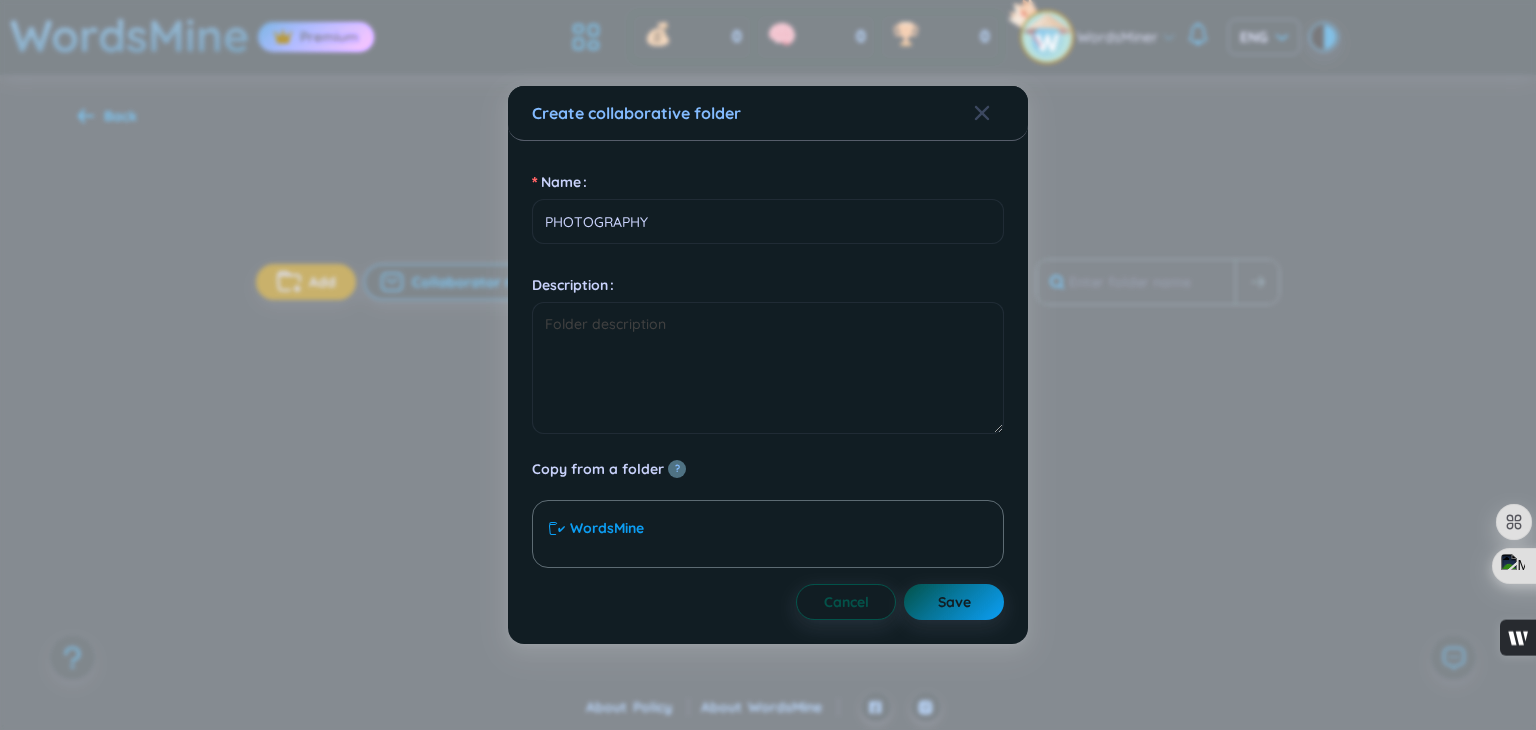 click on "WordsMine No data to display" at bounding box center [768, 534] 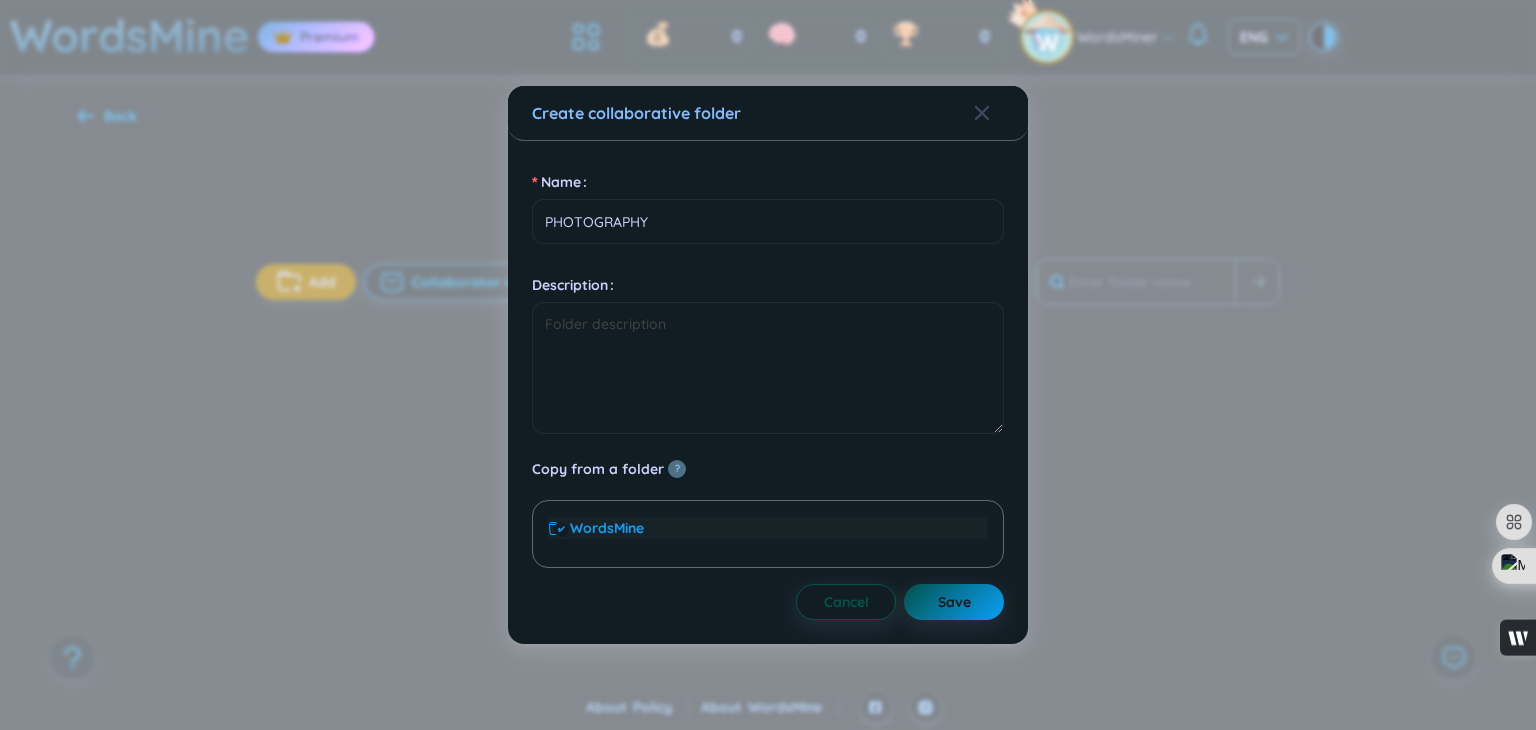 click on "WordsMine" at bounding box center (607, 528) 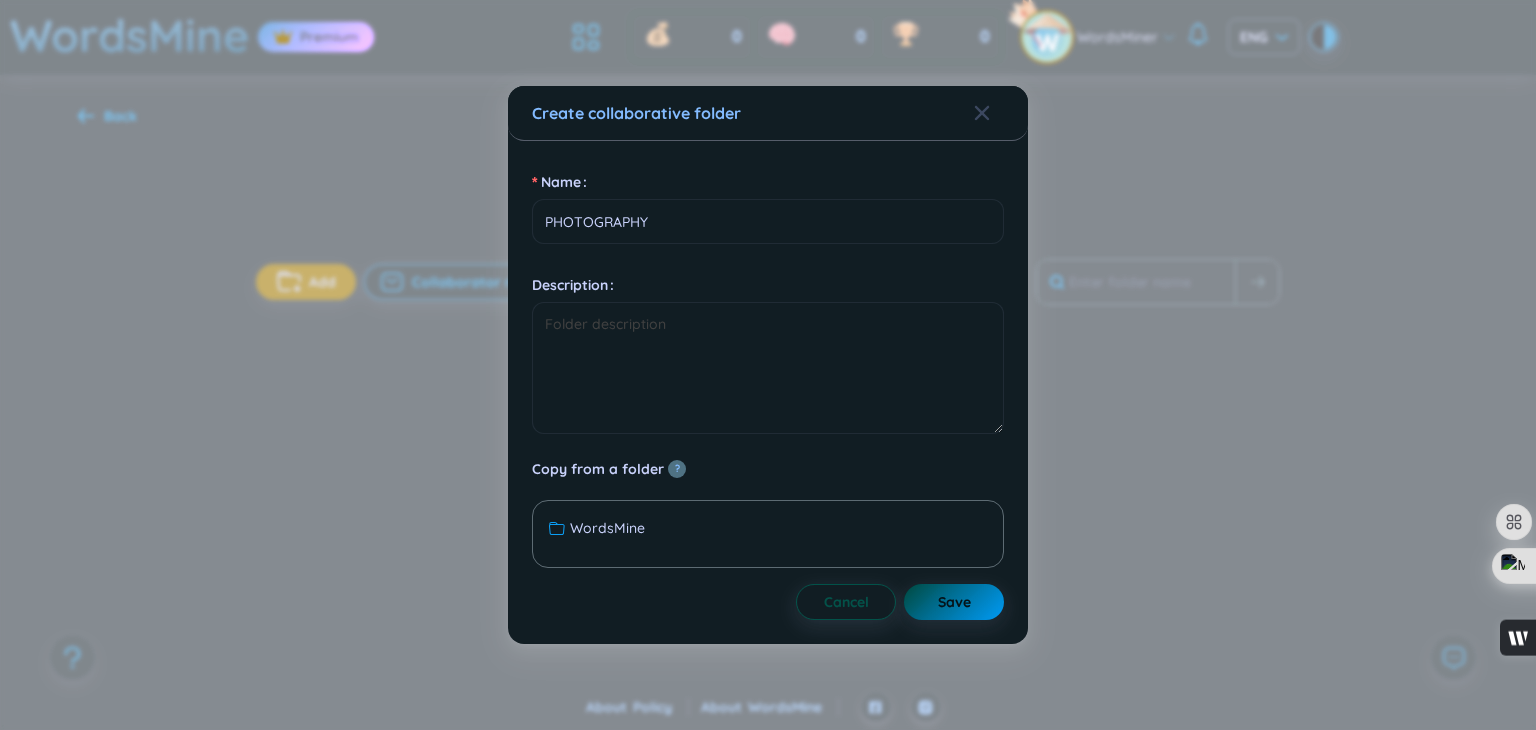 click on "Save" at bounding box center [954, 602] 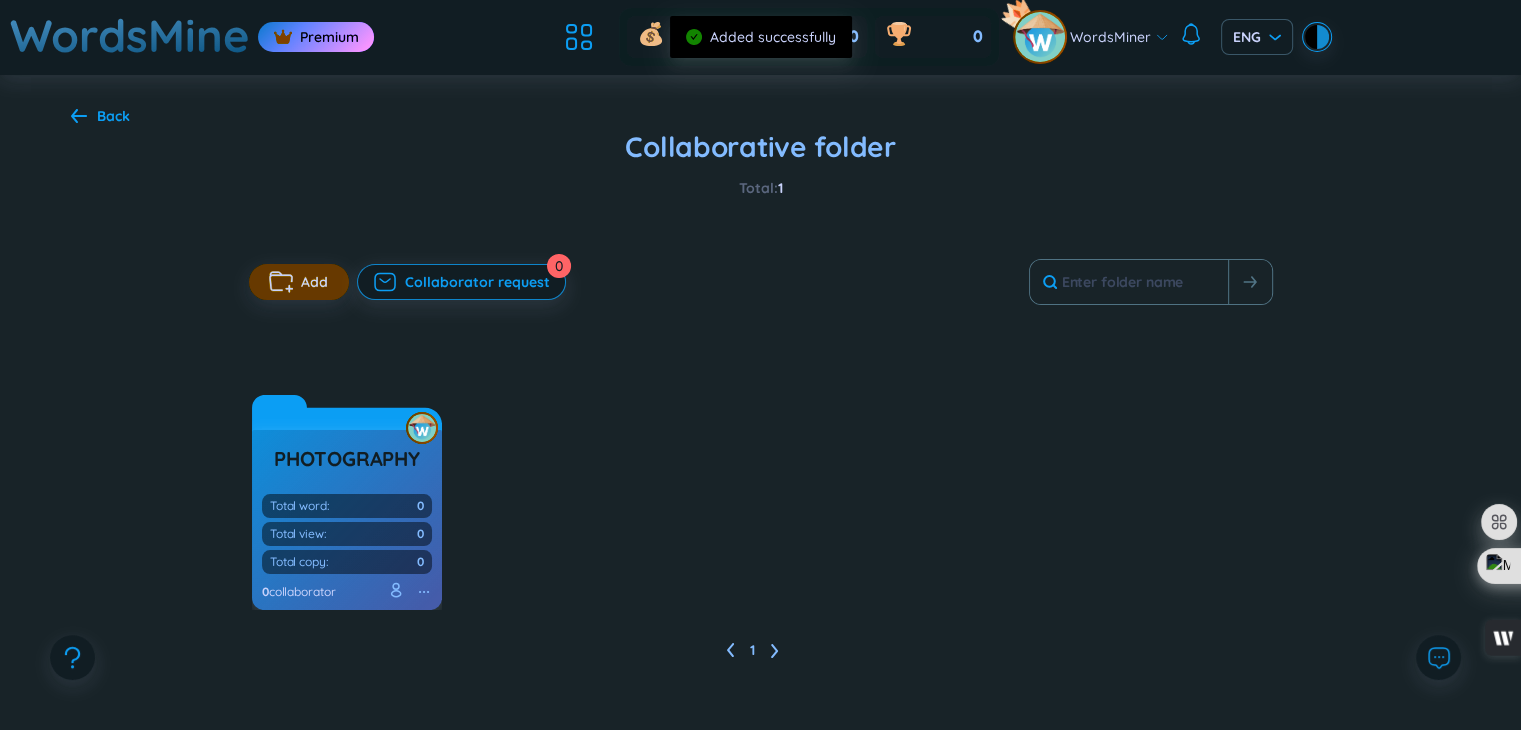 click on "Add" at bounding box center [314, 282] 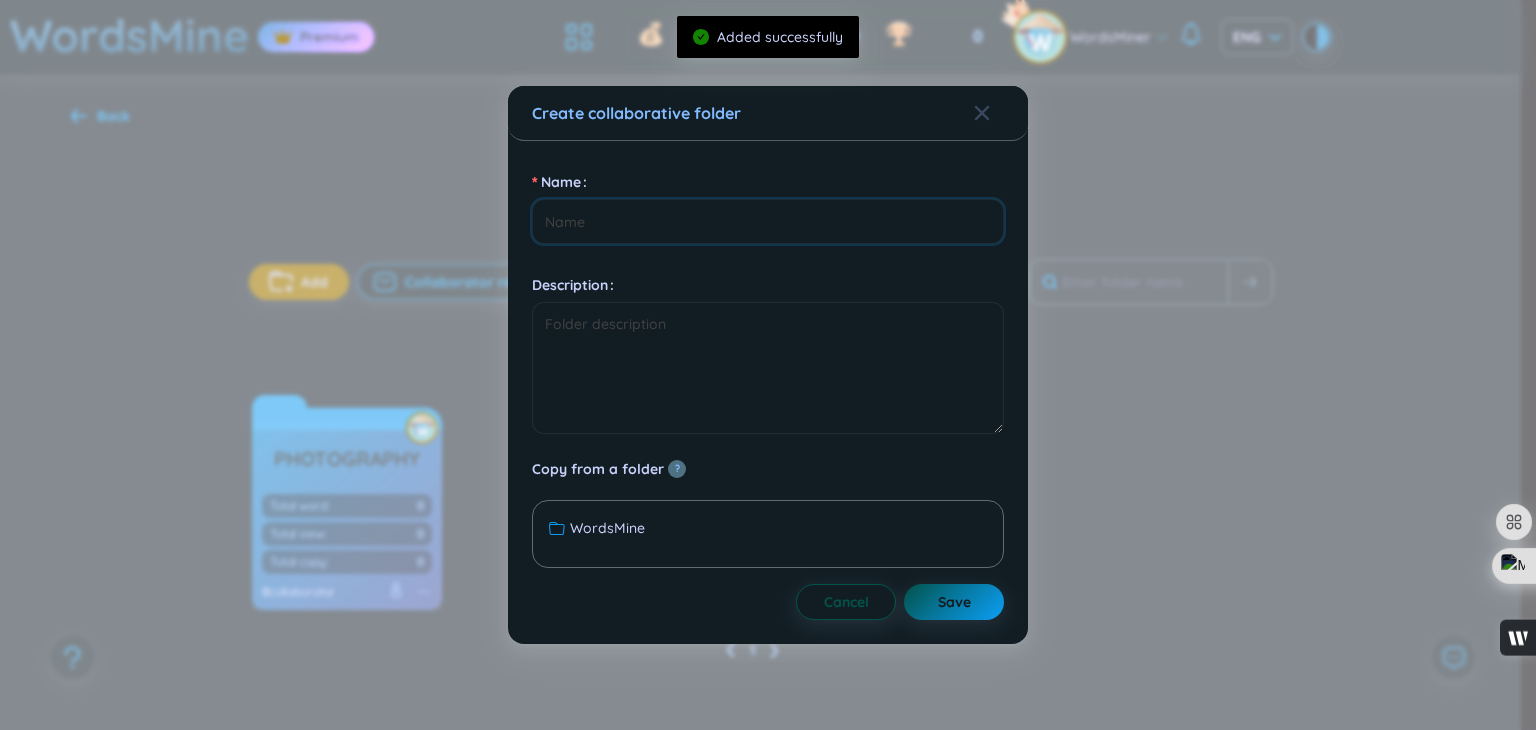 click on "Name" at bounding box center (768, 221) 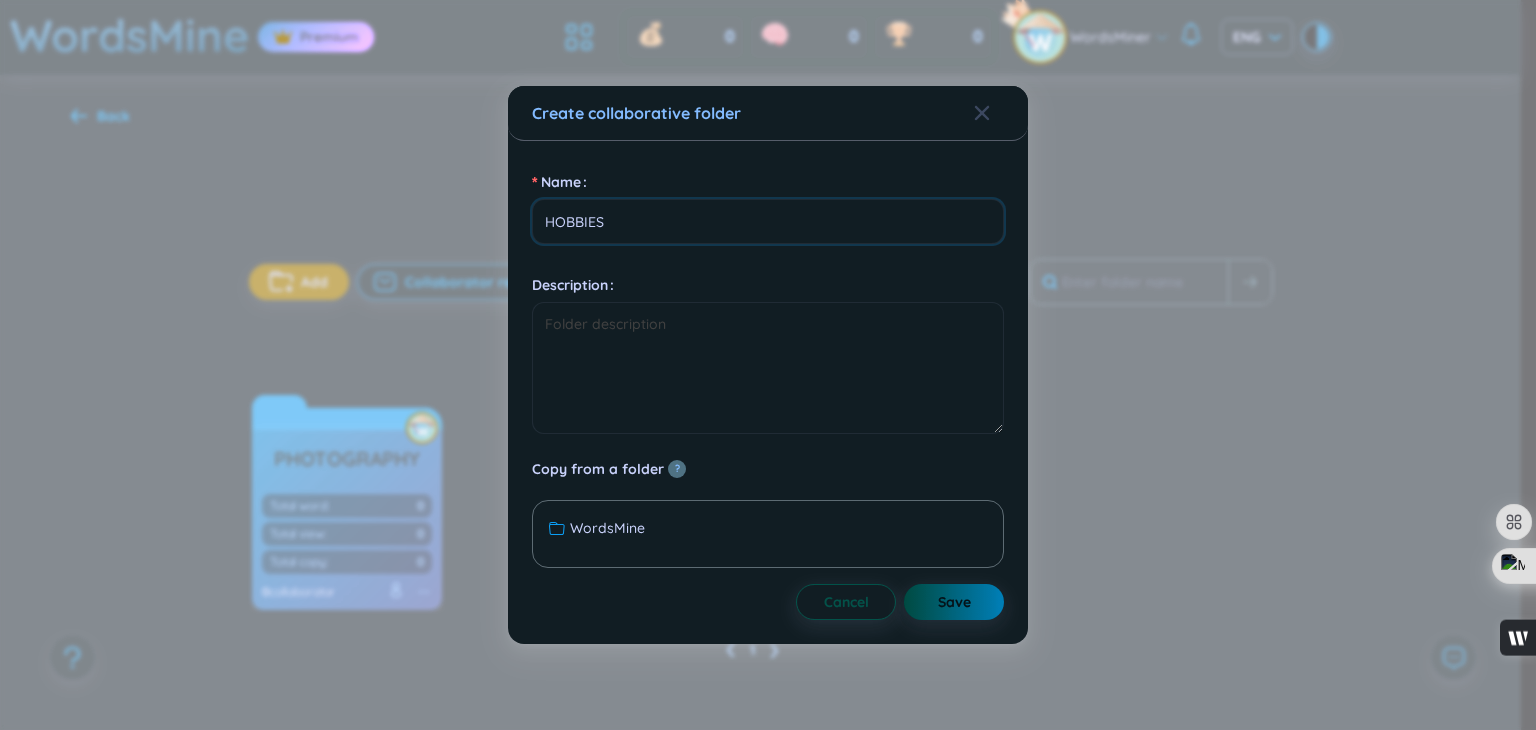 type on "HOBBIES" 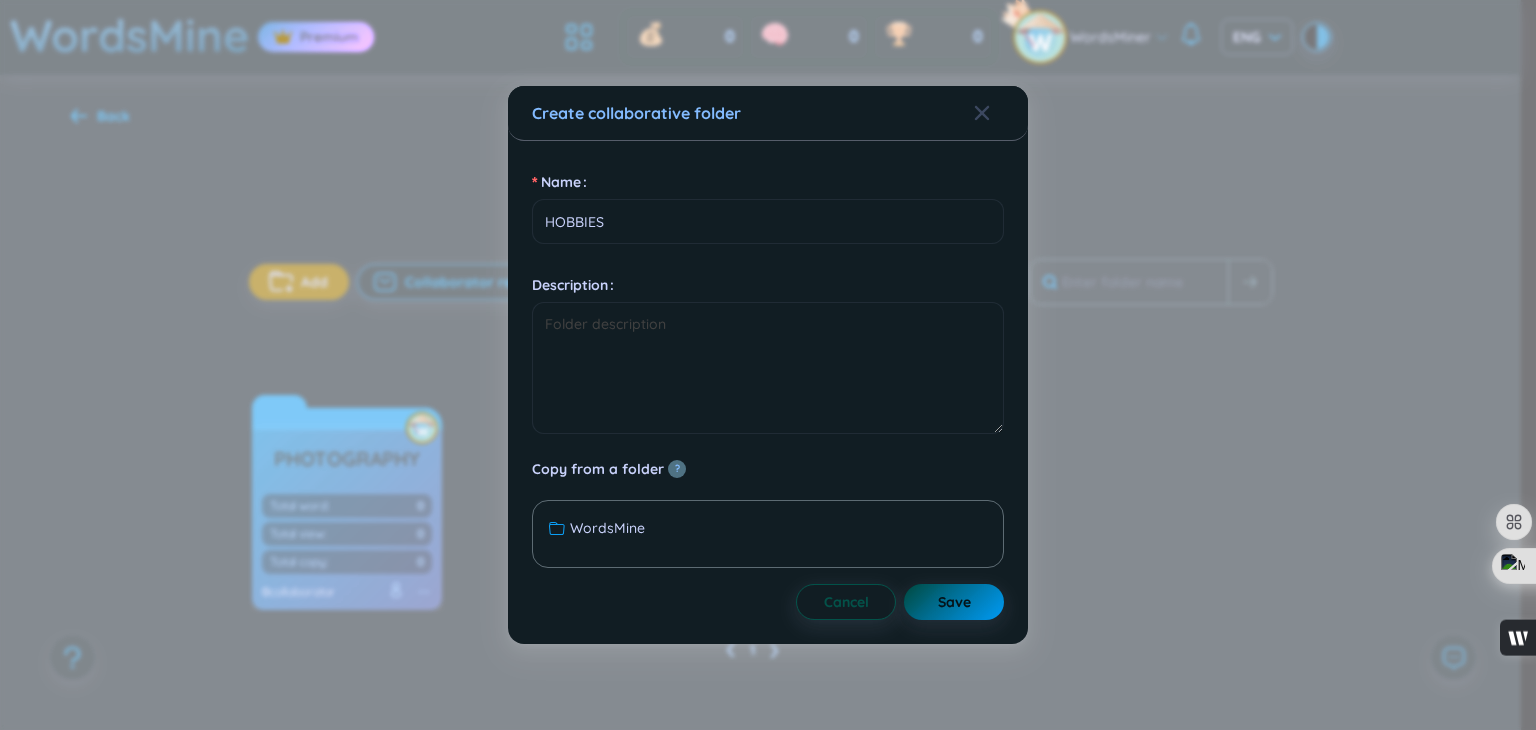 click on "Save" at bounding box center [954, 602] 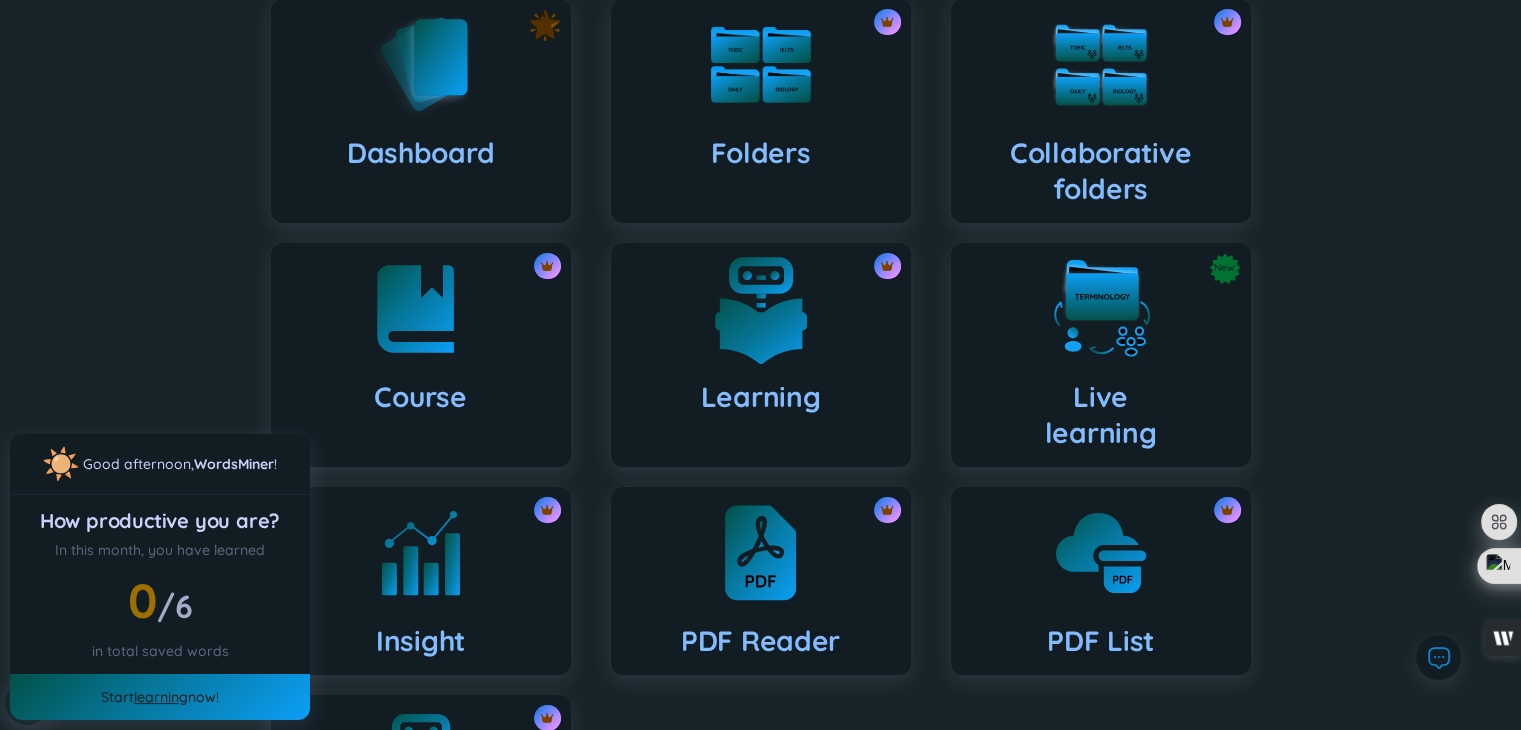 scroll, scrollTop: 200, scrollLeft: 0, axis: vertical 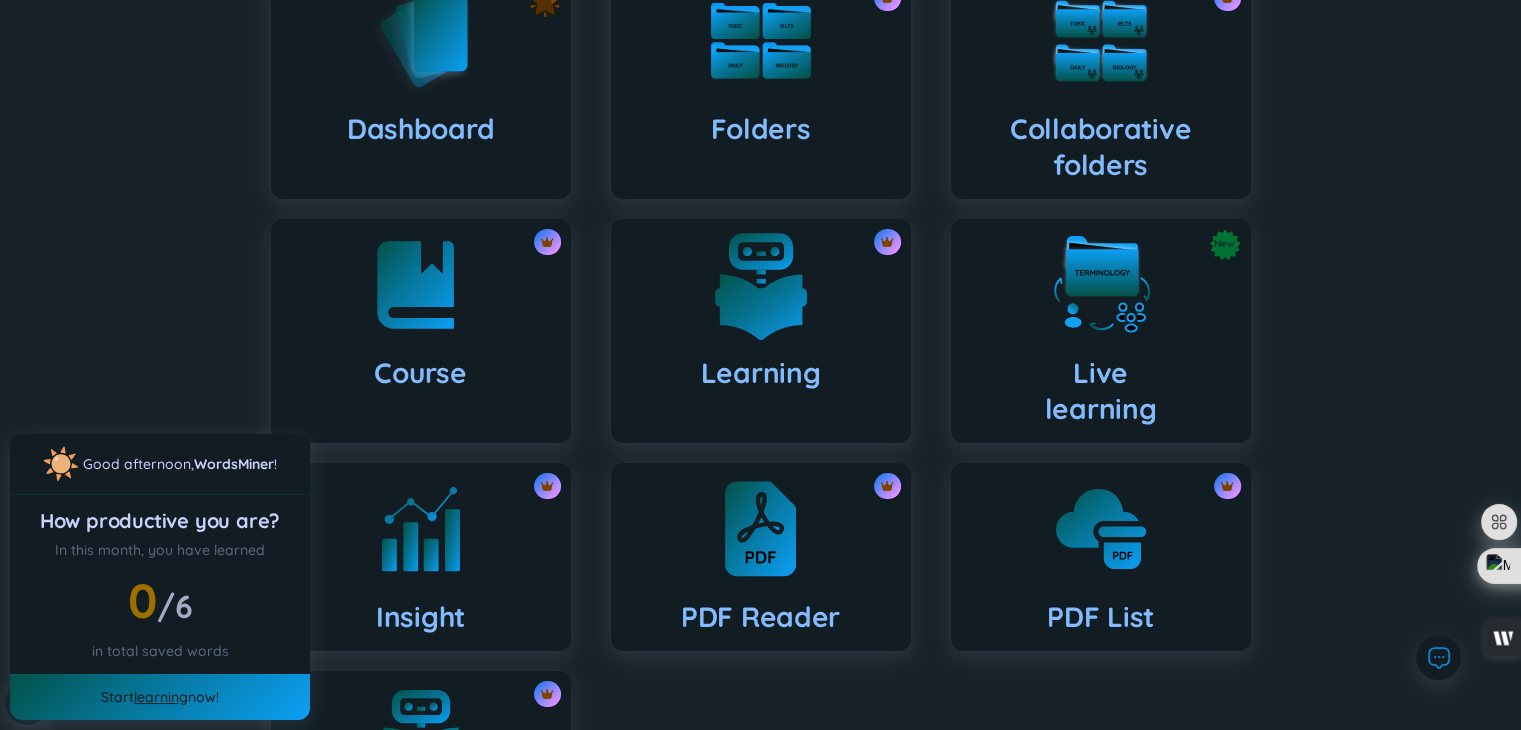 click at bounding box center (761, 285) 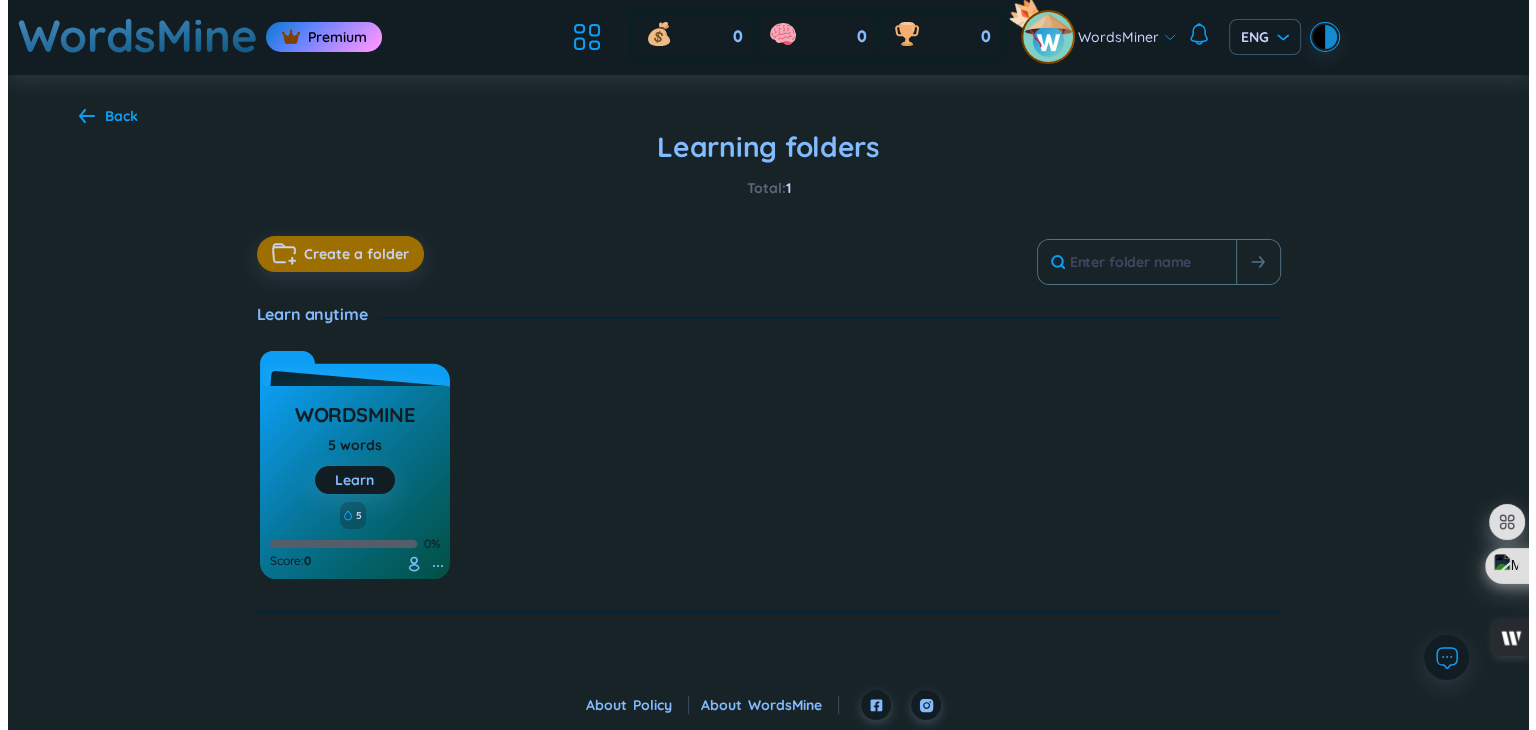 scroll, scrollTop: 0, scrollLeft: 0, axis: both 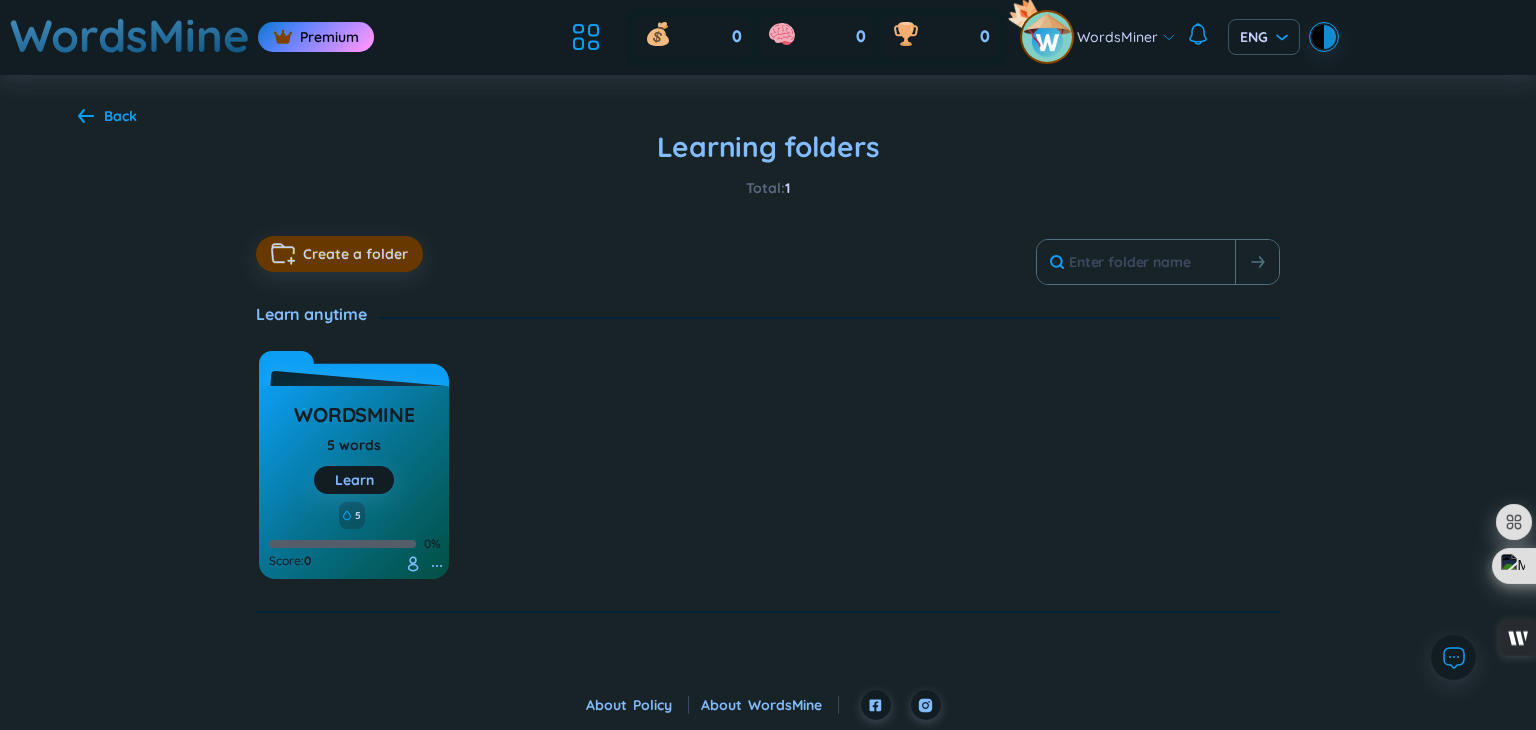 click on "Create a folder" at bounding box center (355, 254) 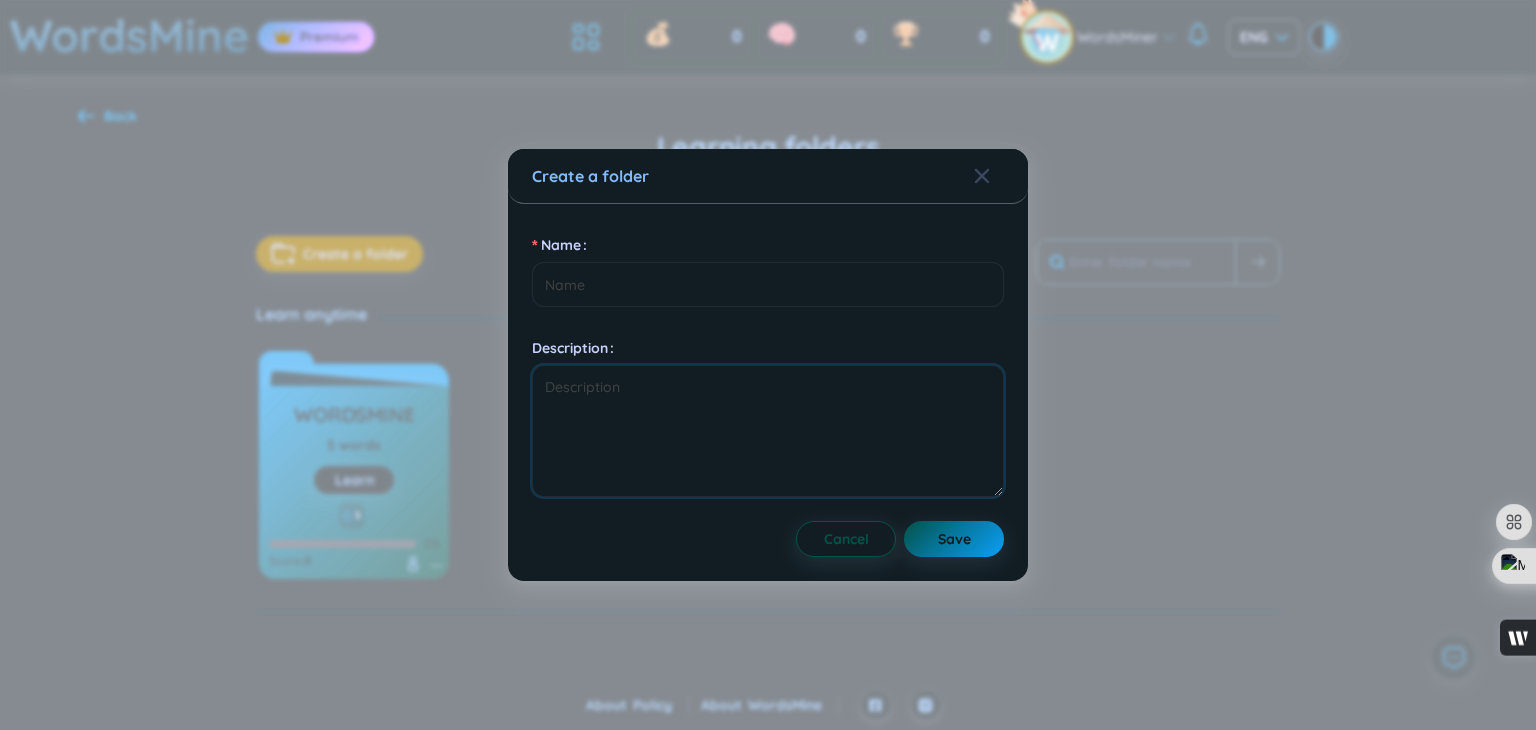 click on "Description" at bounding box center [768, 431] 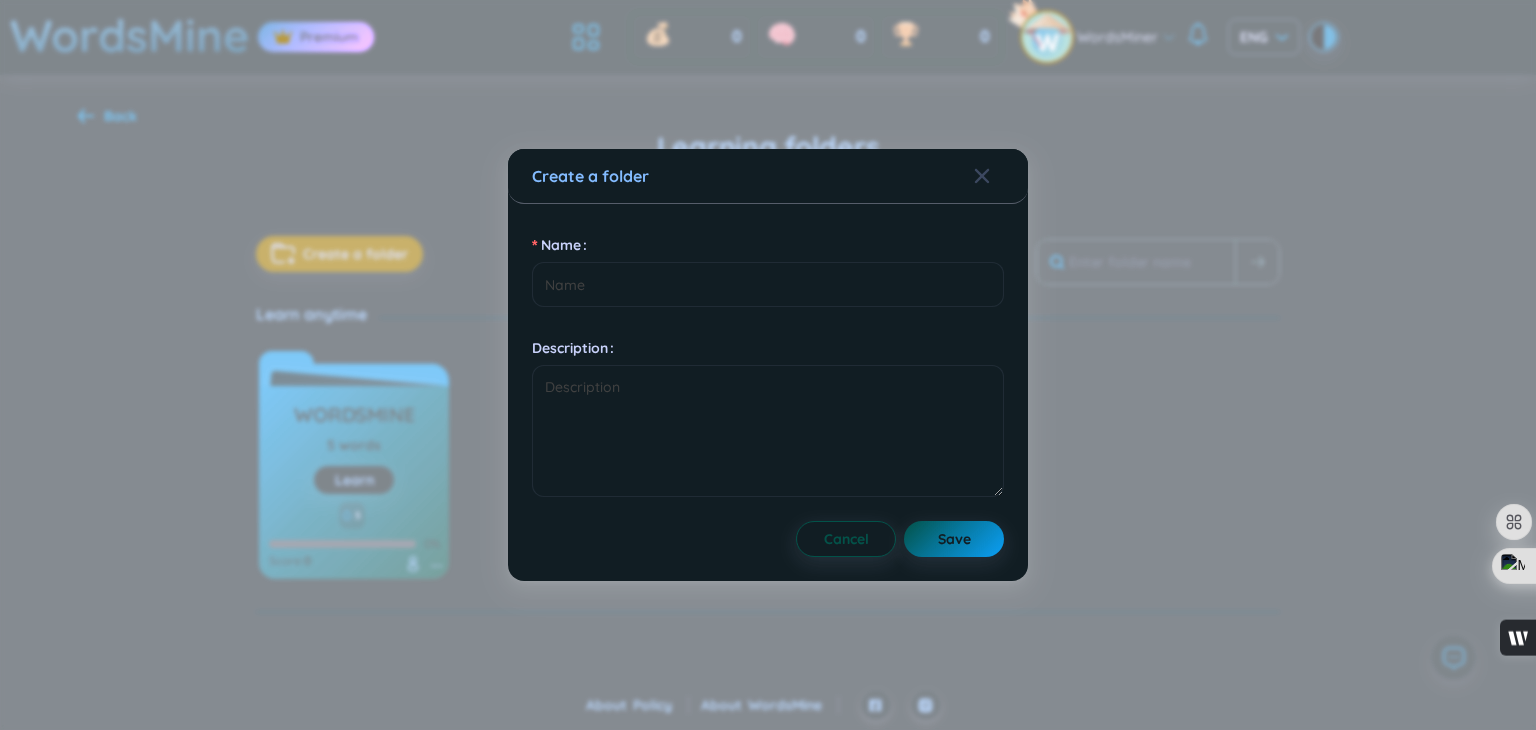 click on "Name" at bounding box center [768, 245] 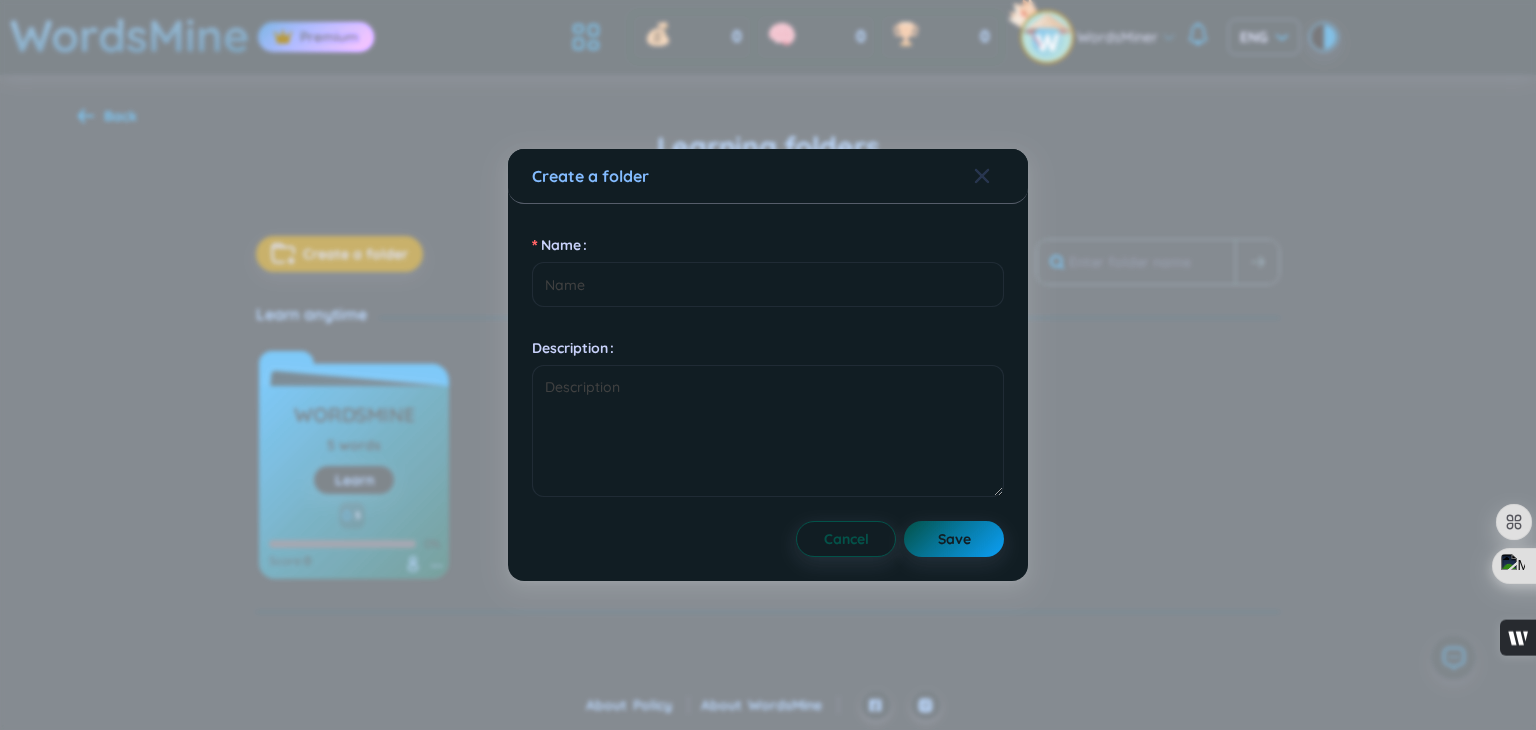 click at bounding box center (982, 176) 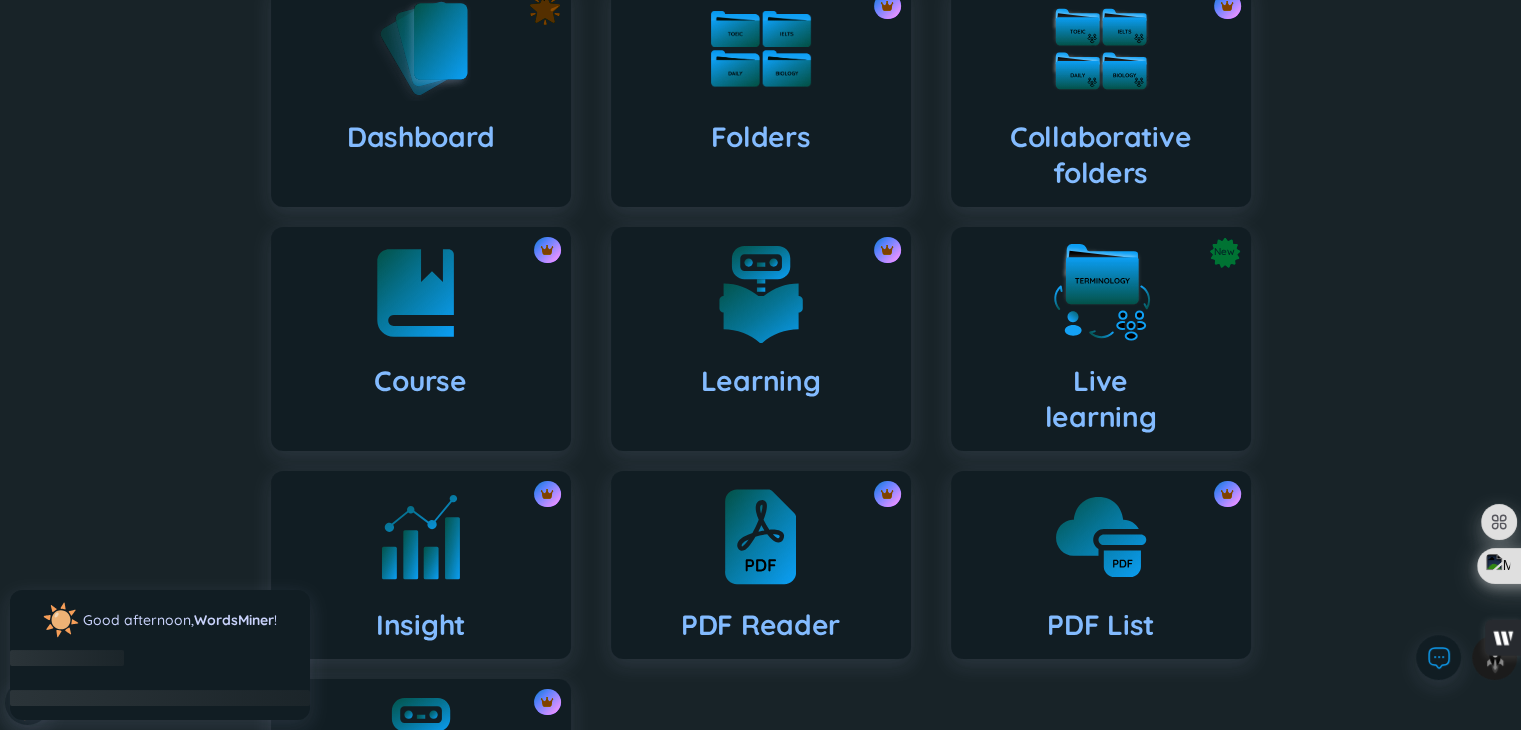 scroll, scrollTop: 0, scrollLeft: 0, axis: both 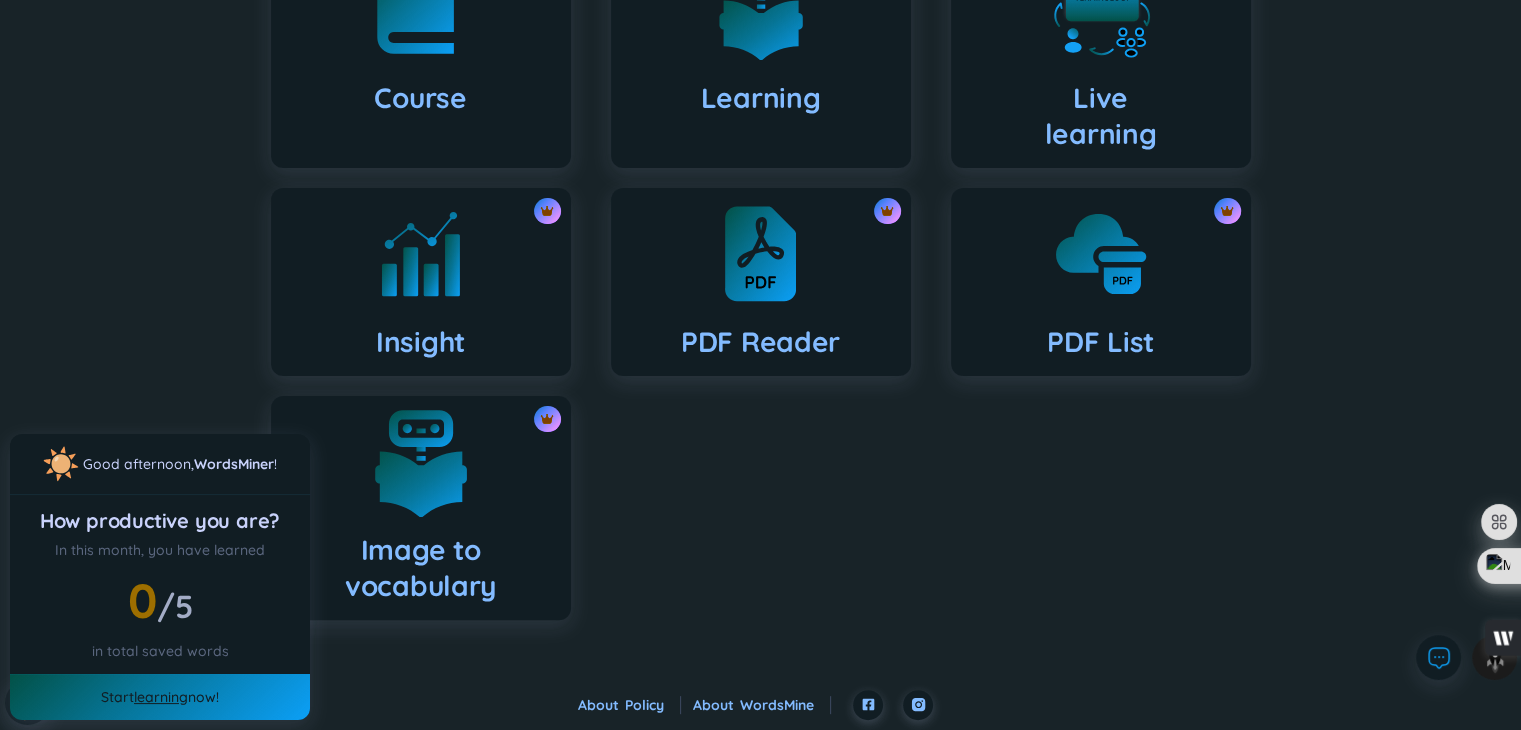 click at bounding box center (421, 462) 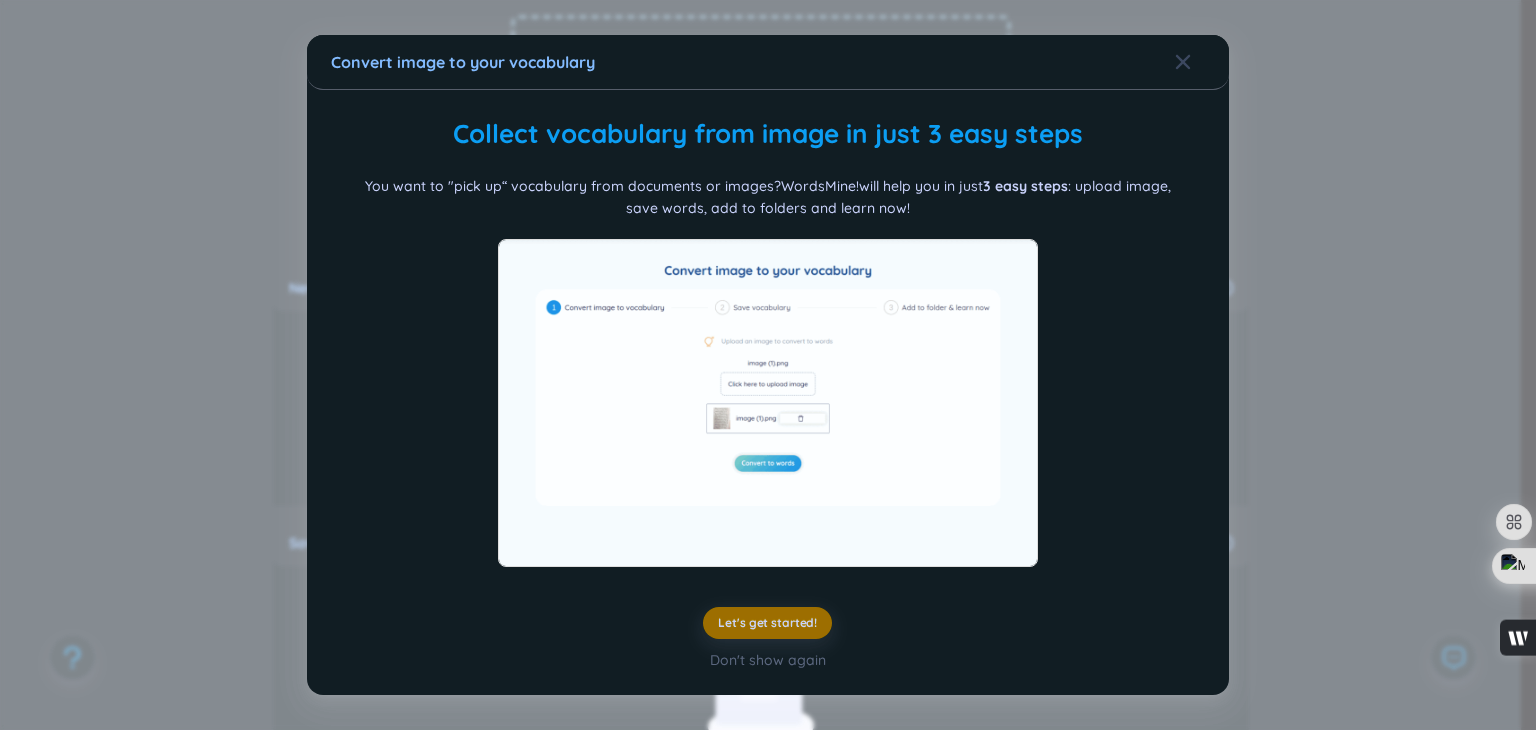 scroll, scrollTop: 1, scrollLeft: 0, axis: vertical 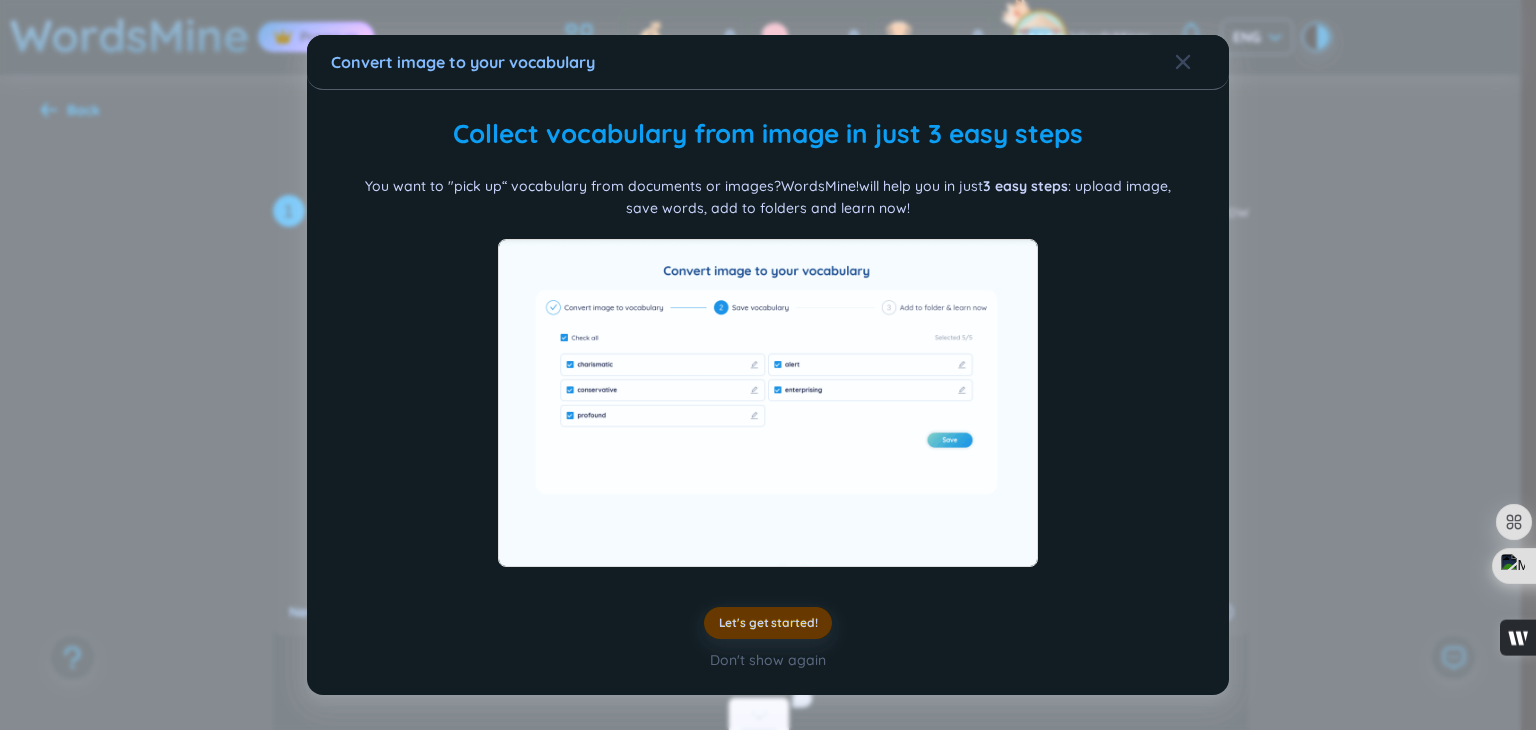click on "Let's get started!" at bounding box center (768, 623) 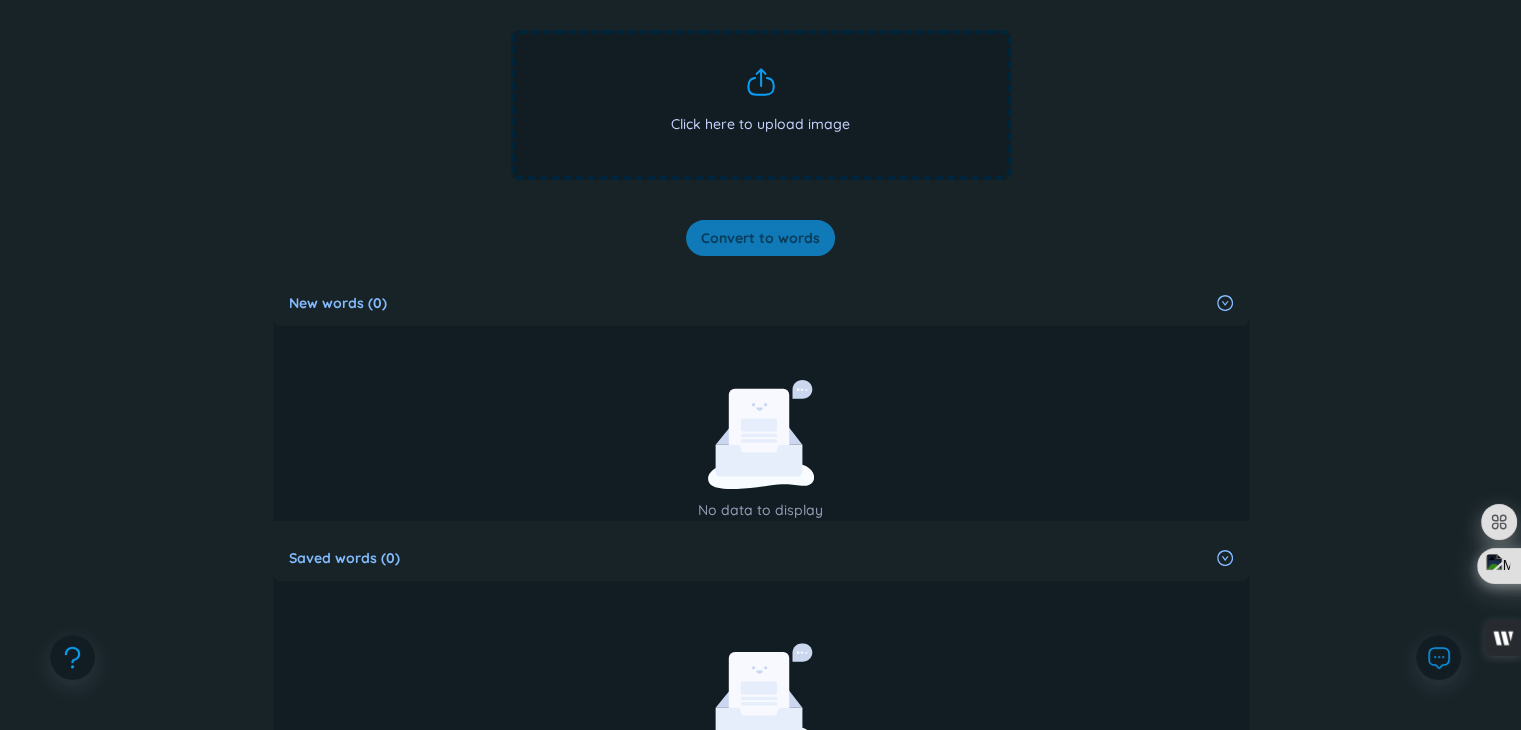 scroll, scrollTop: 0, scrollLeft: 0, axis: both 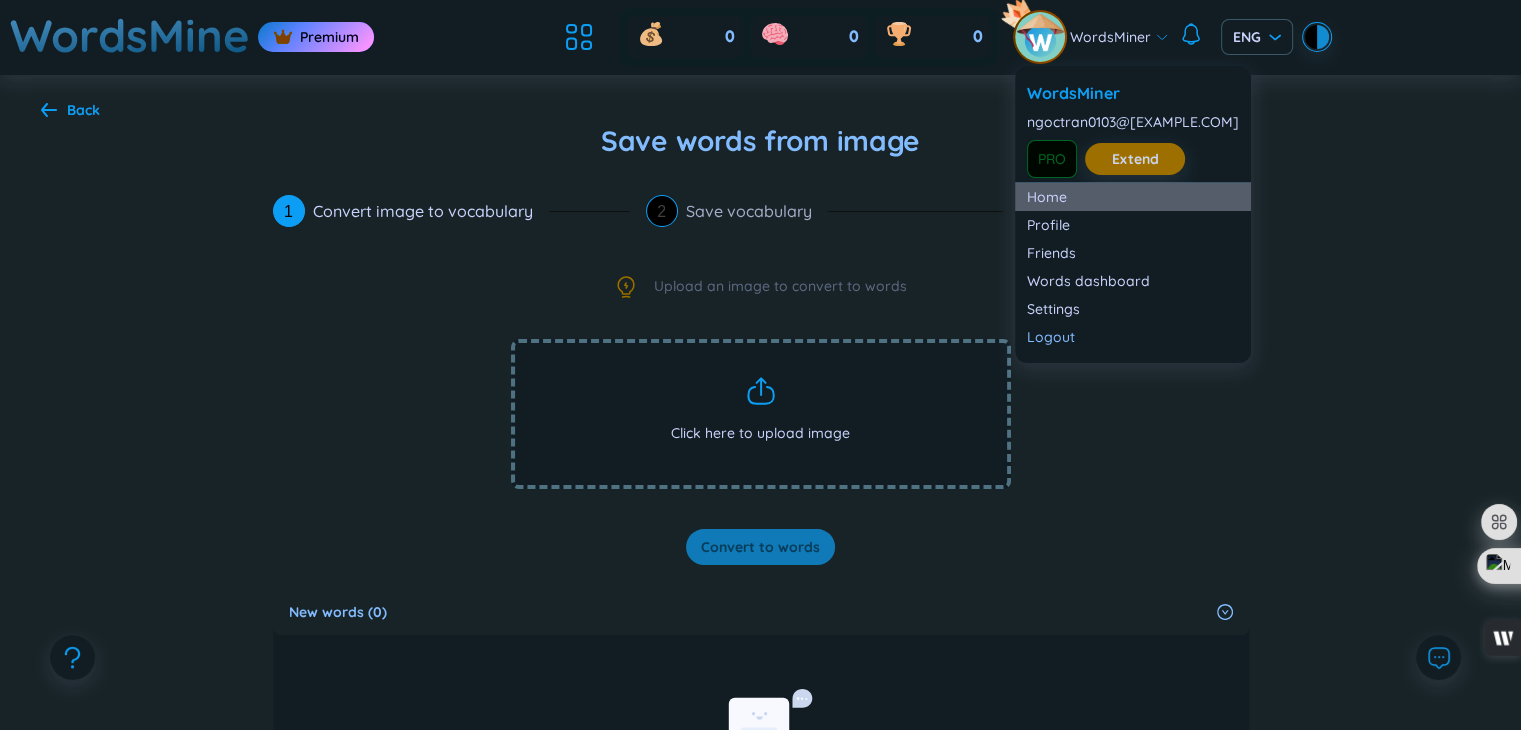 click on "Home" at bounding box center [1133, 197] 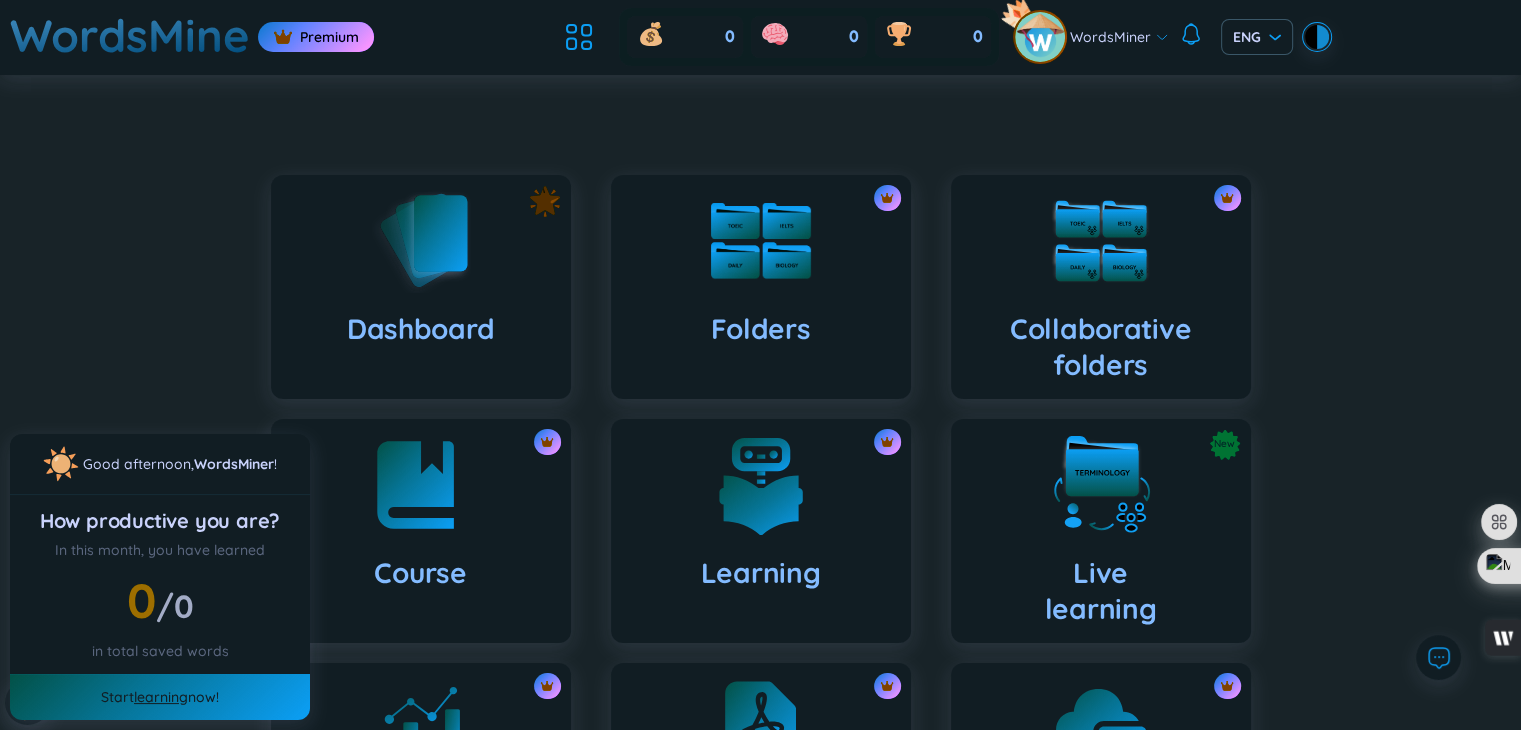 click on "WordsMine" at bounding box center (130, 35) 